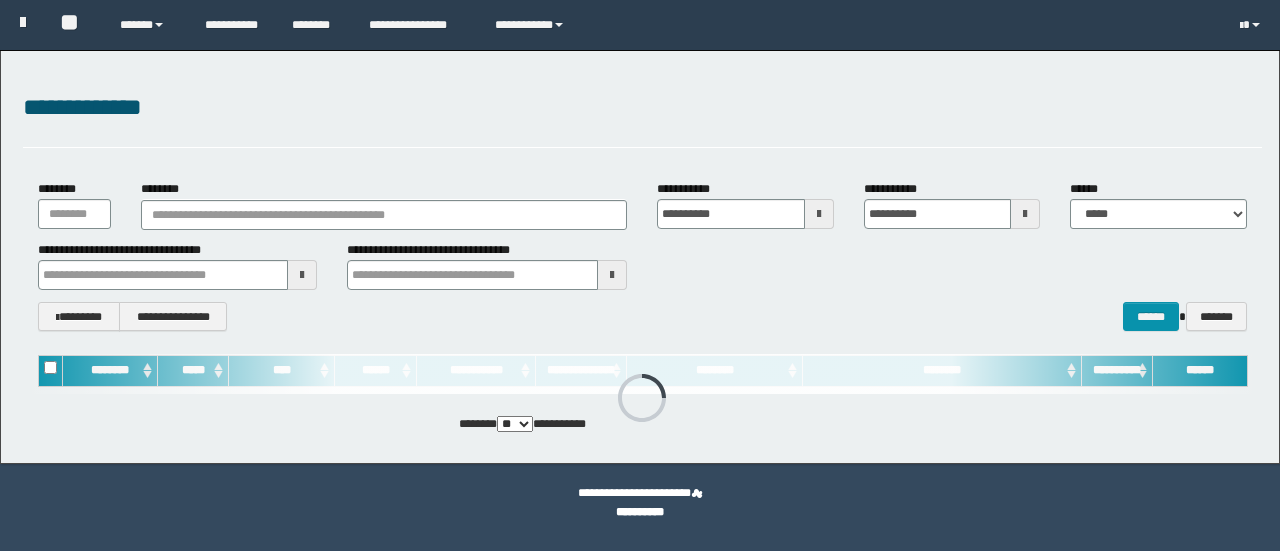scroll, scrollTop: 0, scrollLeft: 0, axis: both 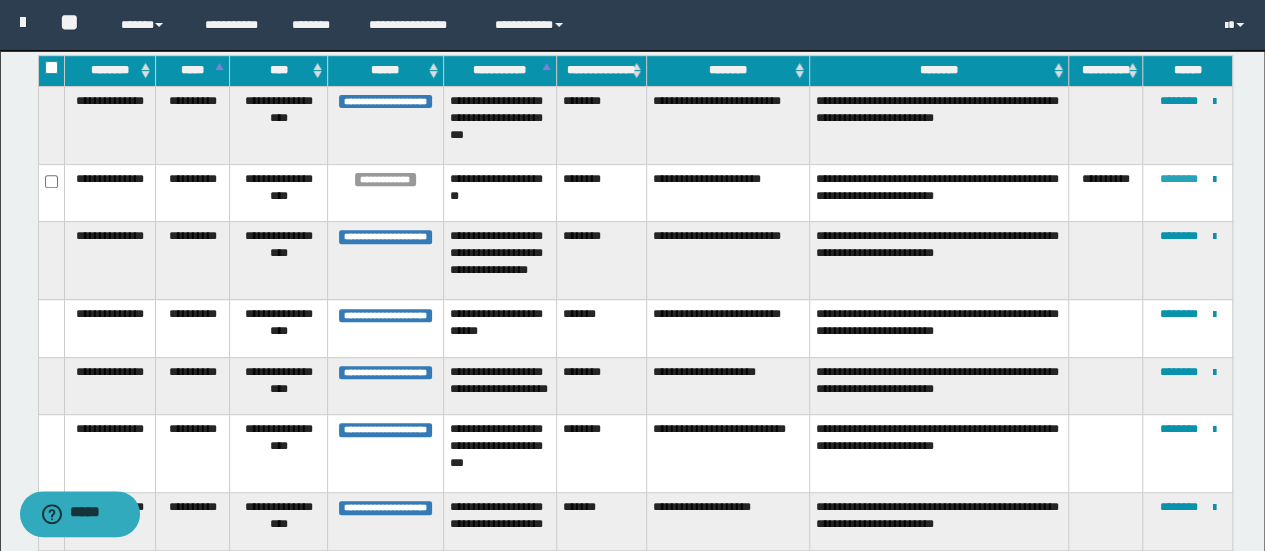 click on "********" at bounding box center (1178, 179) 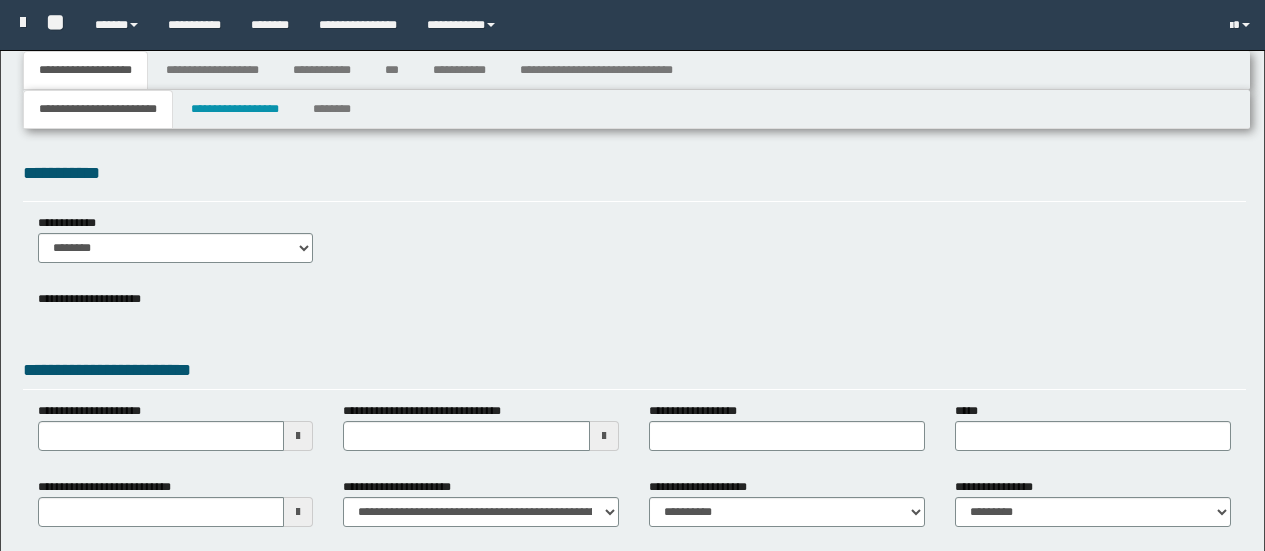 type 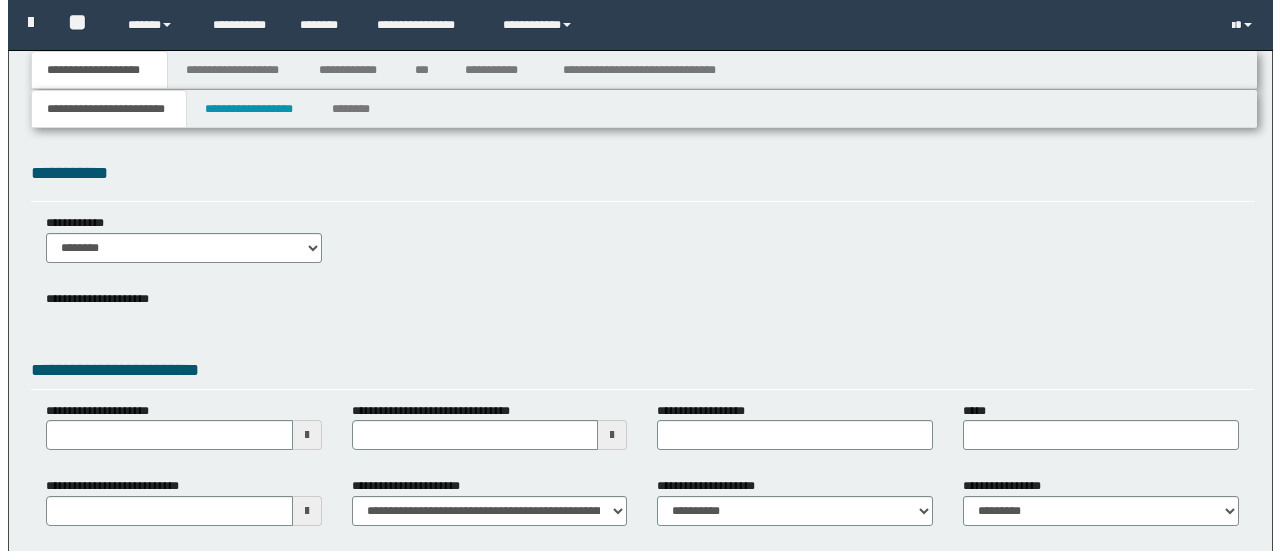 scroll, scrollTop: 0, scrollLeft: 0, axis: both 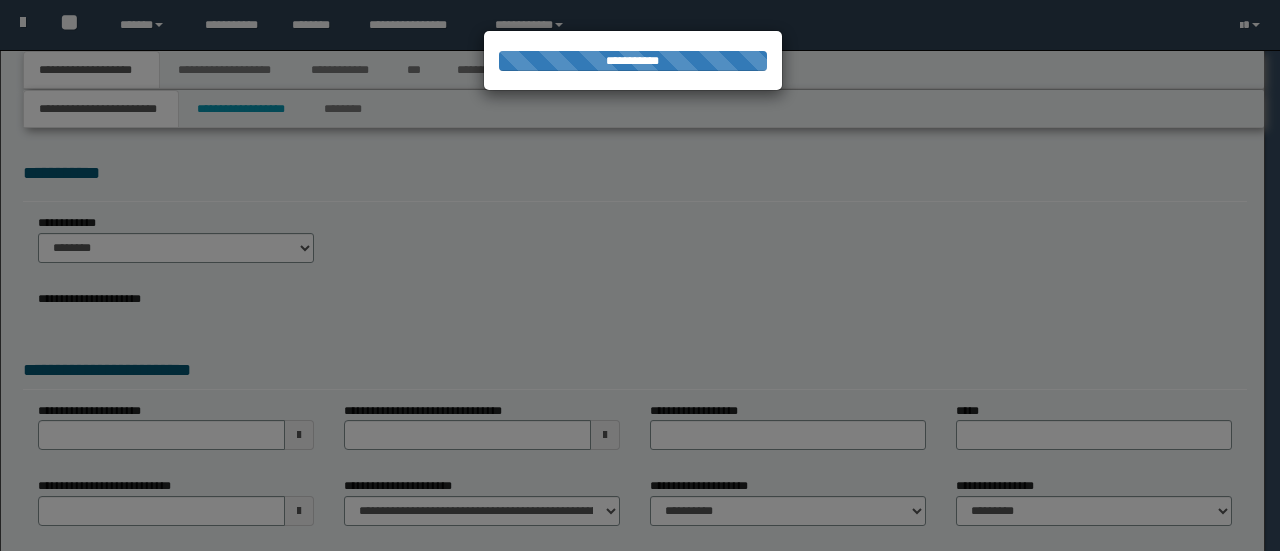 select on "*" 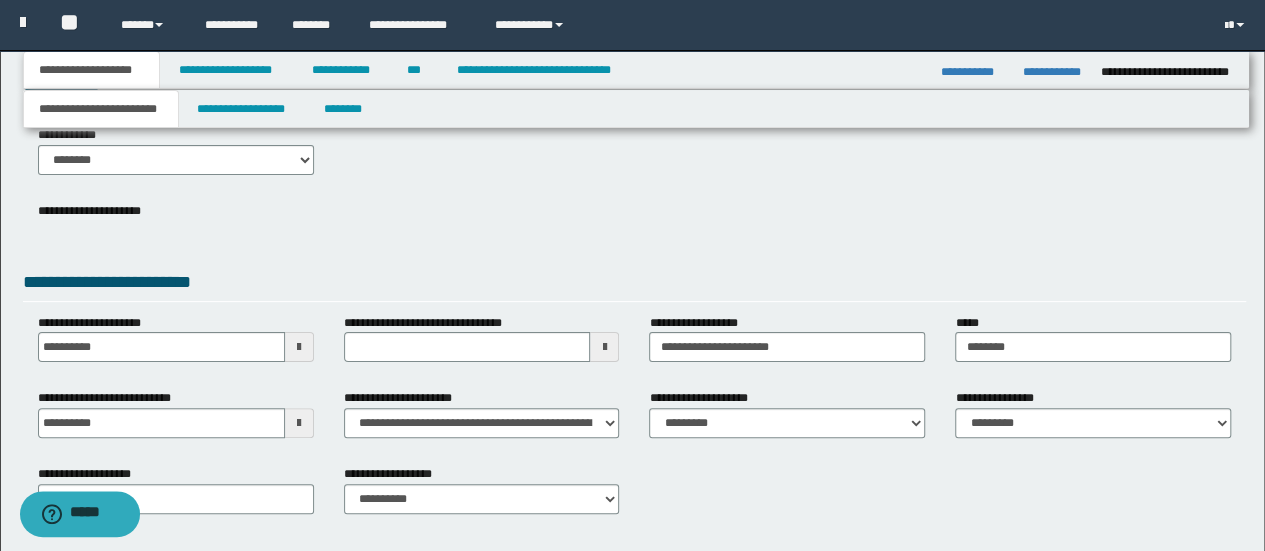 scroll, scrollTop: 0, scrollLeft: 0, axis: both 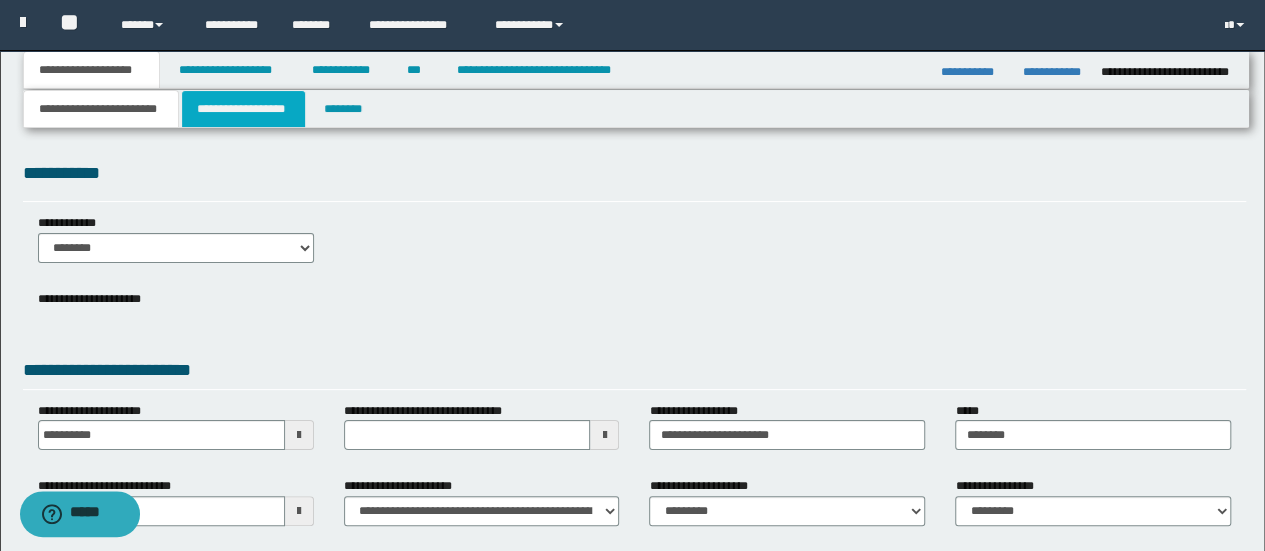 click on "**********" at bounding box center (243, 109) 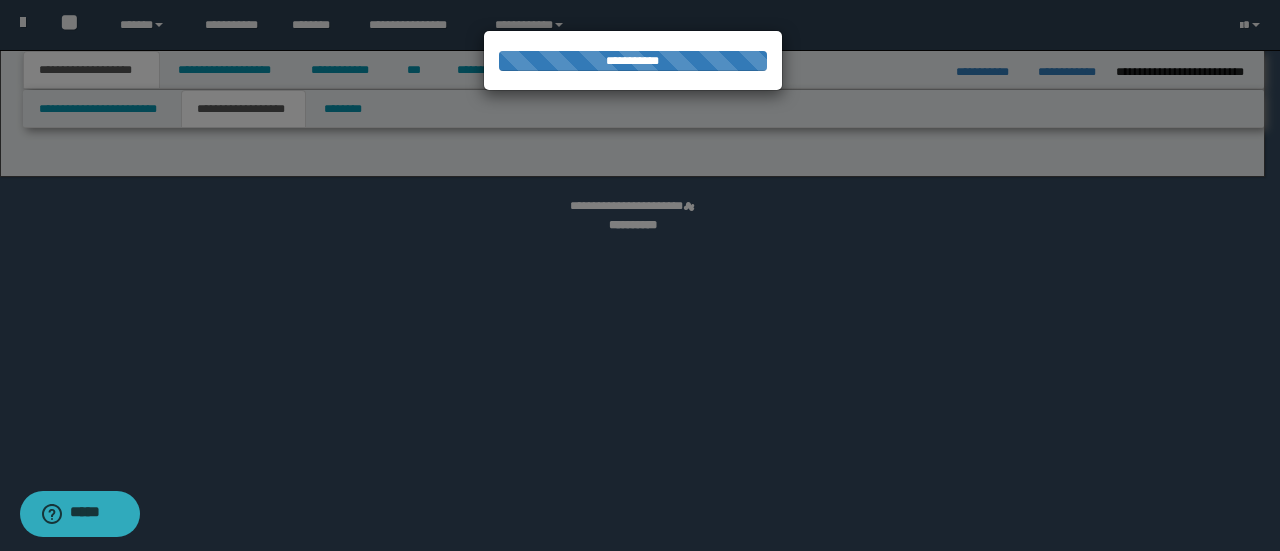 select on "*" 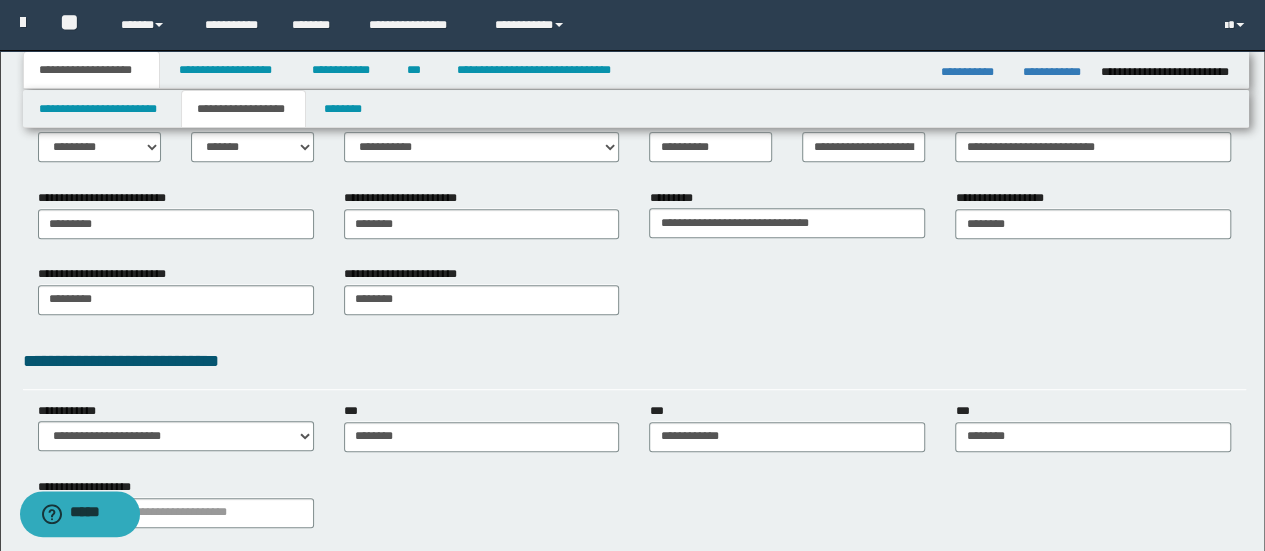scroll, scrollTop: 0, scrollLeft: 0, axis: both 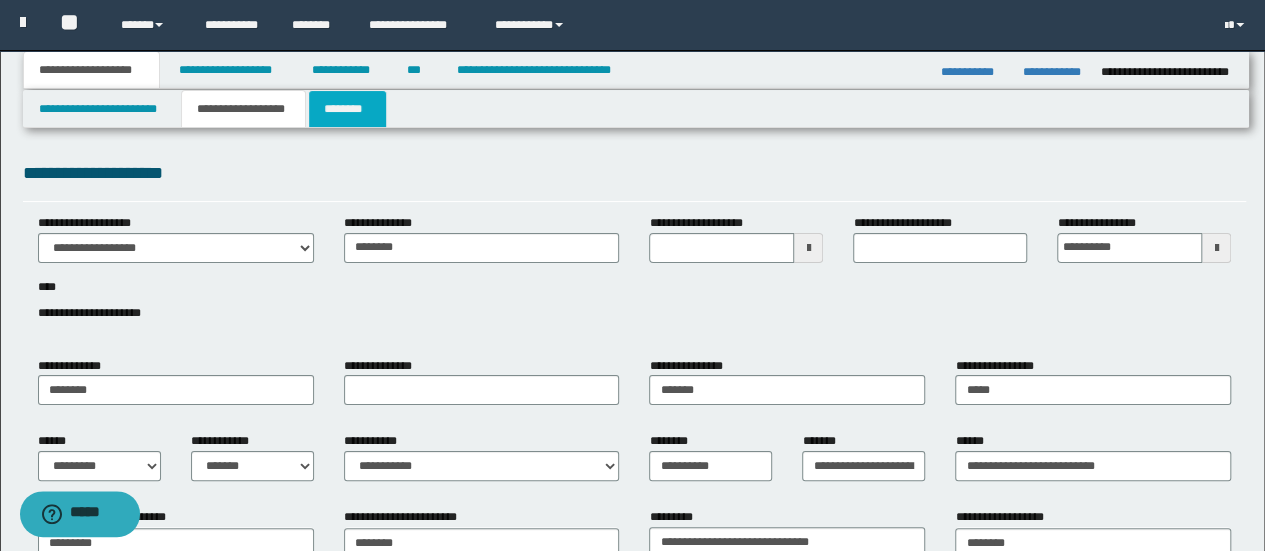 click on "********" at bounding box center (347, 109) 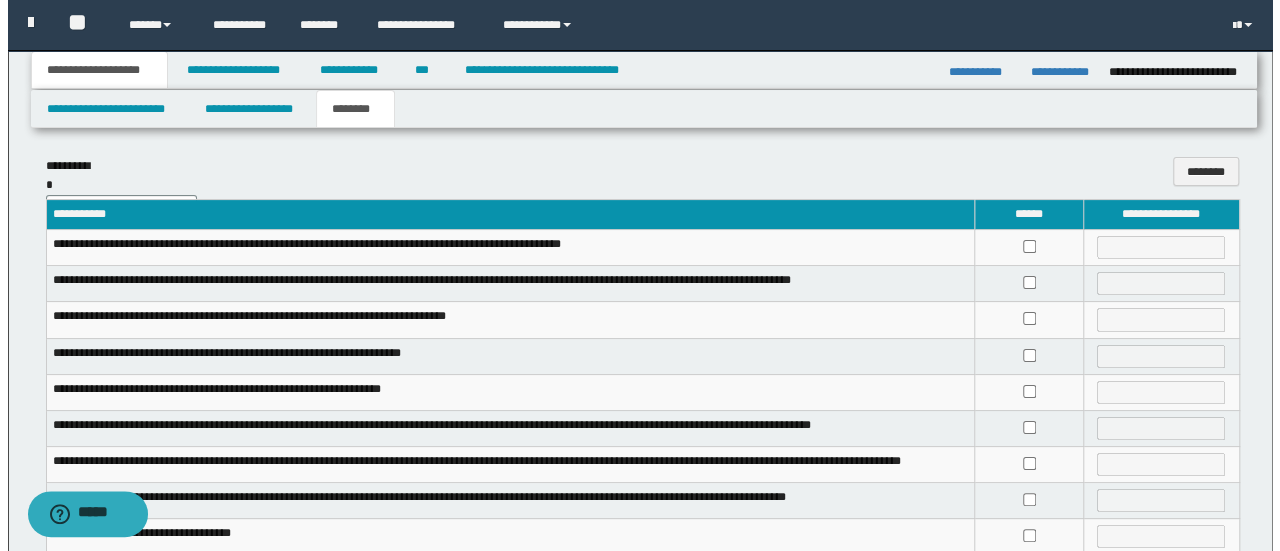 scroll, scrollTop: 0, scrollLeft: 0, axis: both 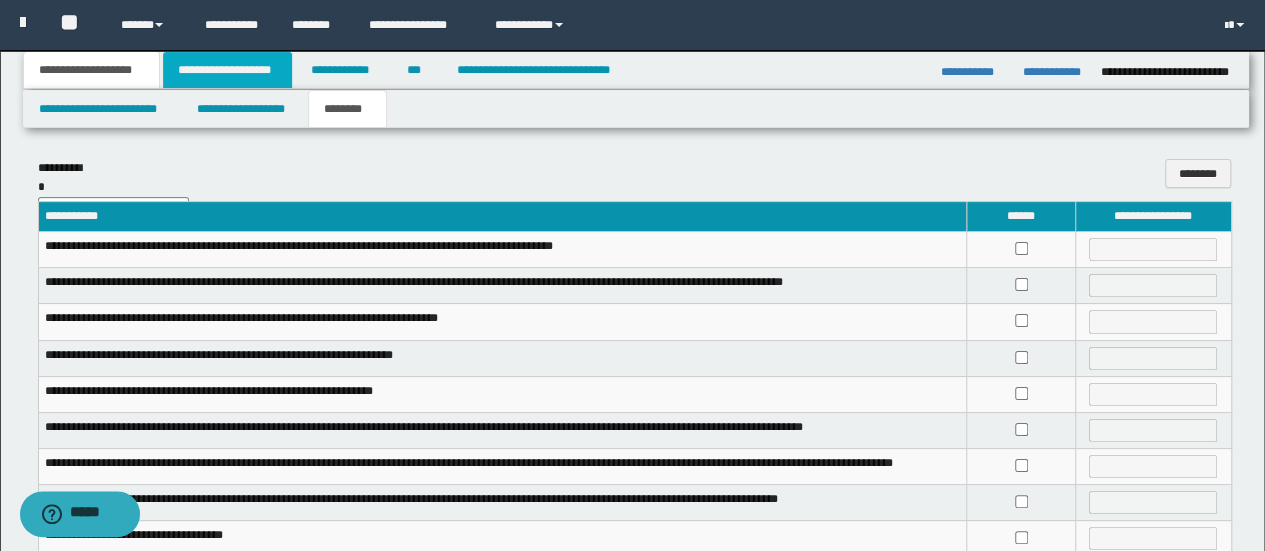 click on "**********" at bounding box center (227, 70) 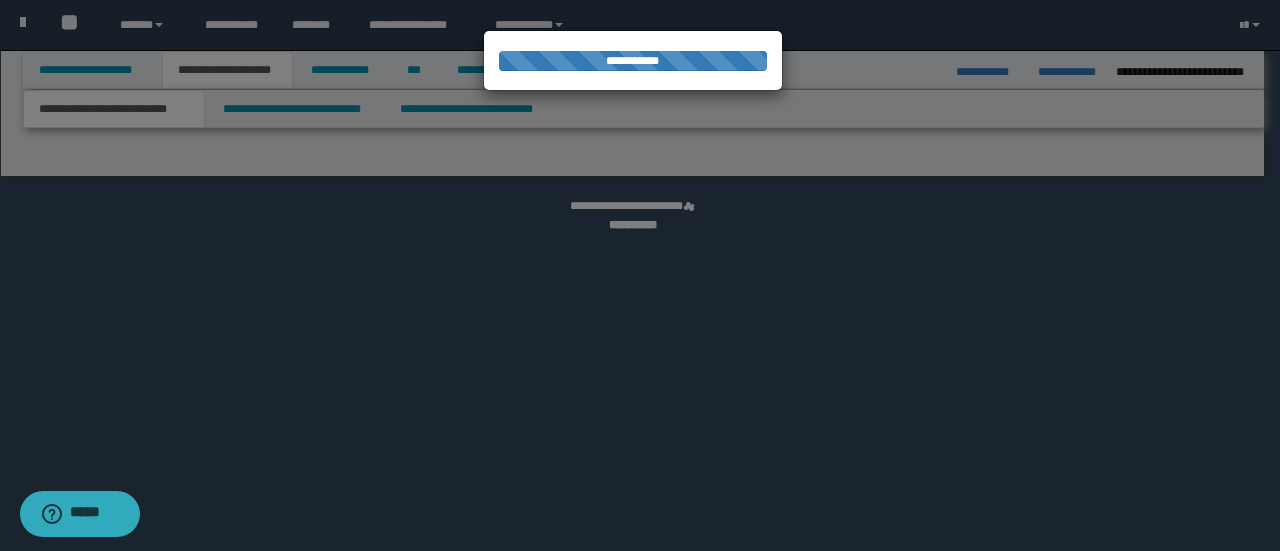 select on "*" 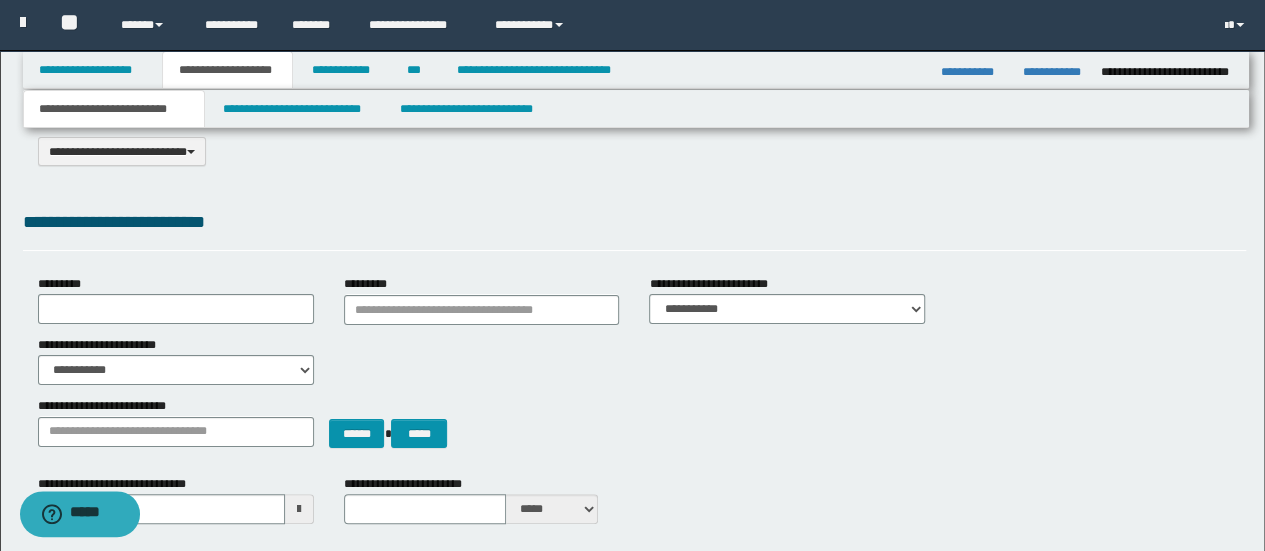 scroll, scrollTop: 0, scrollLeft: 0, axis: both 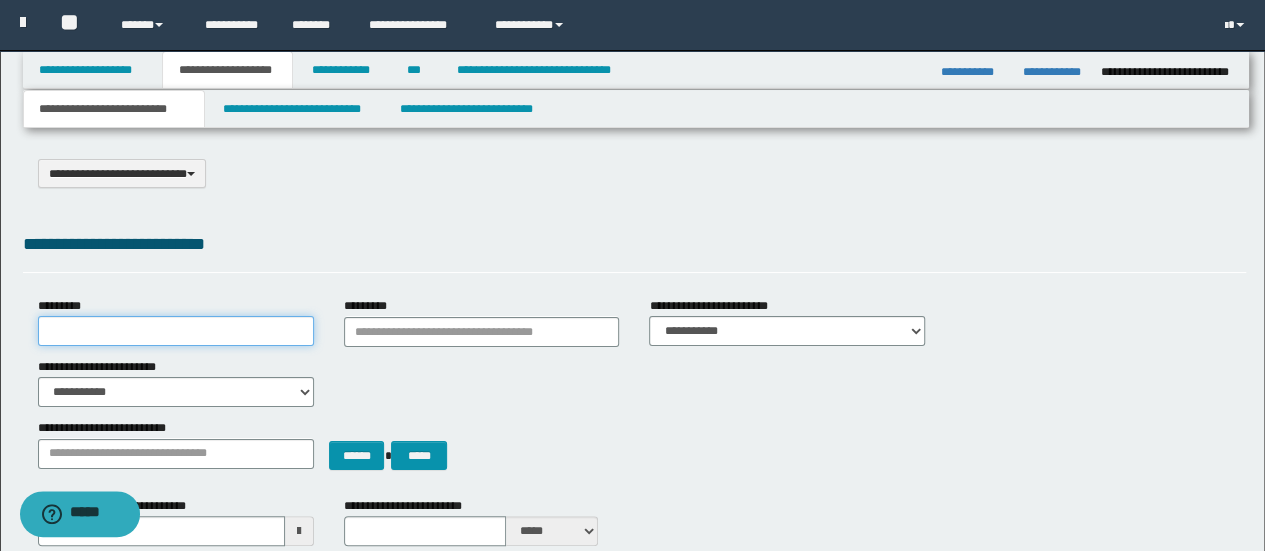 click on "*********" at bounding box center (176, 331) 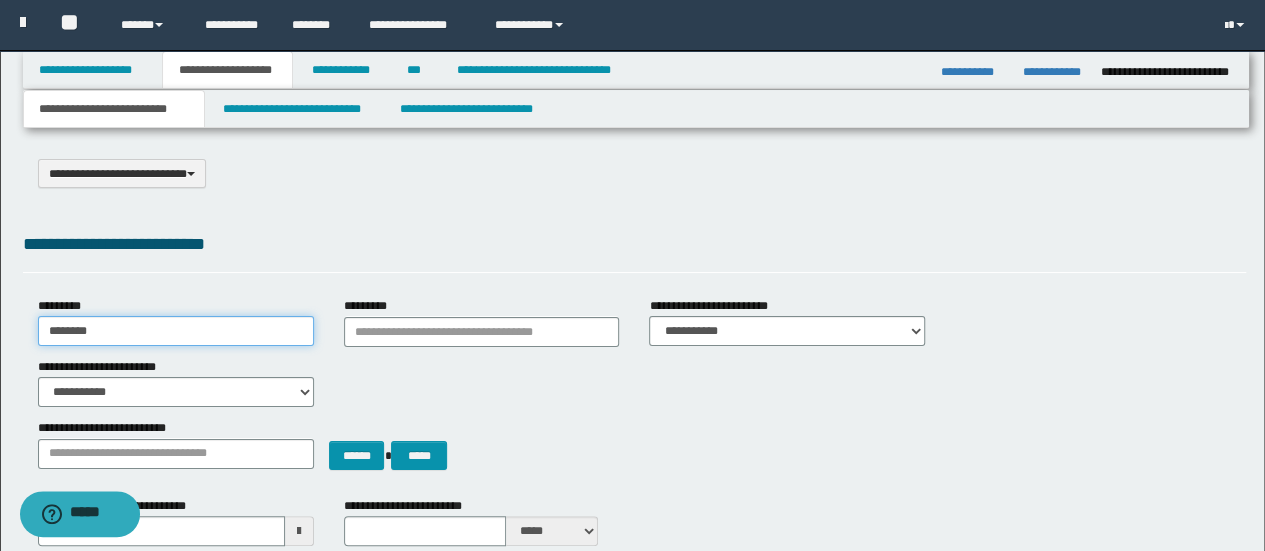 type on "********" 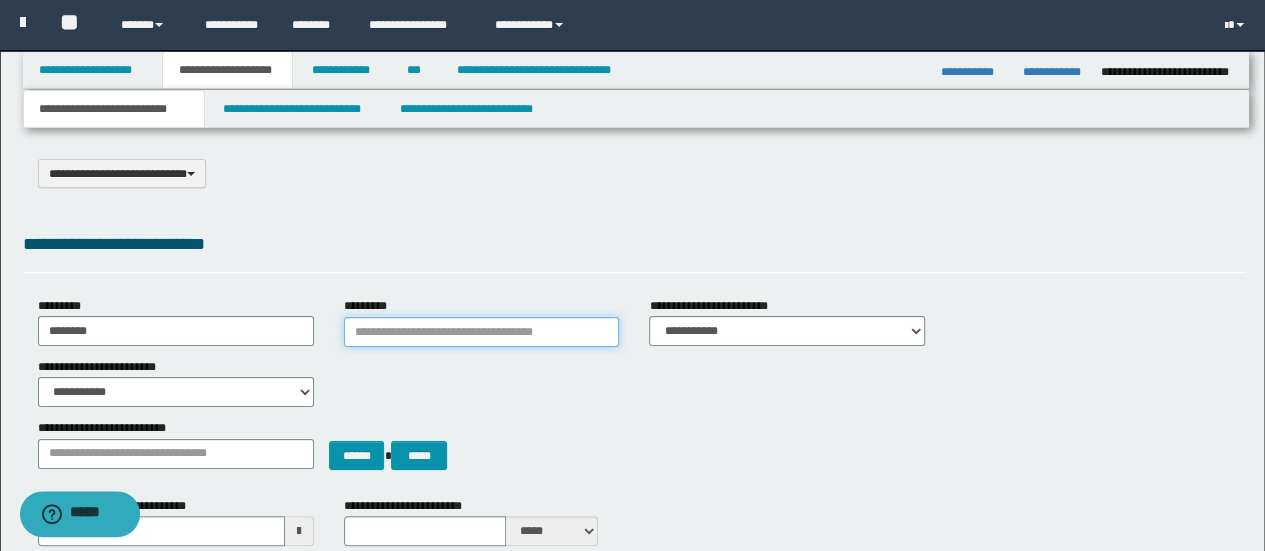 click on "*********" at bounding box center [482, 332] 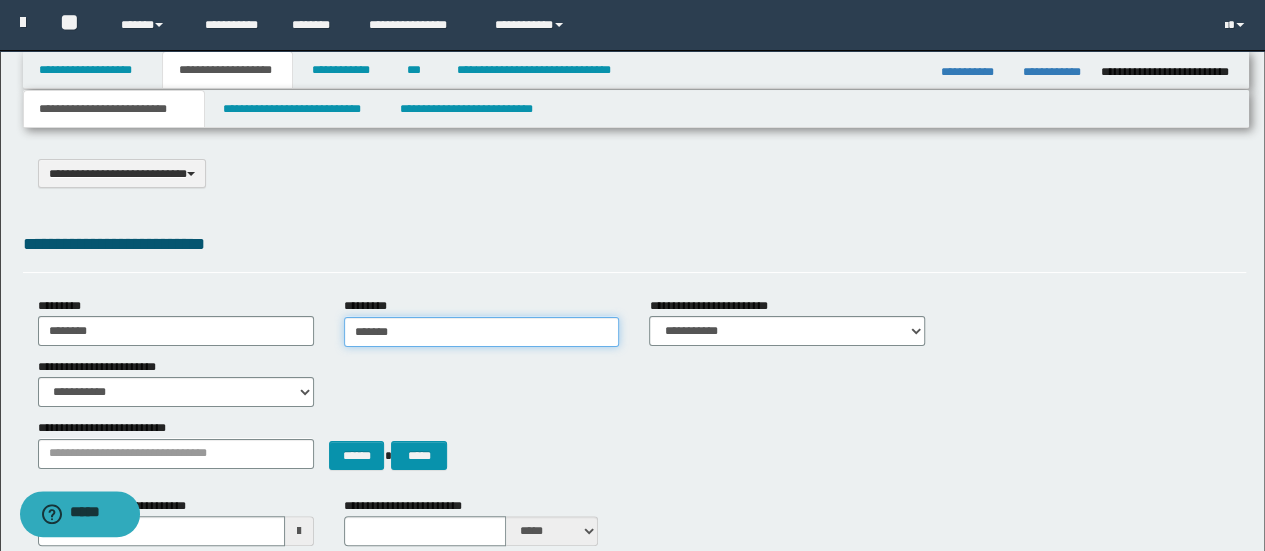 type on "********" 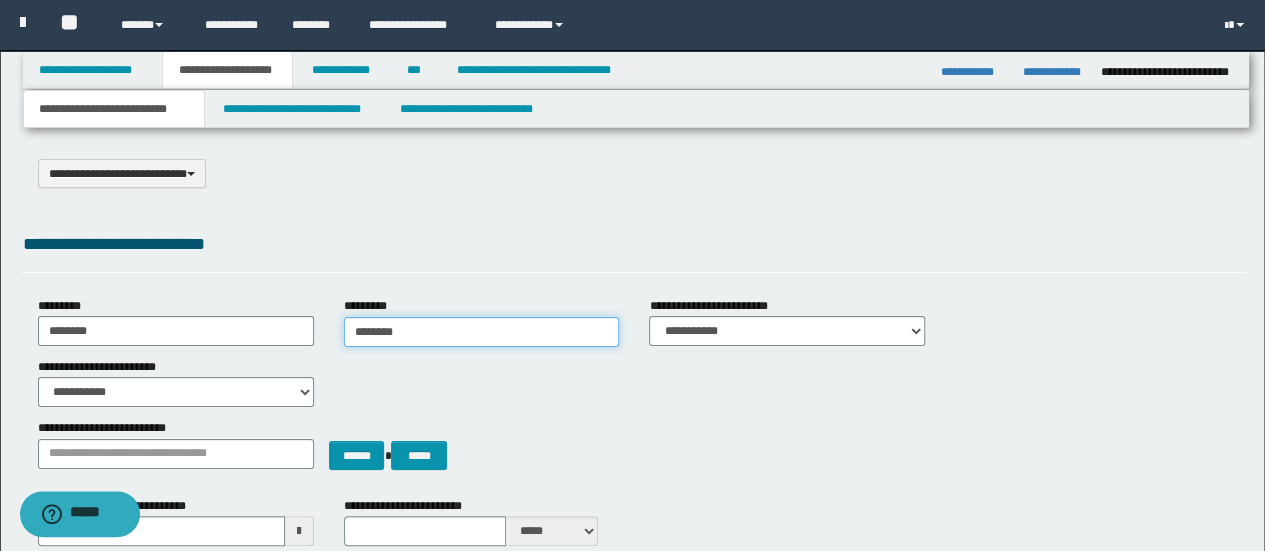 type on "********" 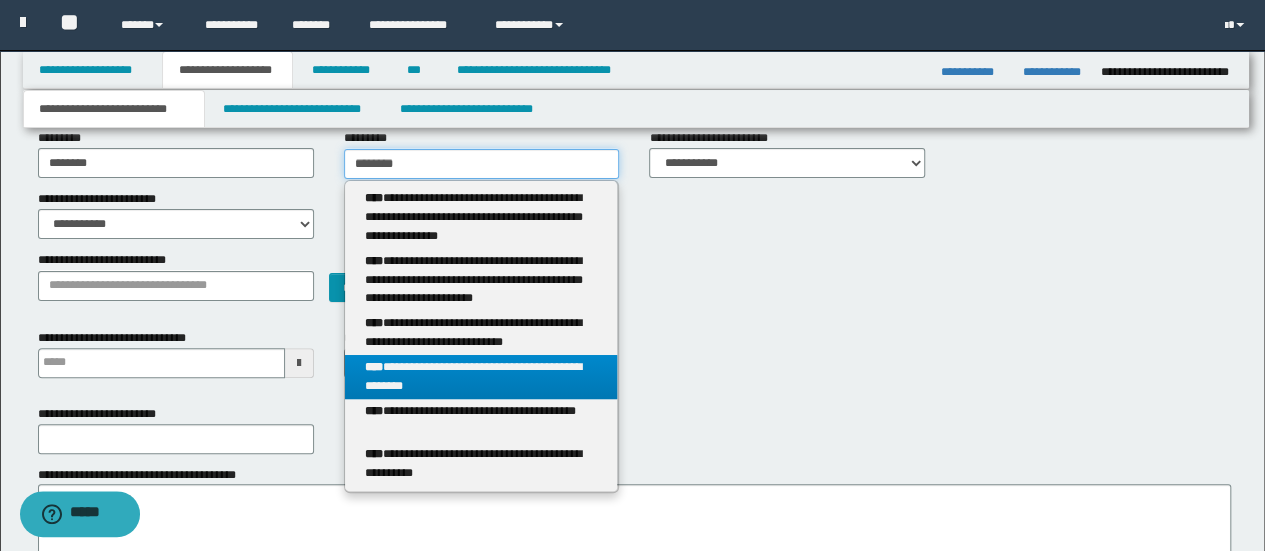 scroll, scrollTop: 200, scrollLeft: 0, axis: vertical 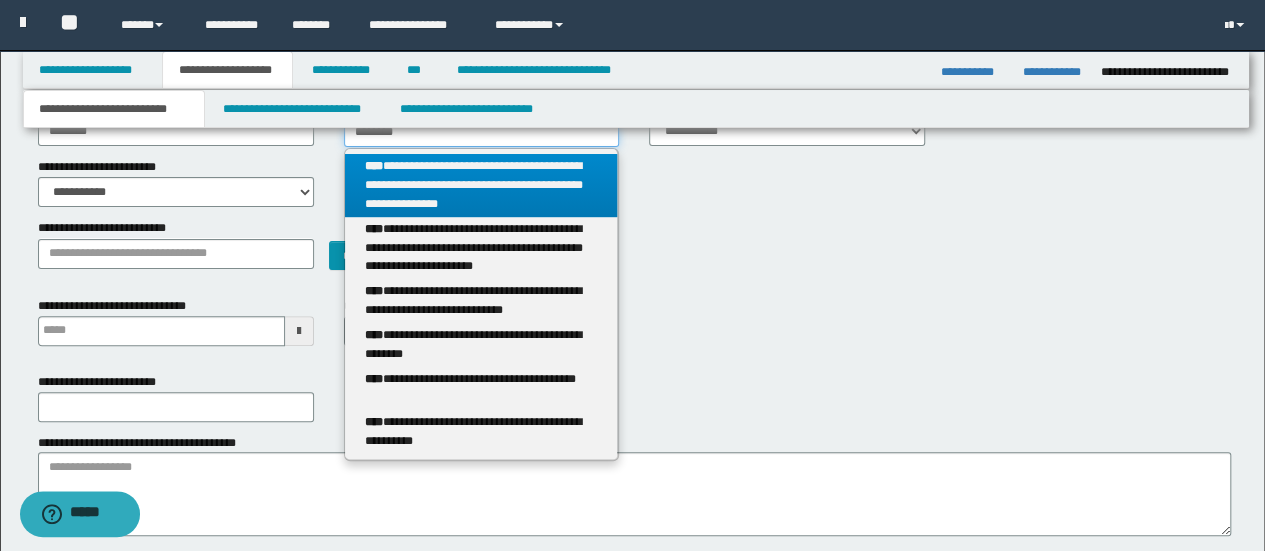 type 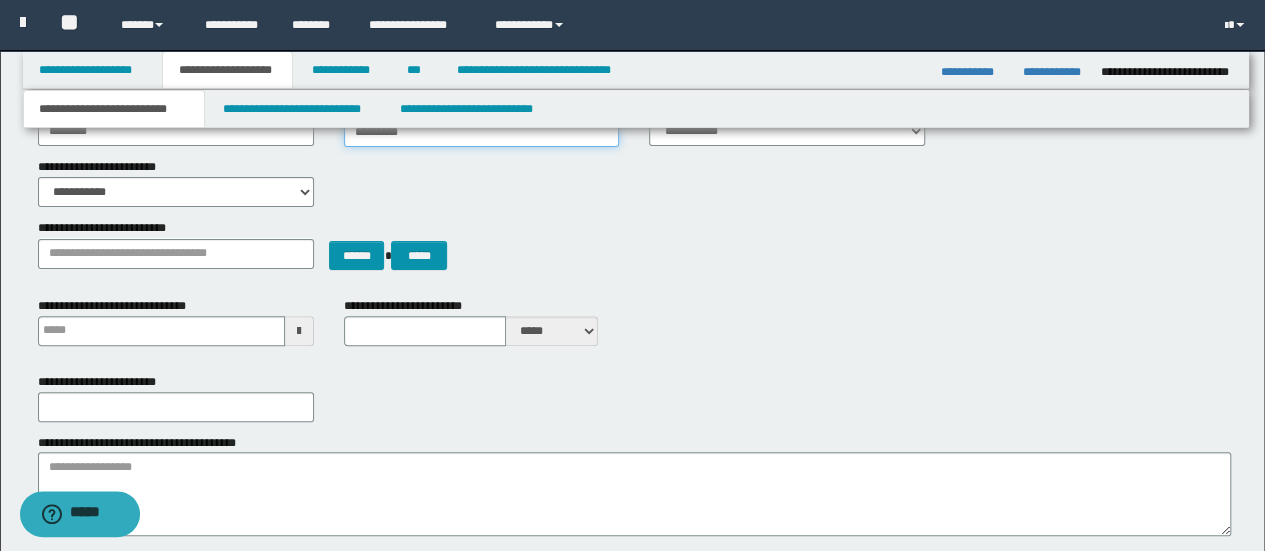 type on "*********" 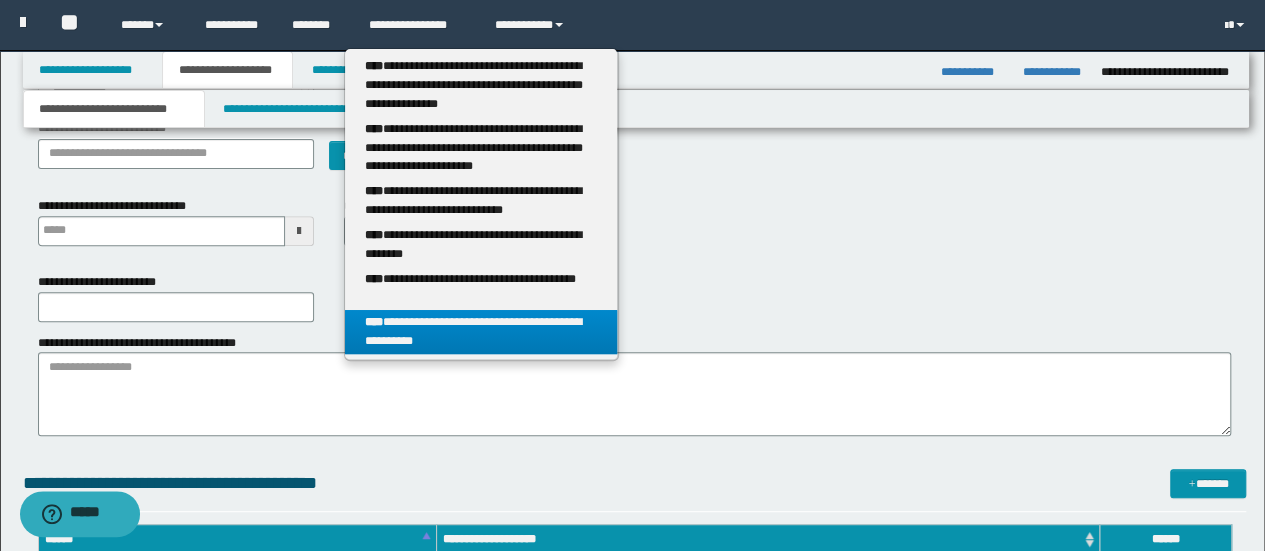 scroll, scrollTop: 0, scrollLeft: 0, axis: both 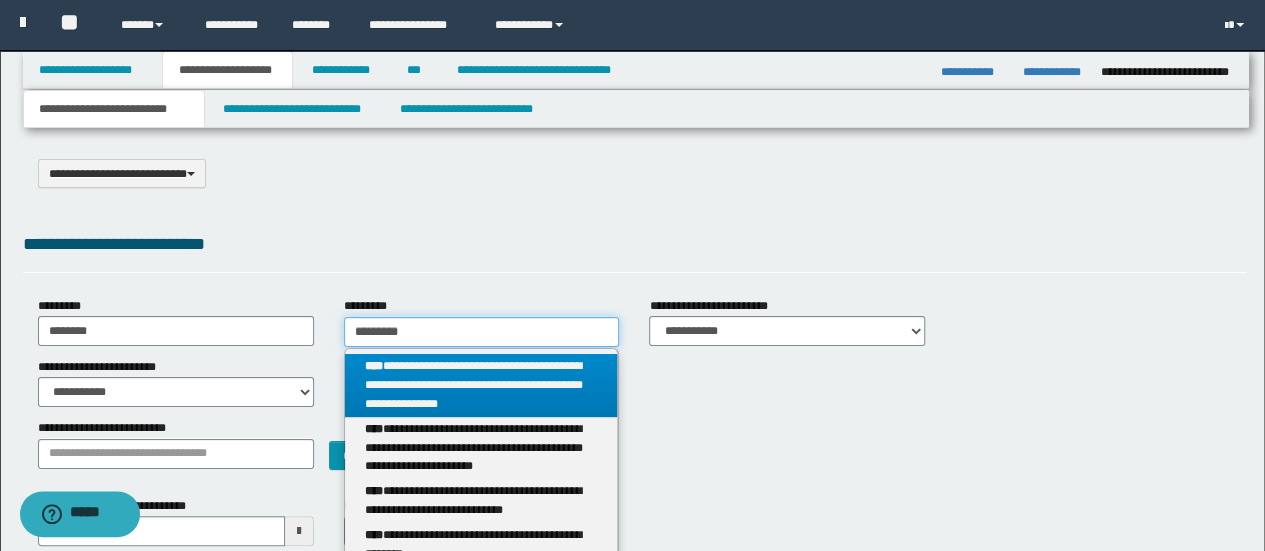 drag, startPoint x: 435, startPoint y: 335, endPoint x: 356, endPoint y: 339, distance: 79.101204 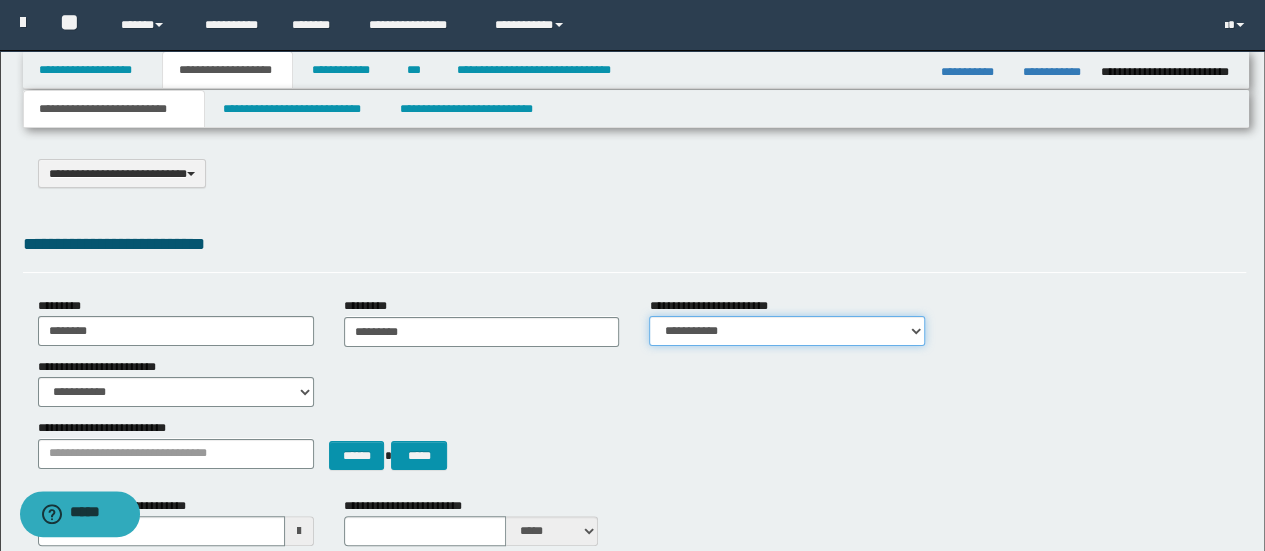 click on "**********" at bounding box center [787, 331] 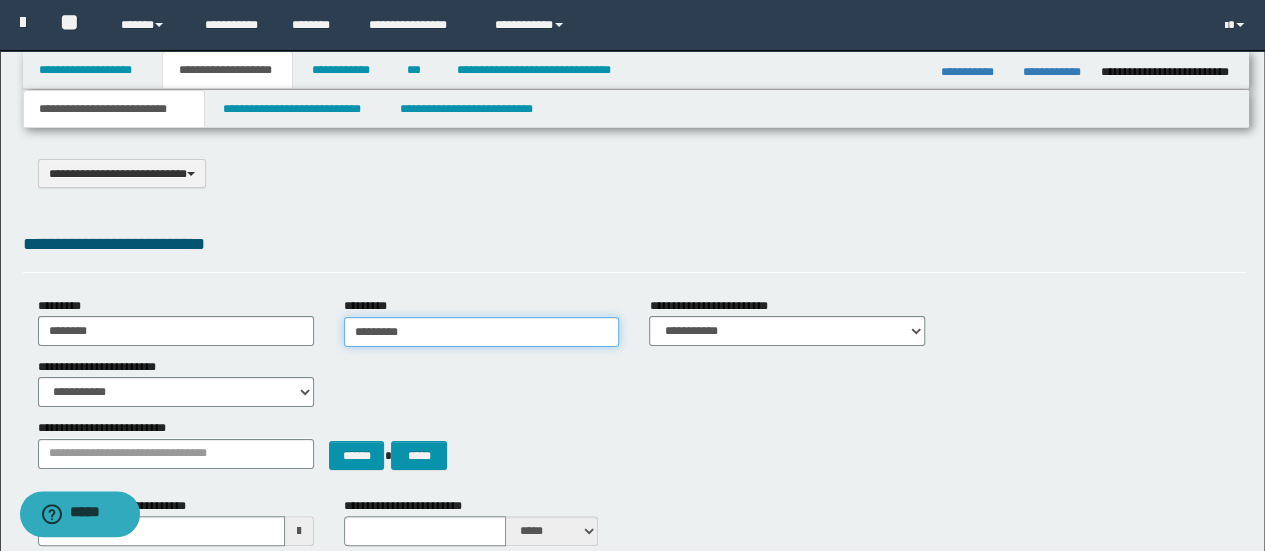 drag, startPoint x: 426, startPoint y: 333, endPoint x: 352, endPoint y: 325, distance: 74.431175 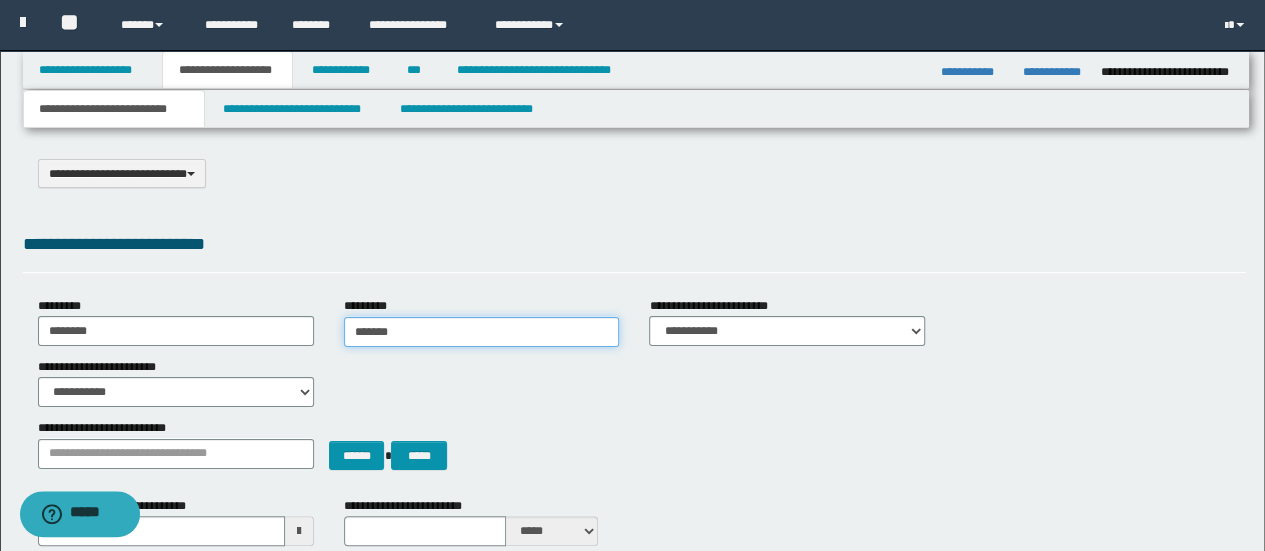 type on "********" 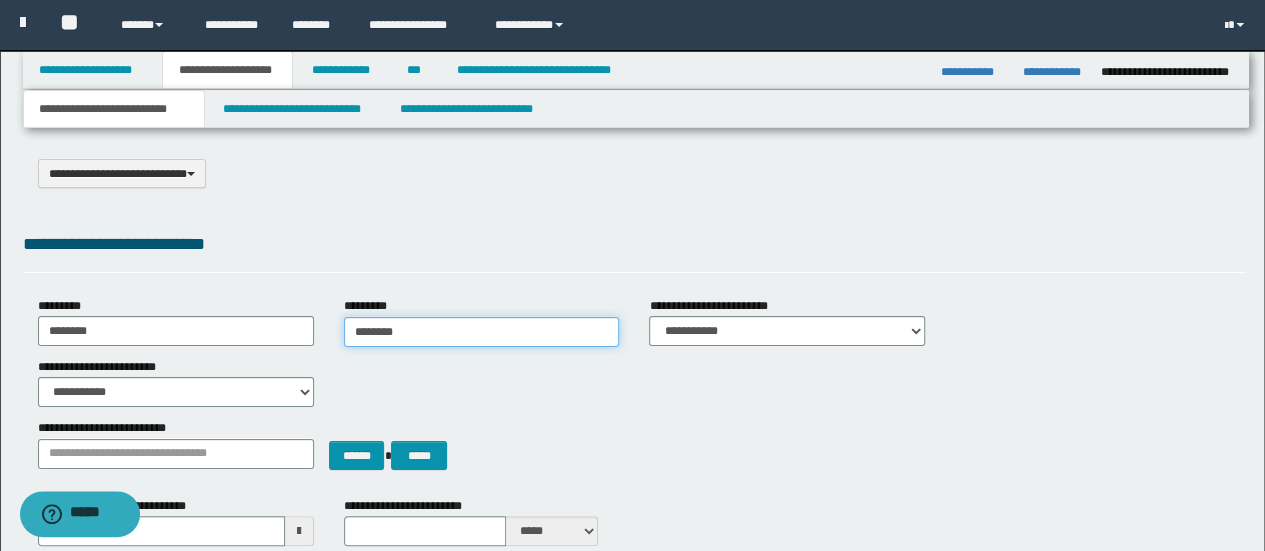 type on "********" 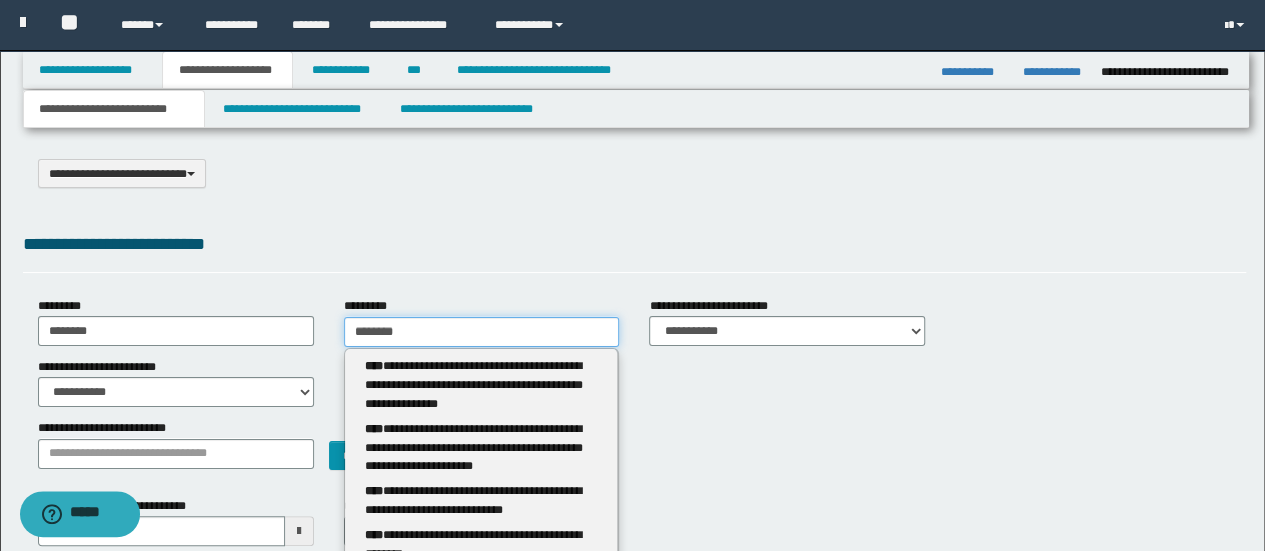 type on "********" 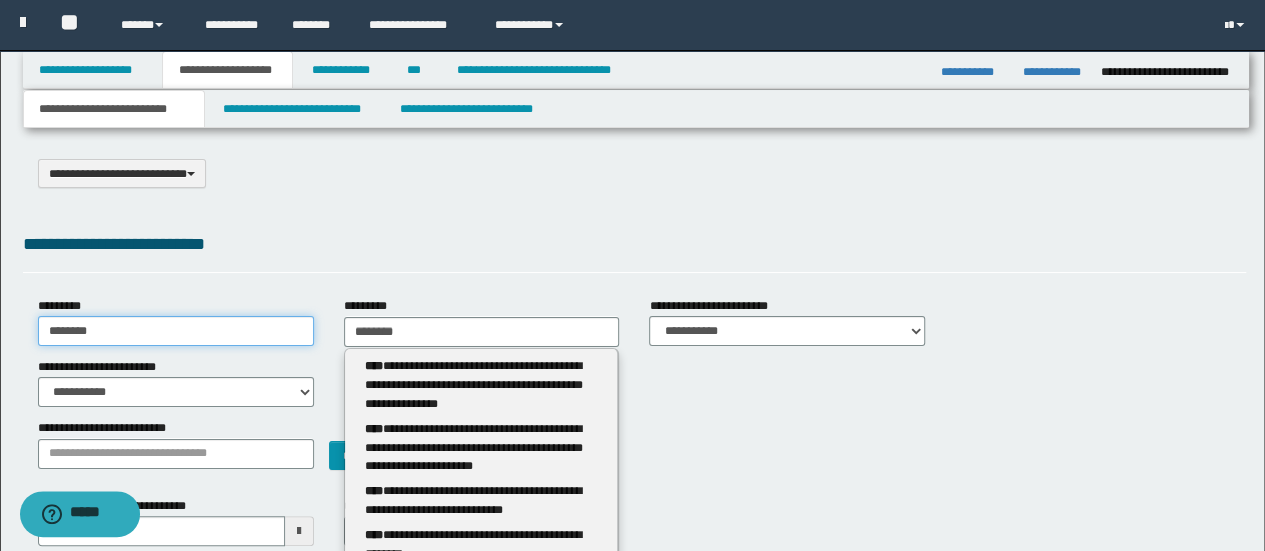 type 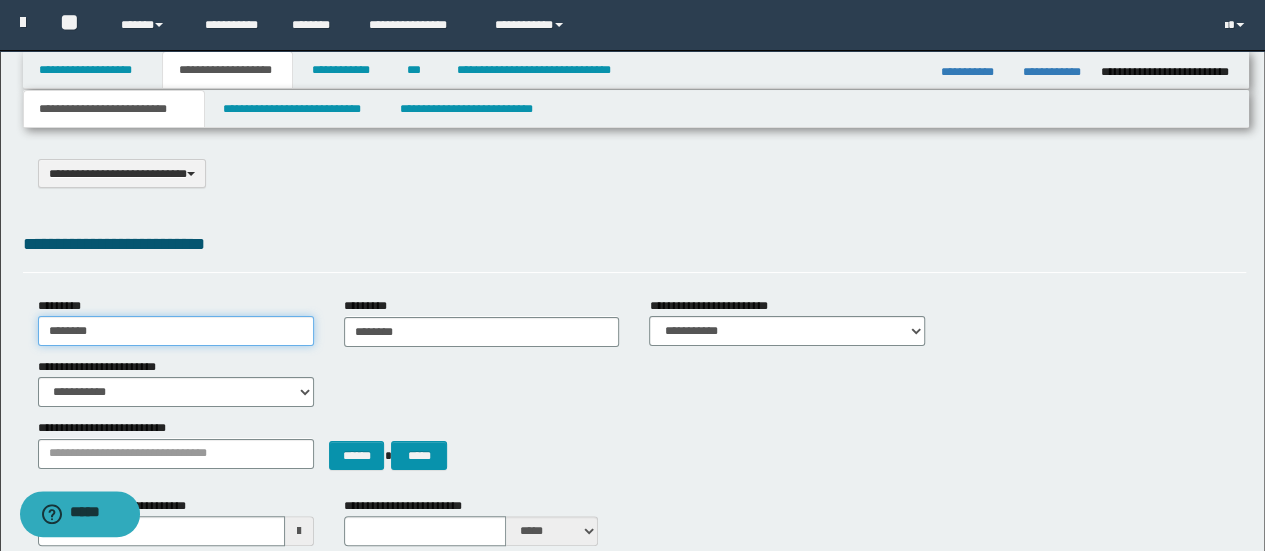 drag, startPoint x: 107, startPoint y: 332, endPoint x: 0, endPoint y: 329, distance: 107.042046 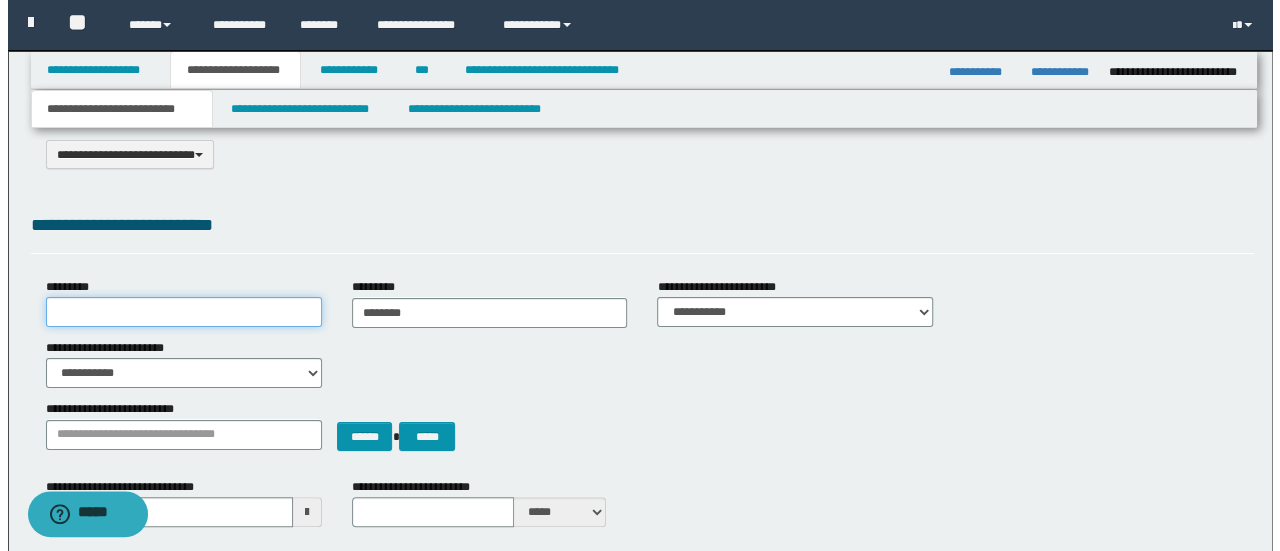 scroll, scrollTop: 0, scrollLeft: 0, axis: both 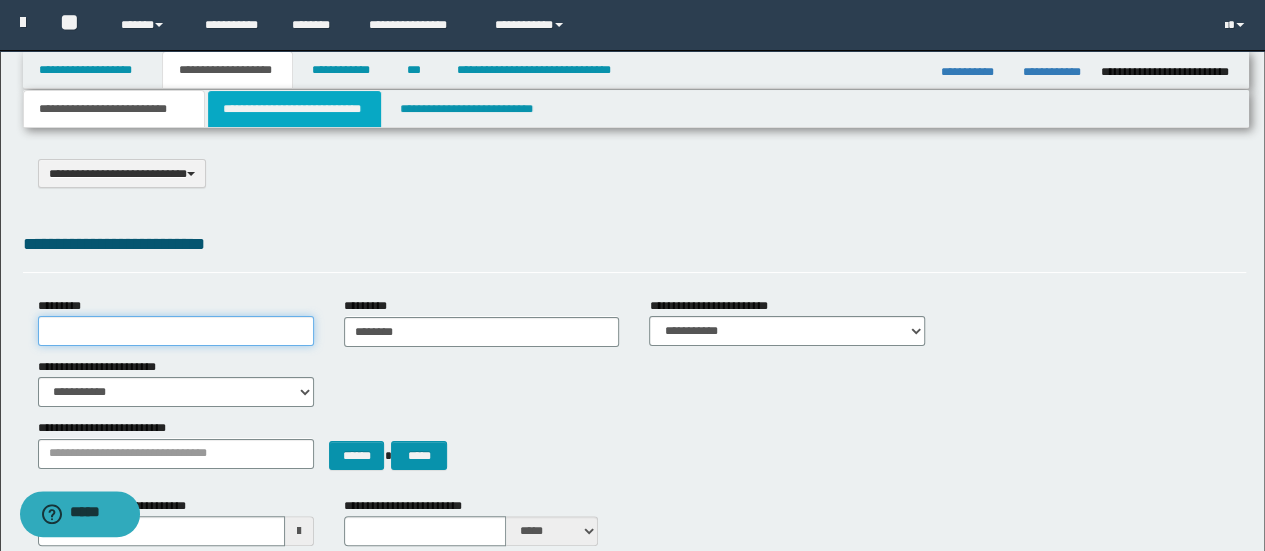type 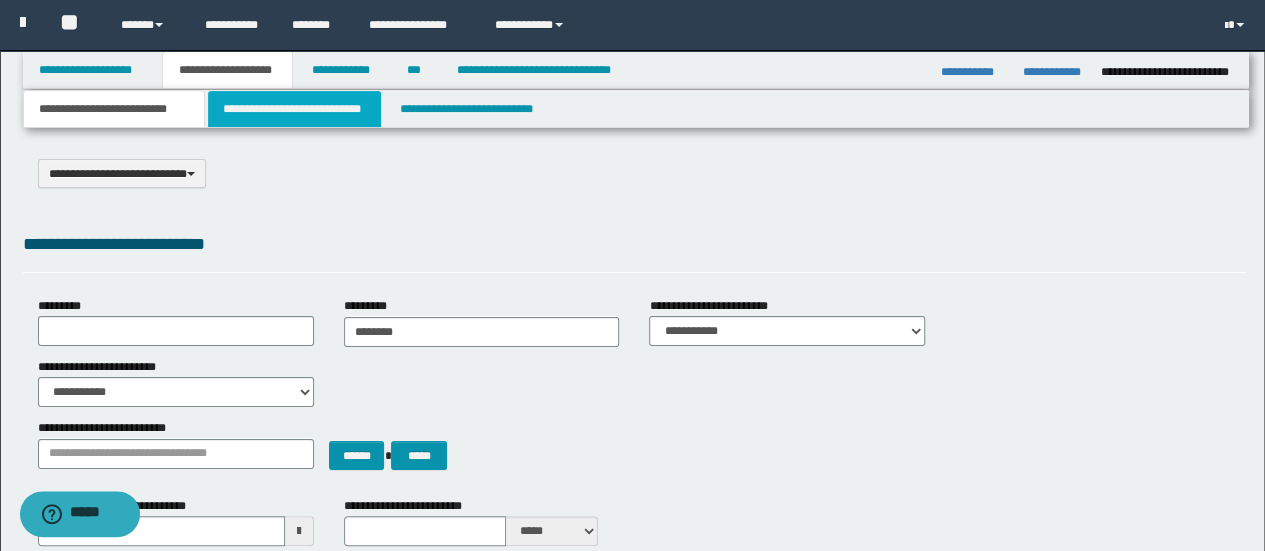 click on "**********" at bounding box center [294, 109] 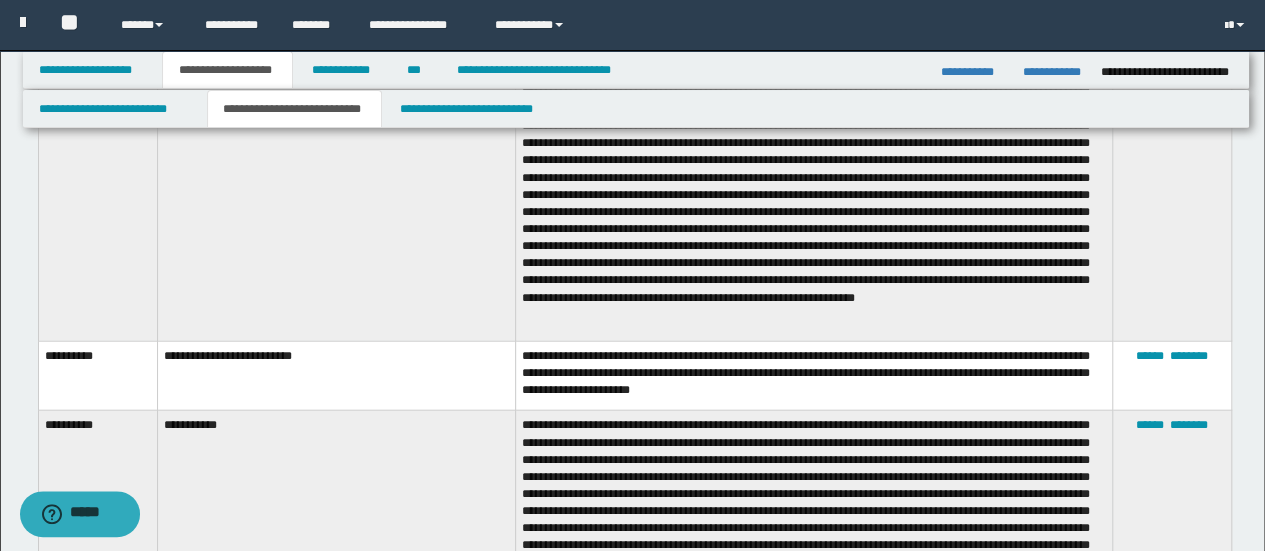 scroll, scrollTop: 2300, scrollLeft: 0, axis: vertical 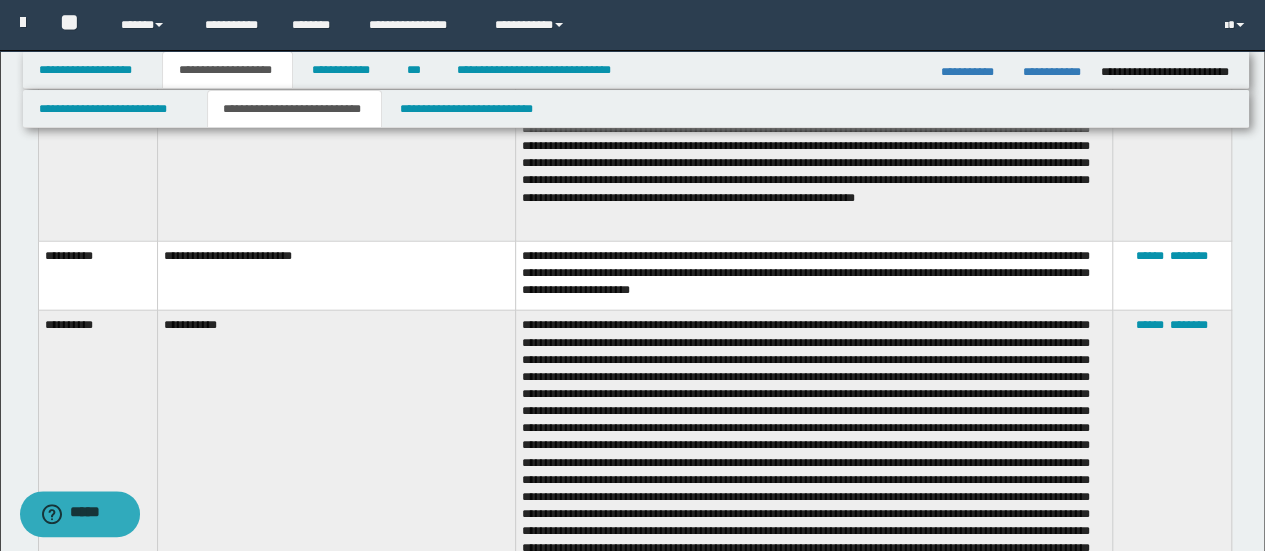 click at bounding box center [814, 476] 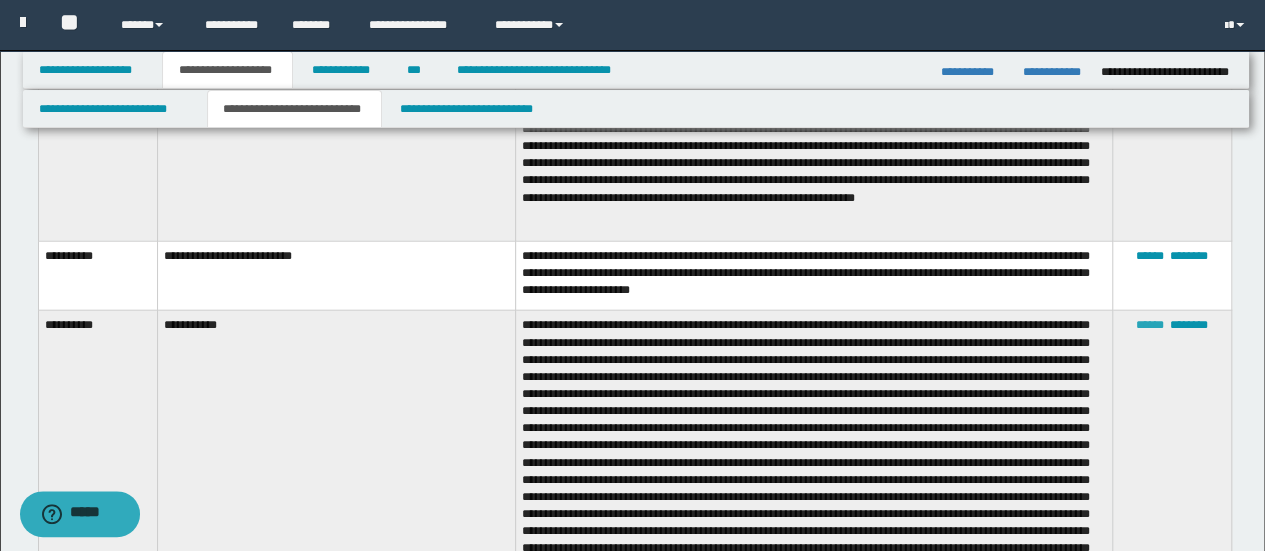 click on "******" at bounding box center (1150, 325) 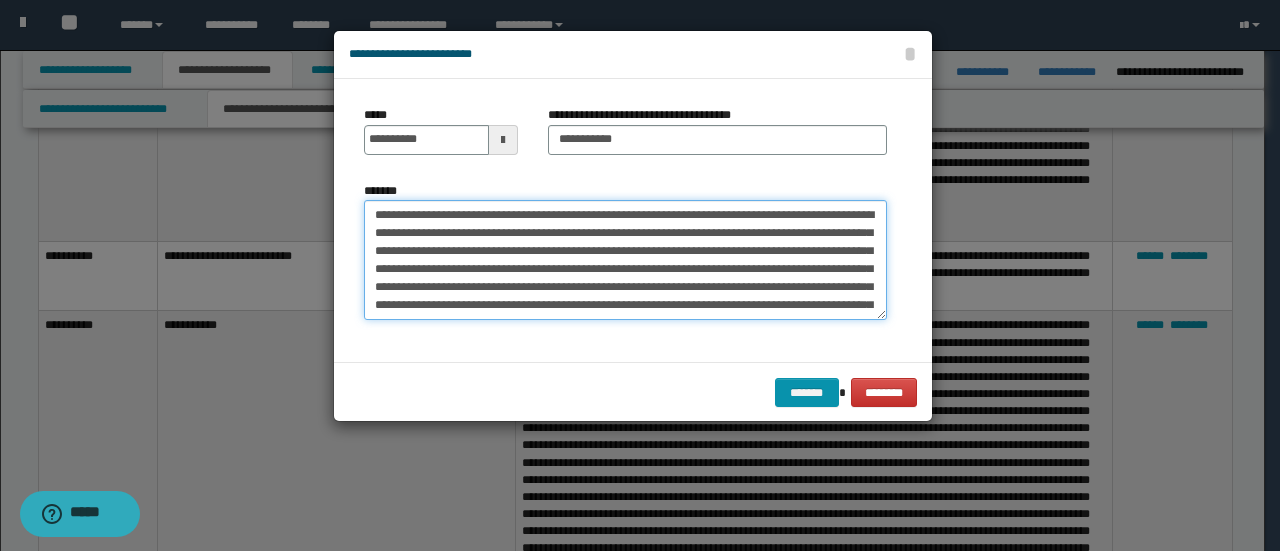 click on "*******" at bounding box center [625, 260] 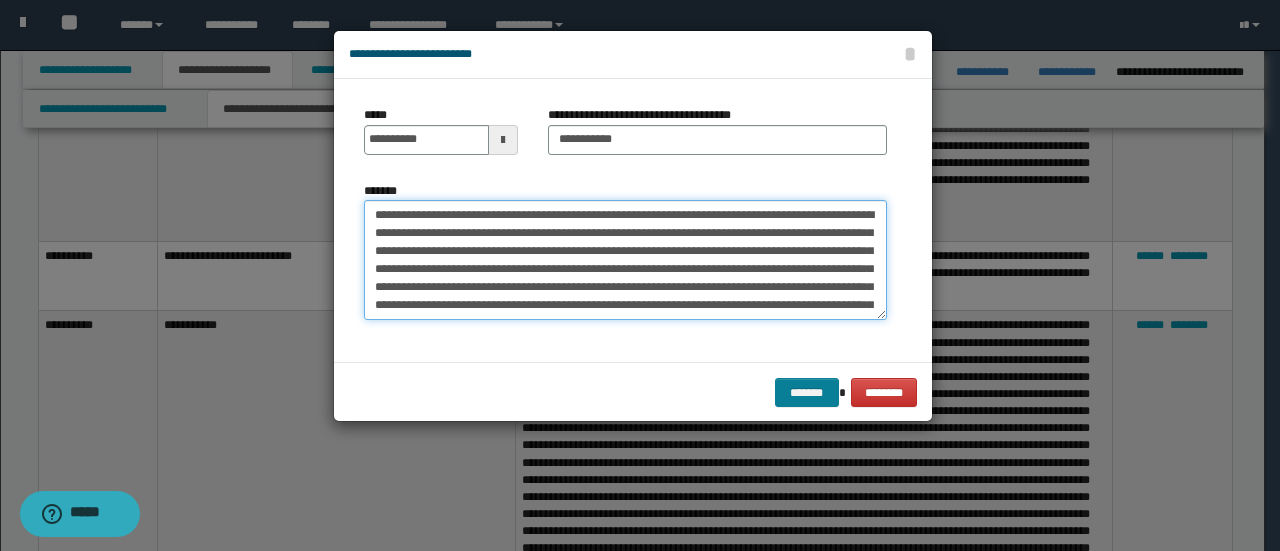 type on "**********" 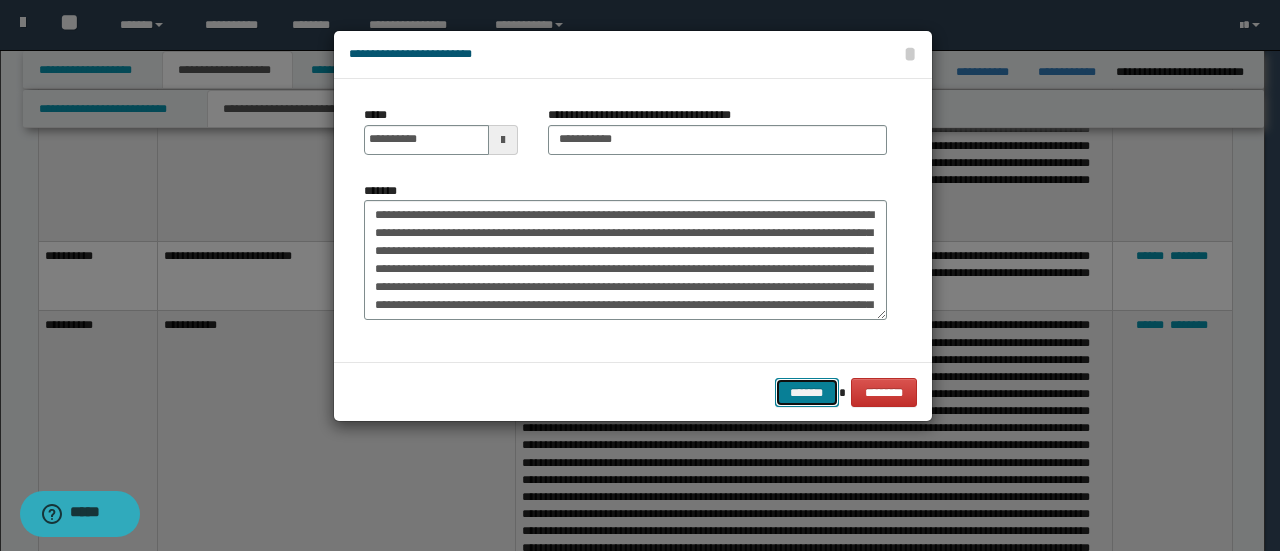 click on "*******" at bounding box center [807, 392] 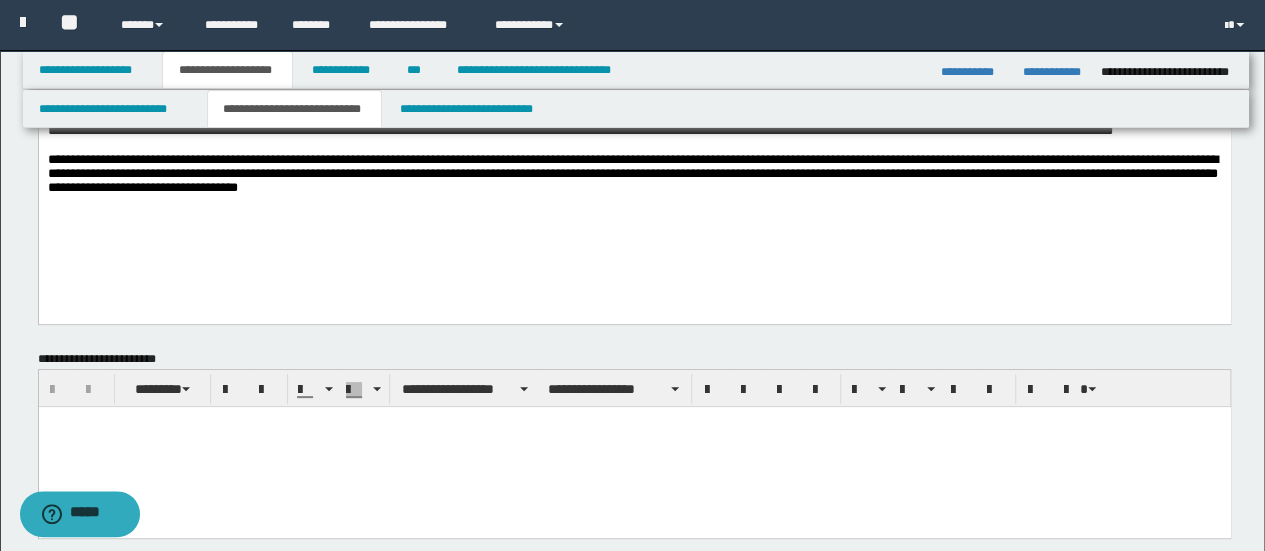 scroll, scrollTop: 0, scrollLeft: 0, axis: both 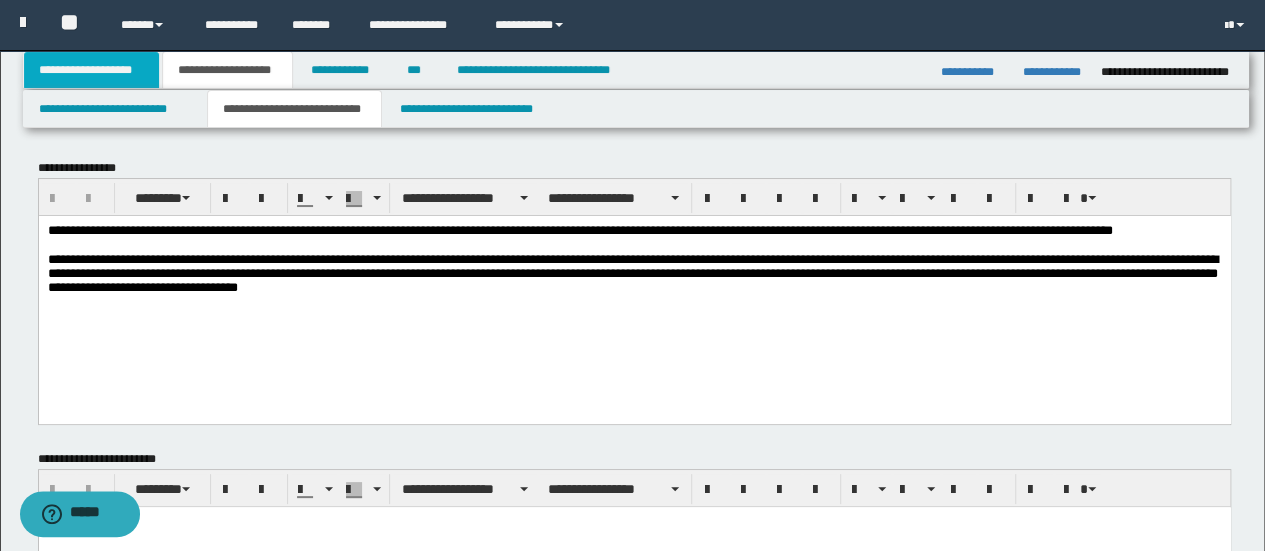 click on "**********" at bounding box center (92, 70) 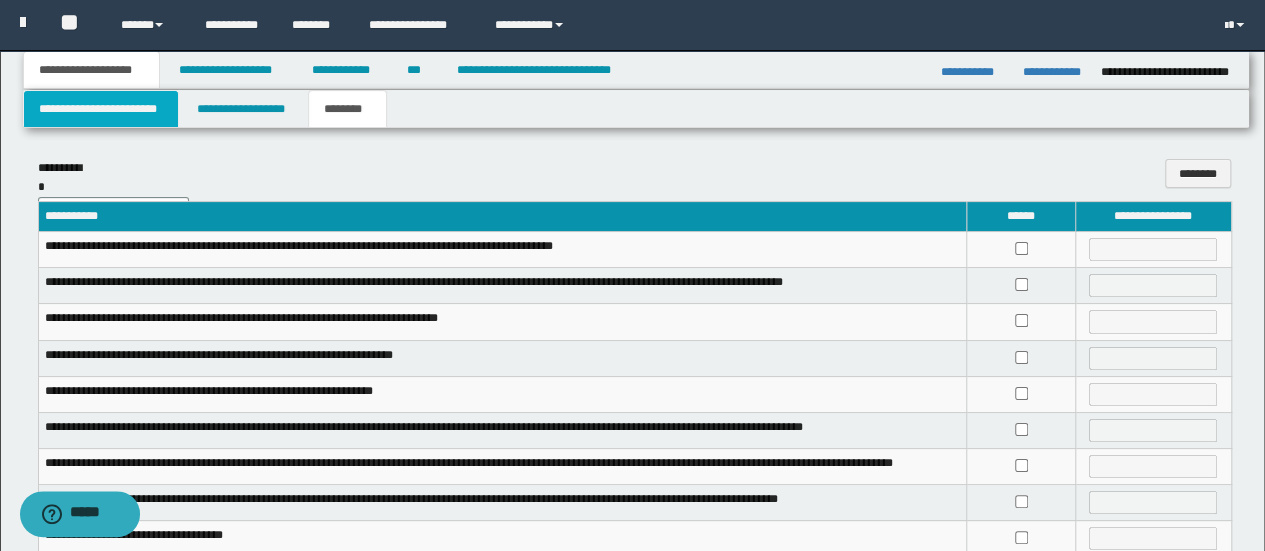 click on "**********" at bounding box center [101, 109] 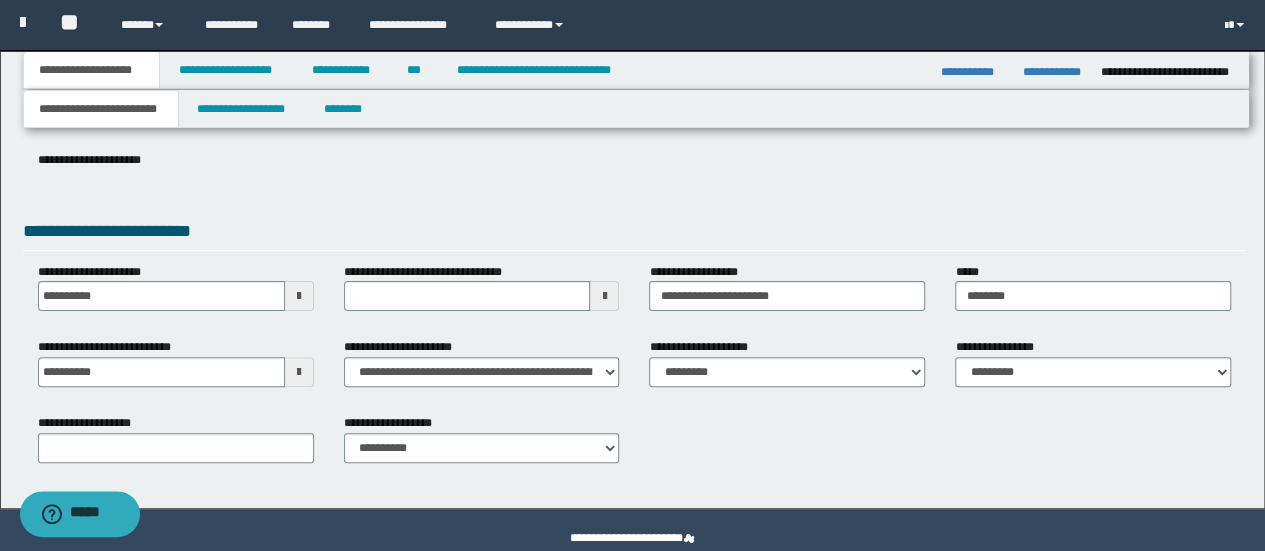 scroll, scrollTop: 174, scrollLeft: 0, axis: vertical 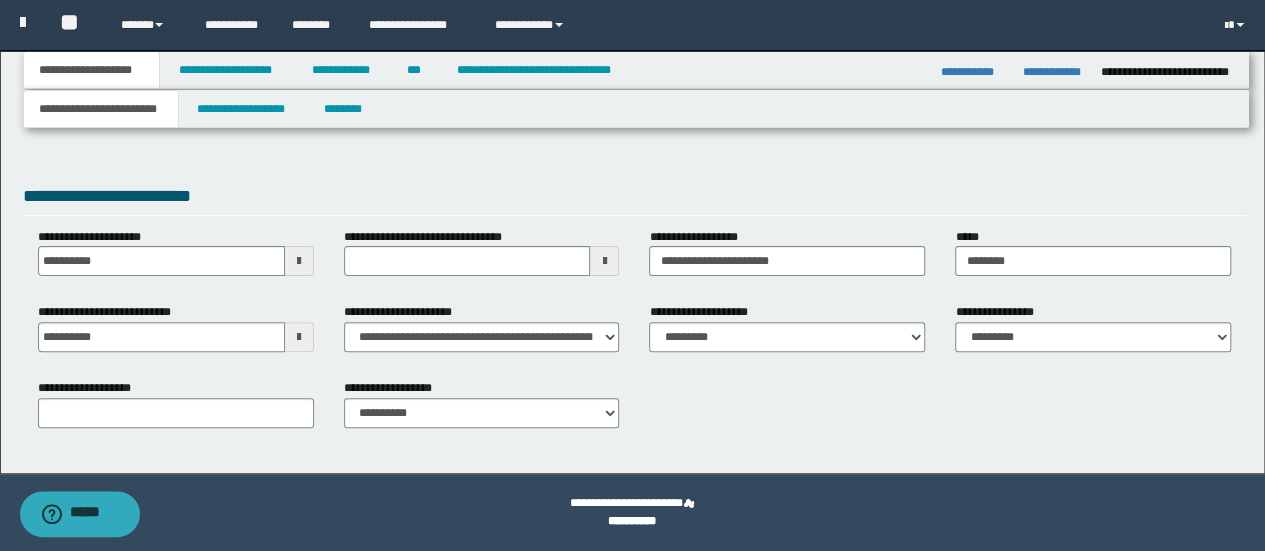 click at bounding box center (299, 337) 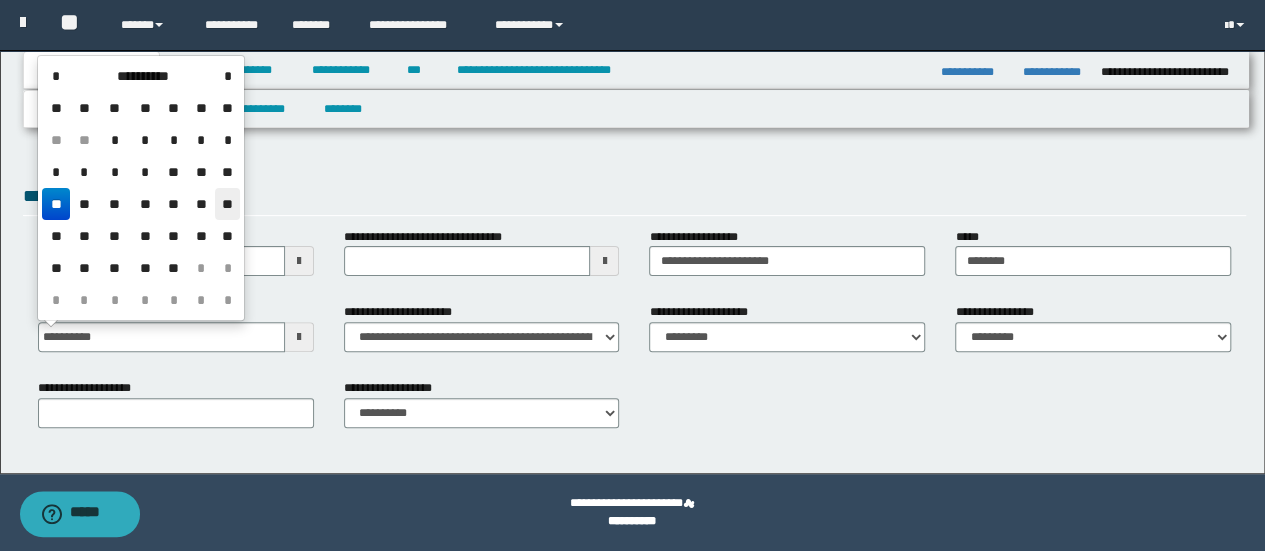 click on "**" at bounding box center [227, 204] 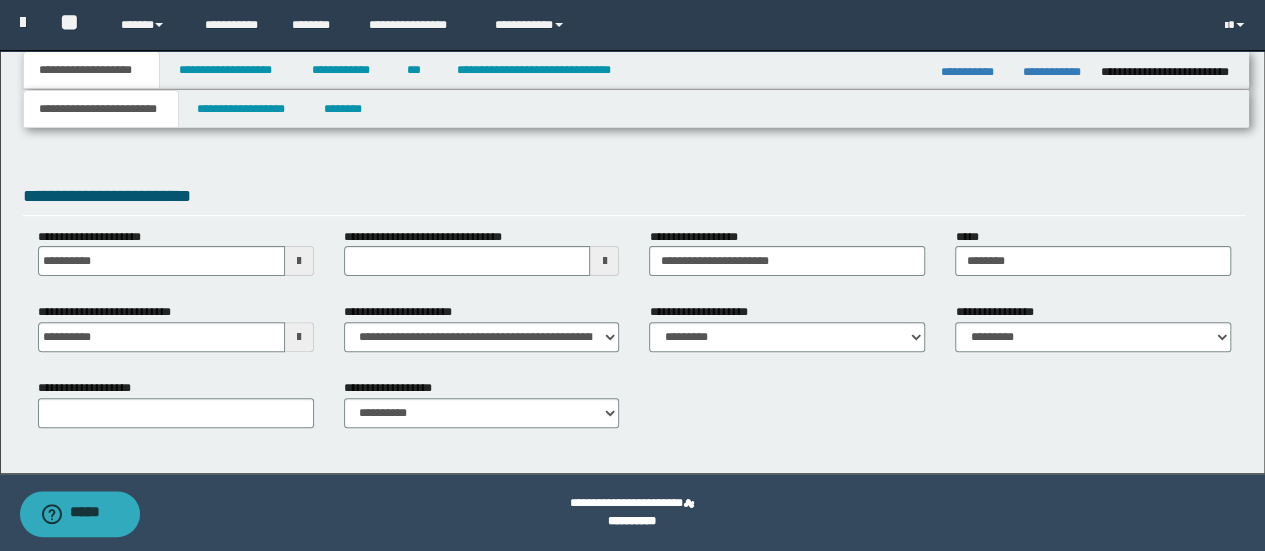 click on "**********" at bounding box center [101, 109] 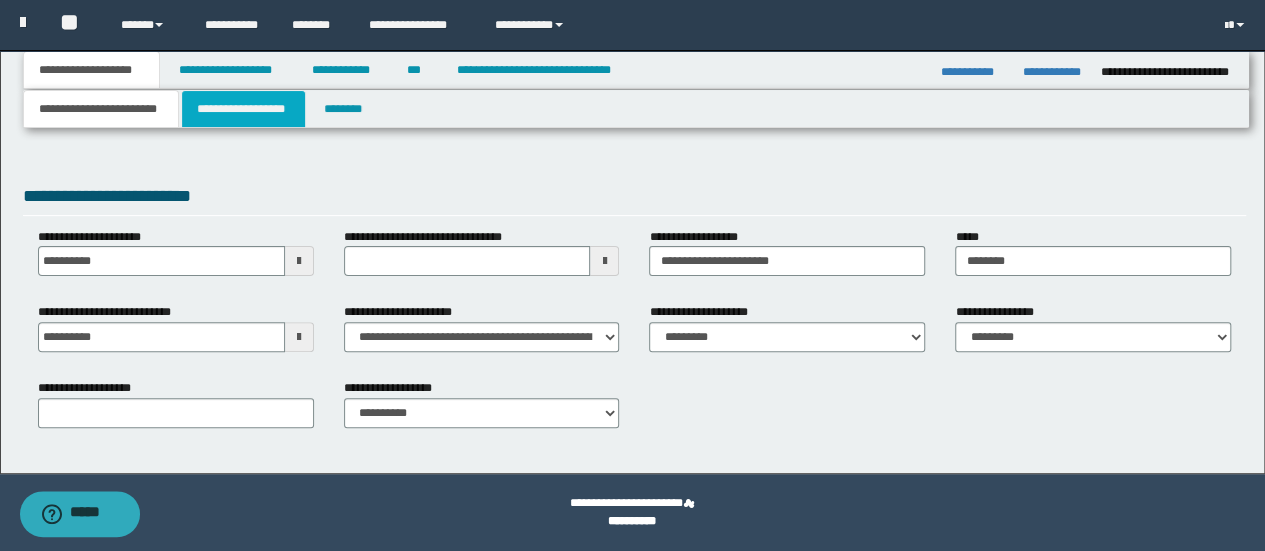 click on "**********" at bounding box center [243, 109] 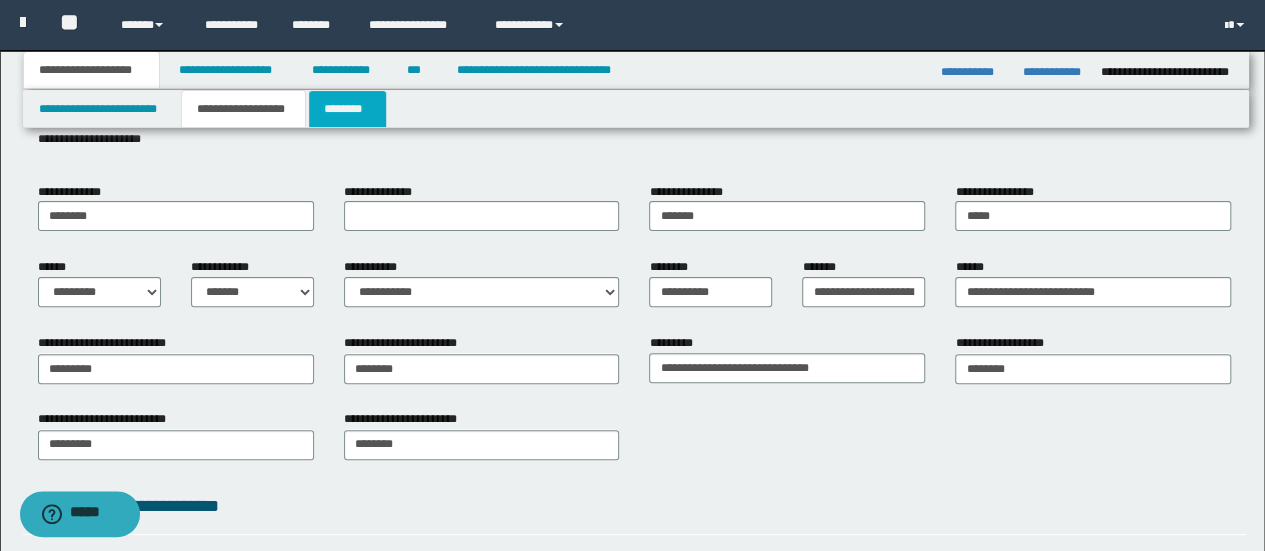 click on "********" at bounding box center [347, 109] 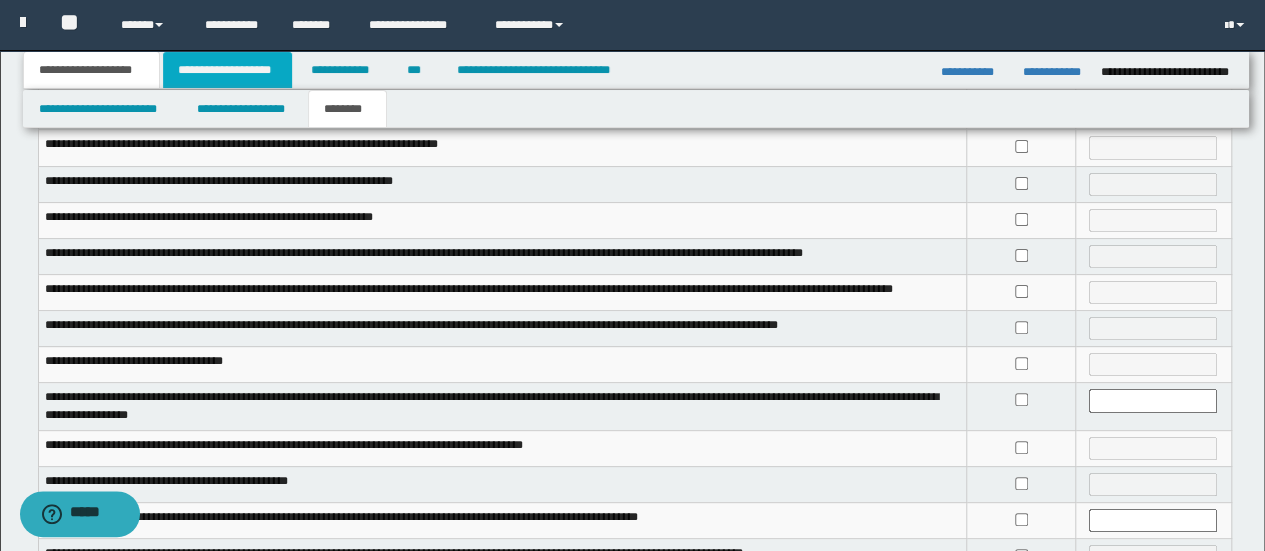 click on "**********" at bounding box center (227, 70) 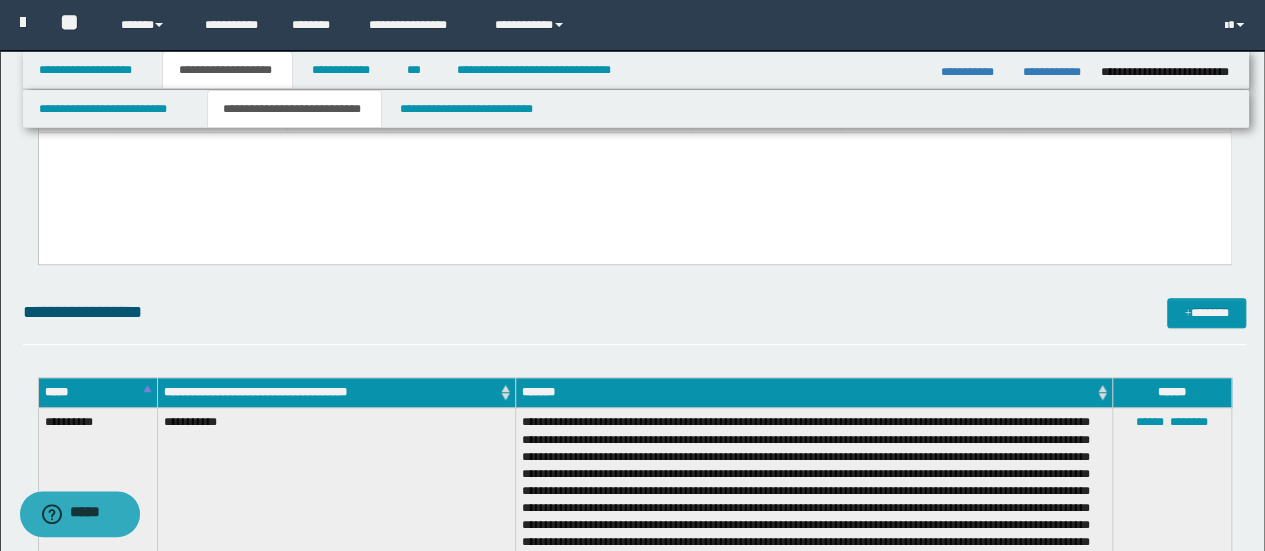 scroll, scrollTop: 674, scrollLeft: 0, axis: vertical 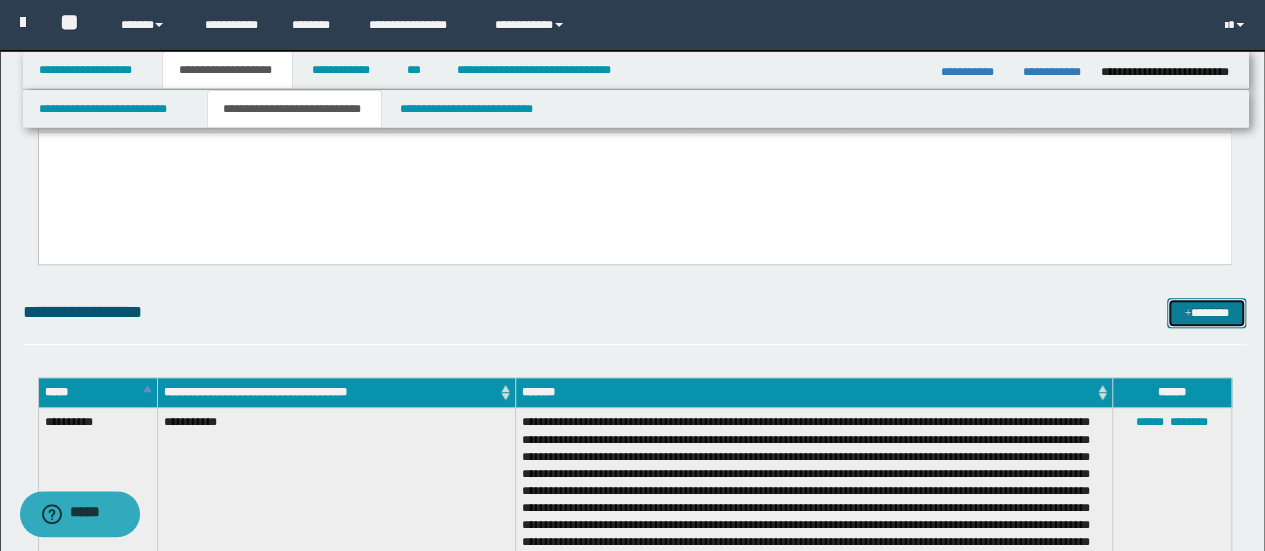 click on "*******" at bounding box center (1206, 312) 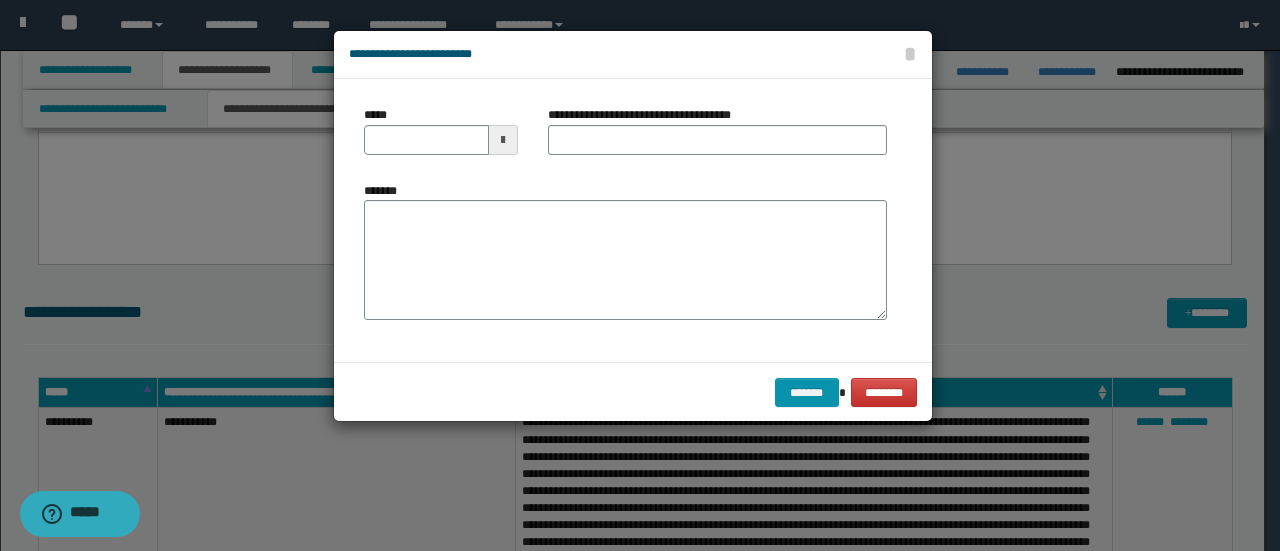 click at bounding box center [503, 140] 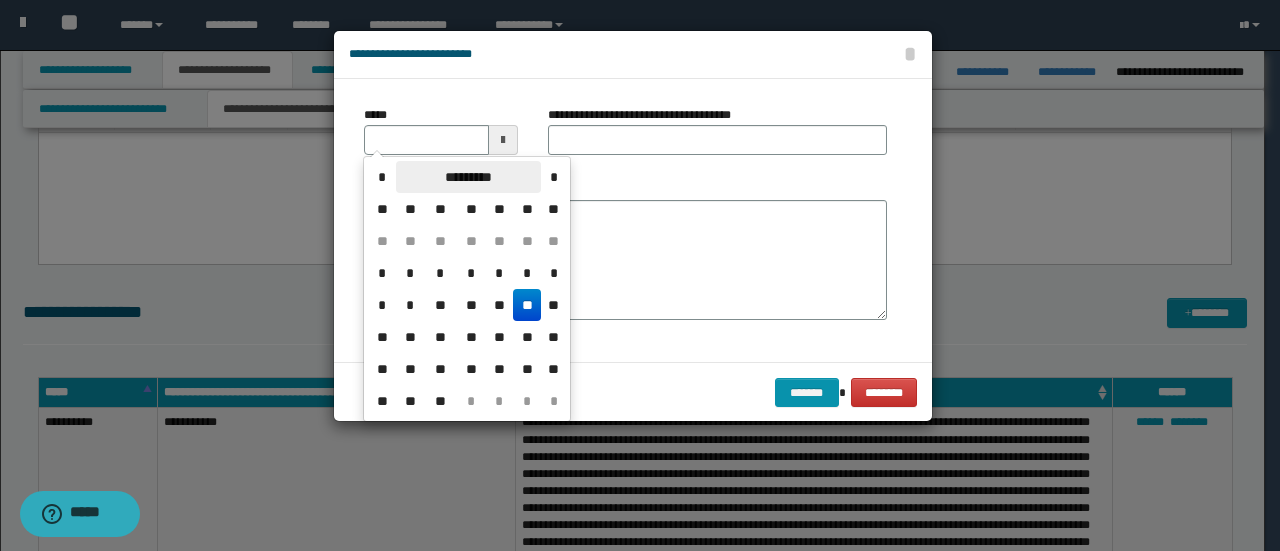click on "*********" at bounding box center [468, 177] 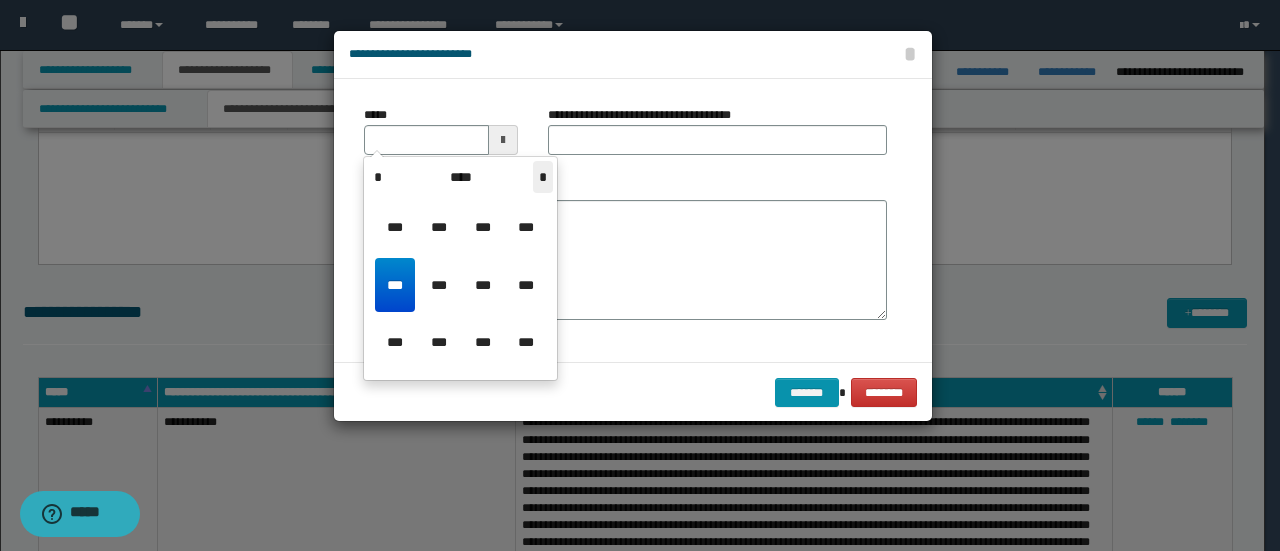 click on "*" at bounding box center [543, 177] 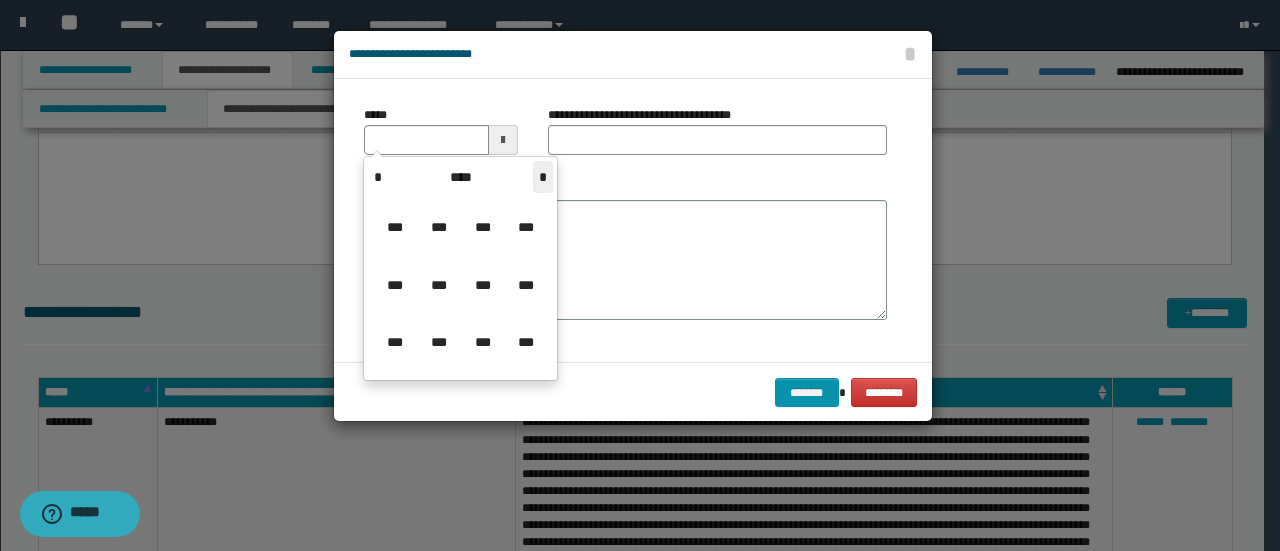 click on "*" at bounding box center (543, 177) 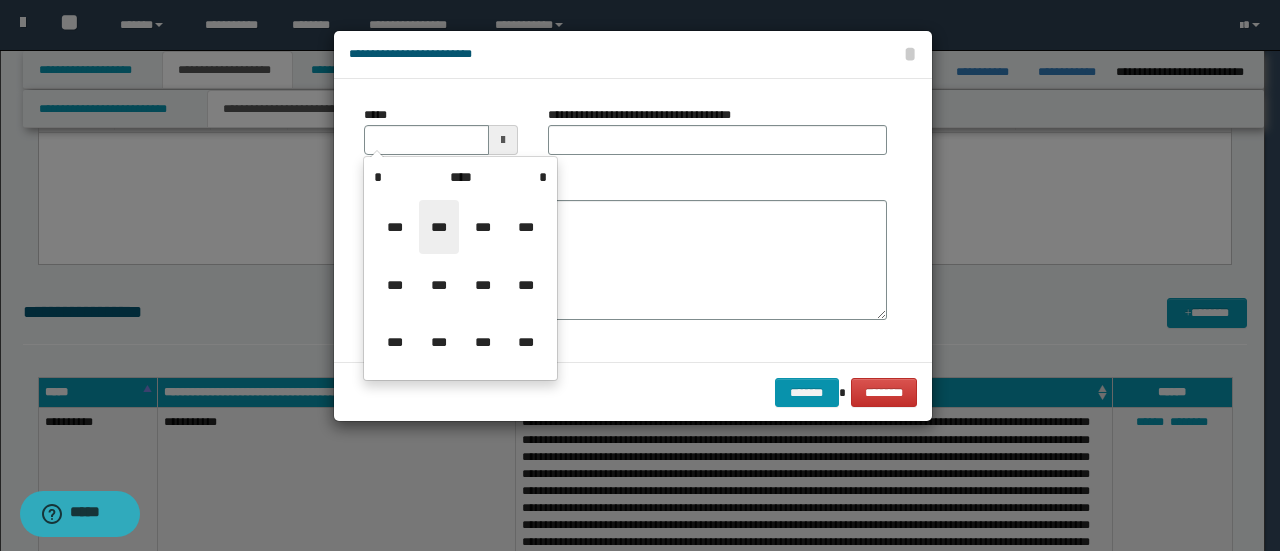 click on "***" at bounding box center (439, 227) 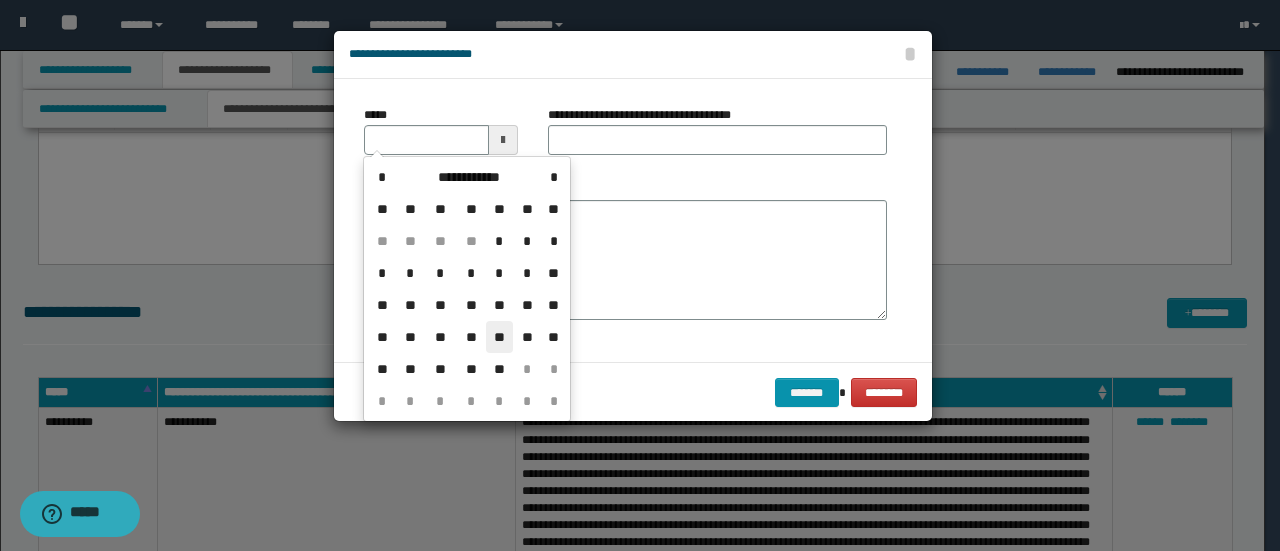 click on "**" at bounding box center (500, 337) 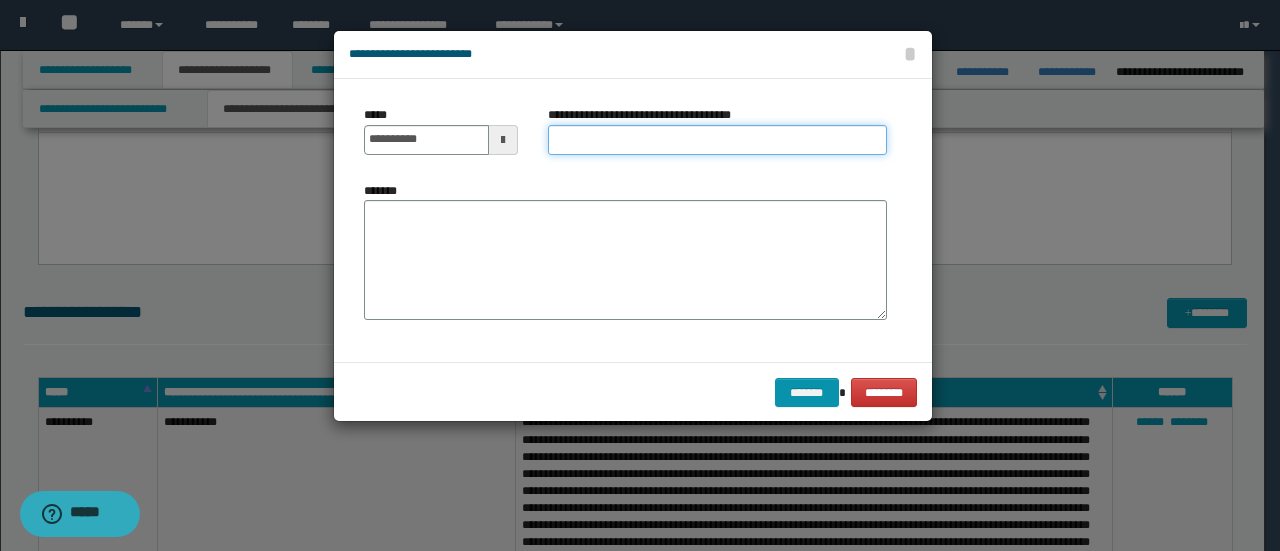 click on "**********" at bounding box center [717, 140] 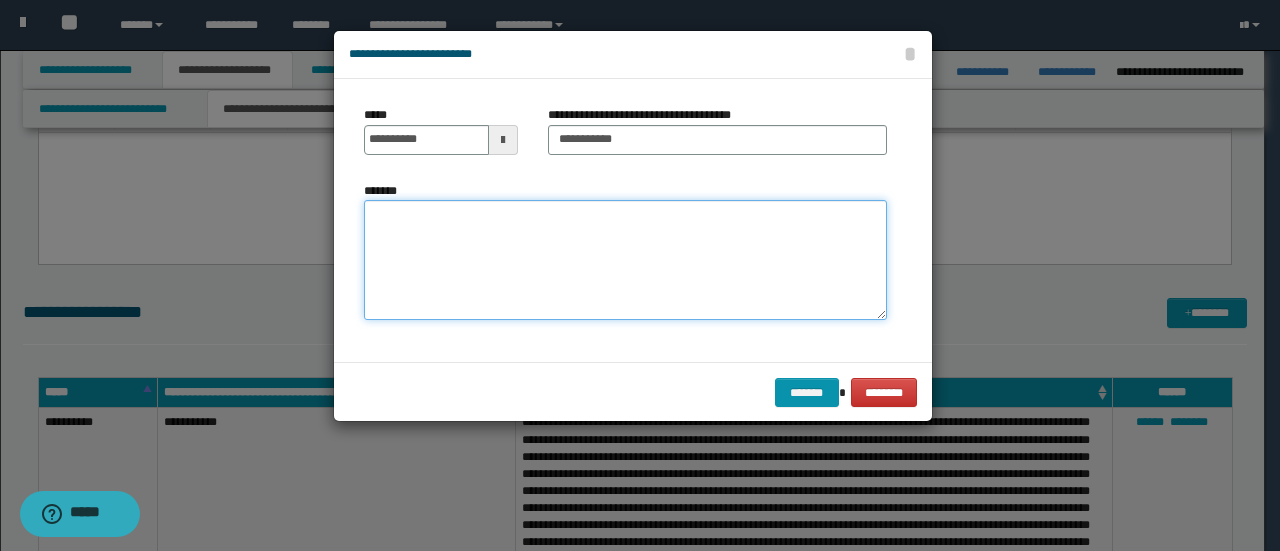 click on "*******" at bounding box center (625, 260) 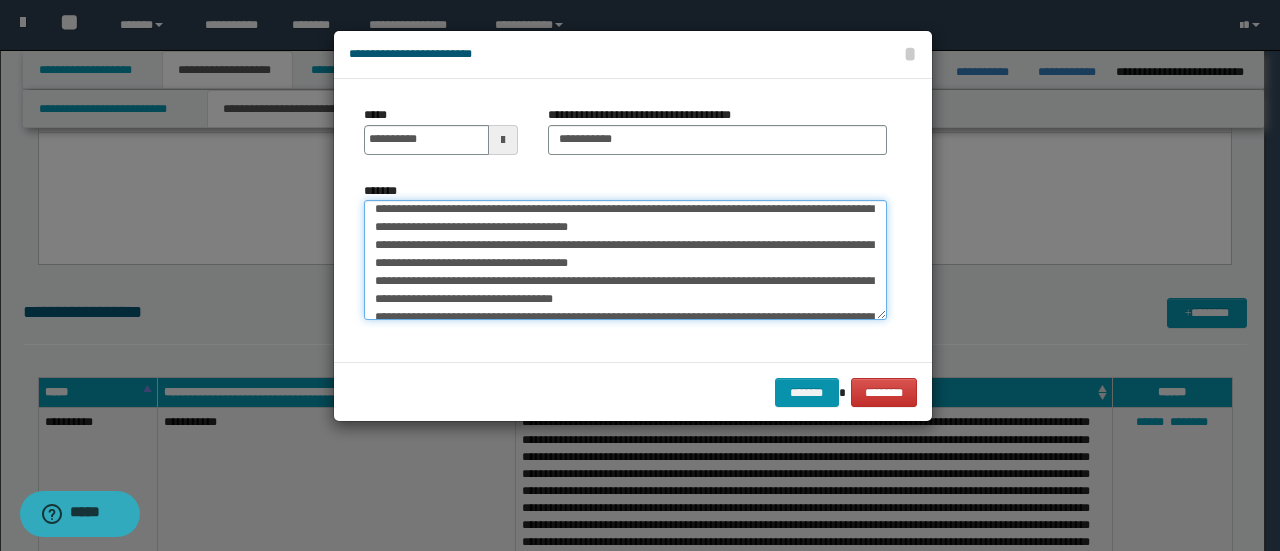 scroll, scrollTop: 0, scrollLeft: 0, axis: both 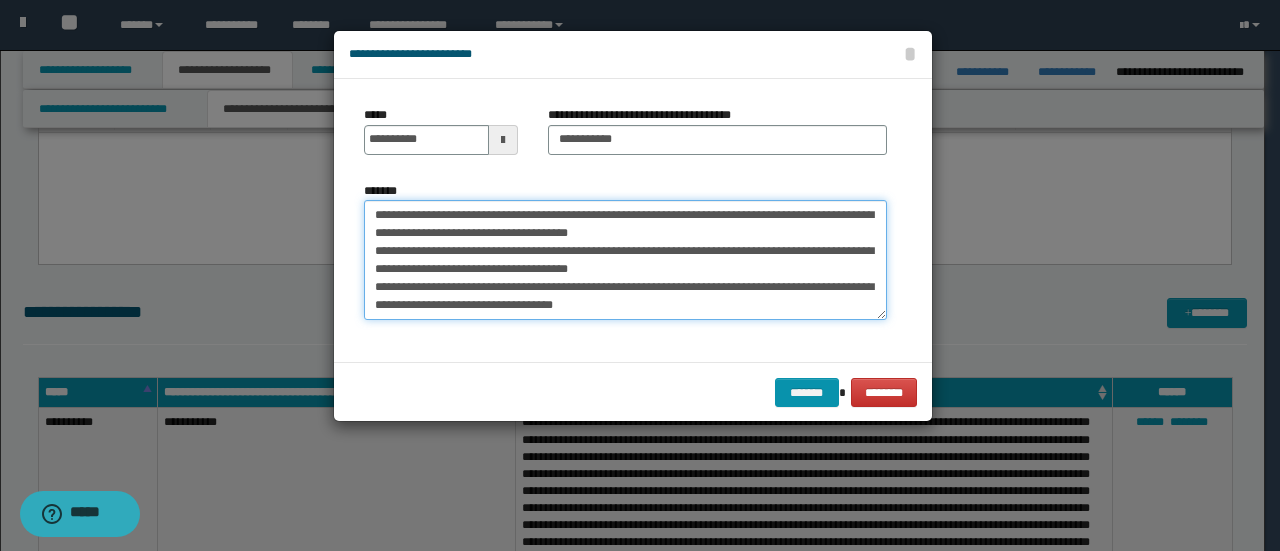 click on "**********" at bounding box center [625, 259] 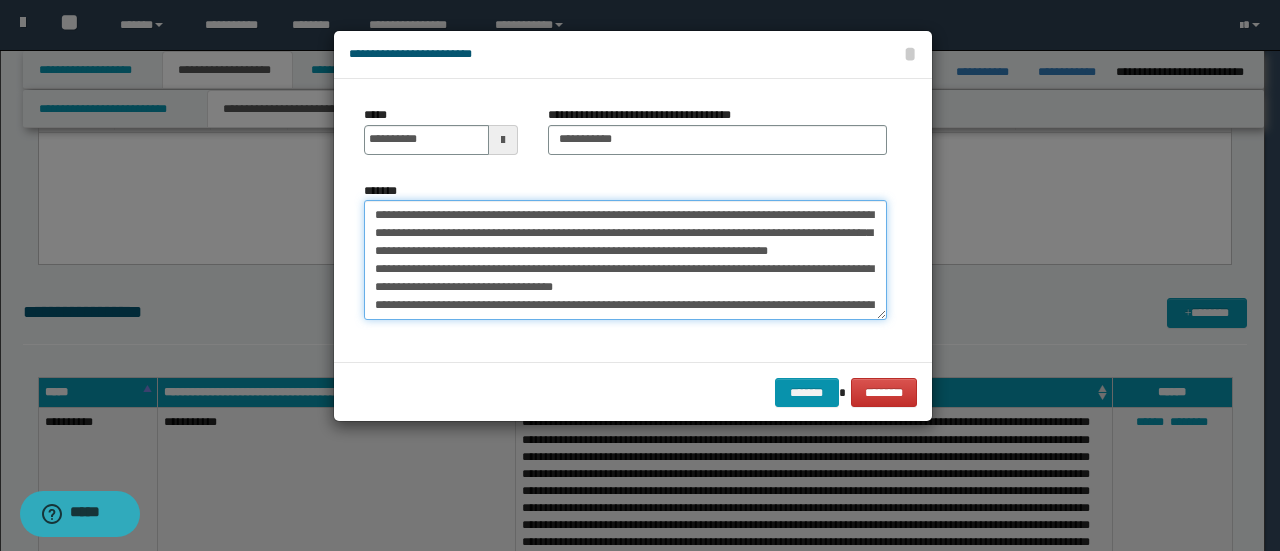 click on "**********" at bounding box center (625, 259) 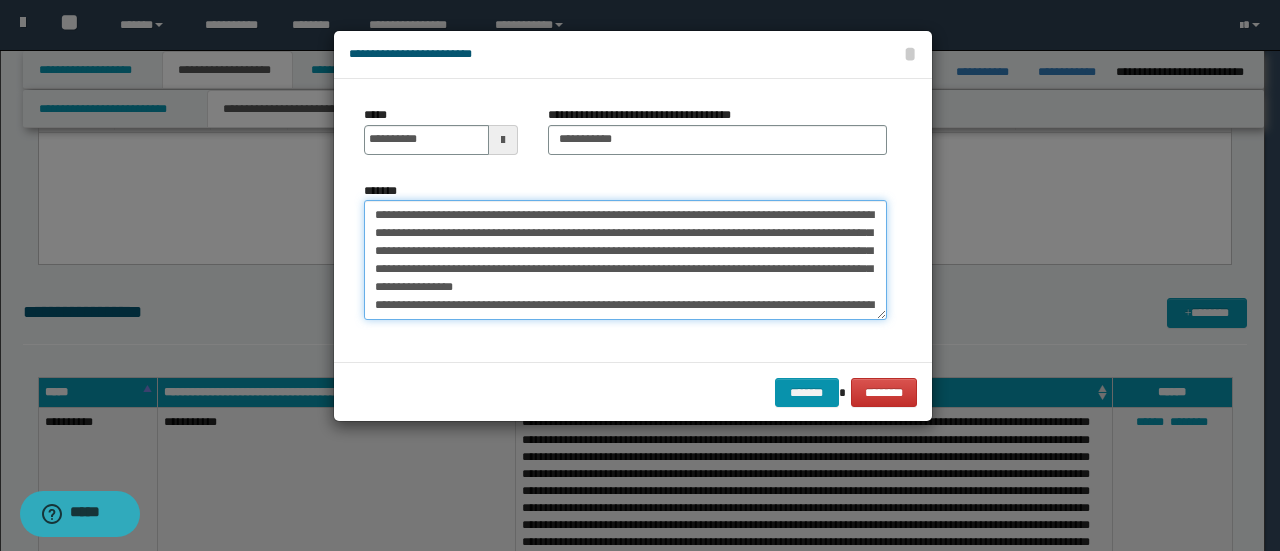 click on "**********" at bounding box center (625, 259) 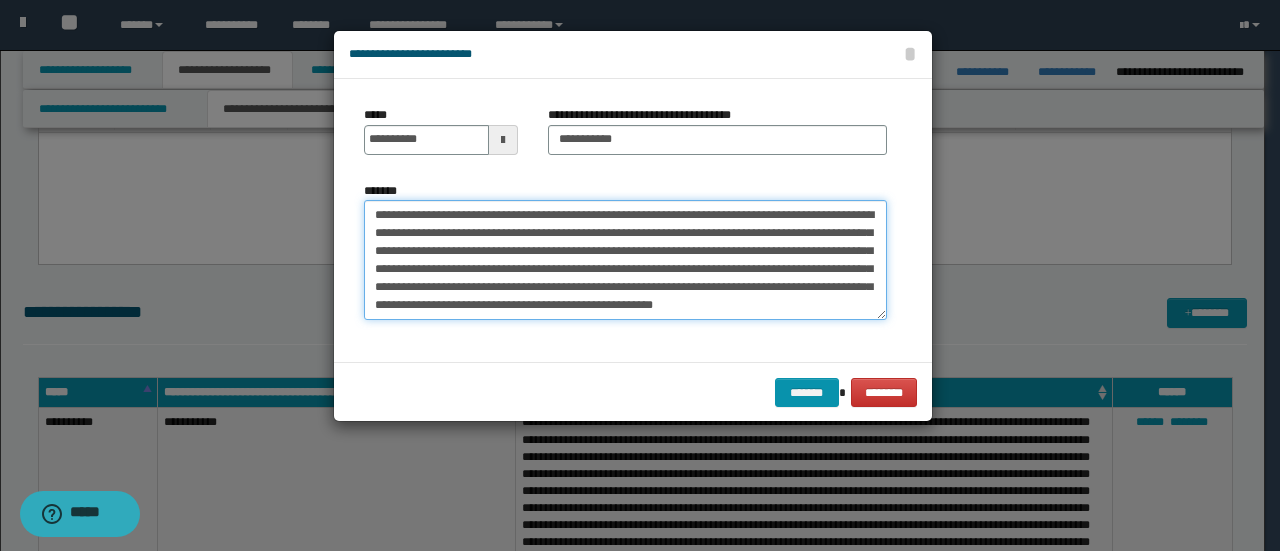 scroll, scrollTop: 18, scrollLeft: 0, axis: vertical 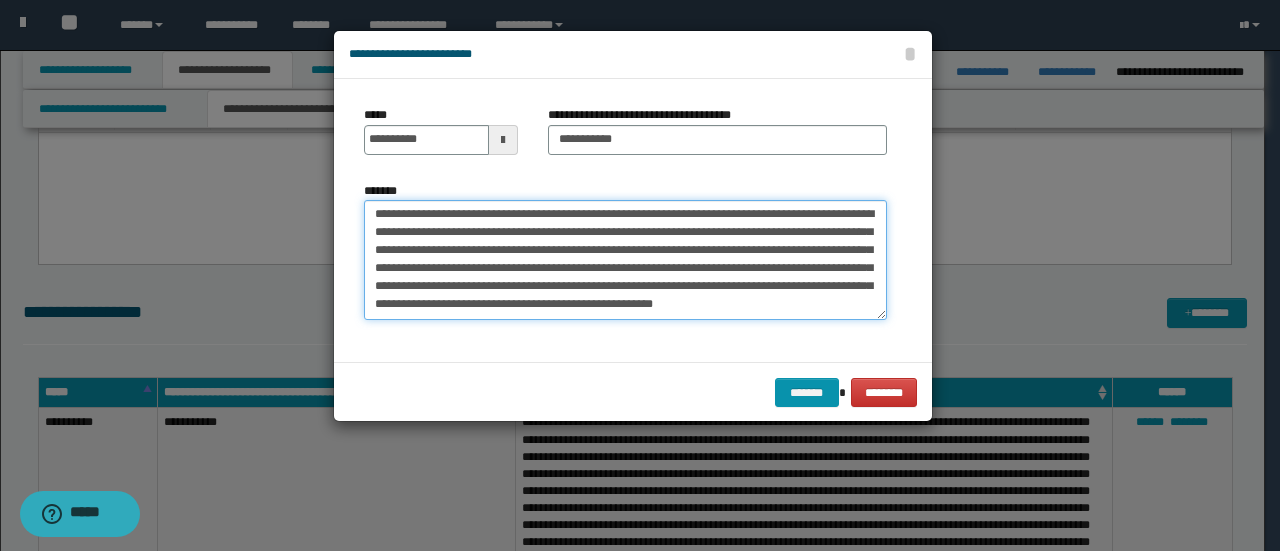click on "**********" at bounding box center (625, 259) 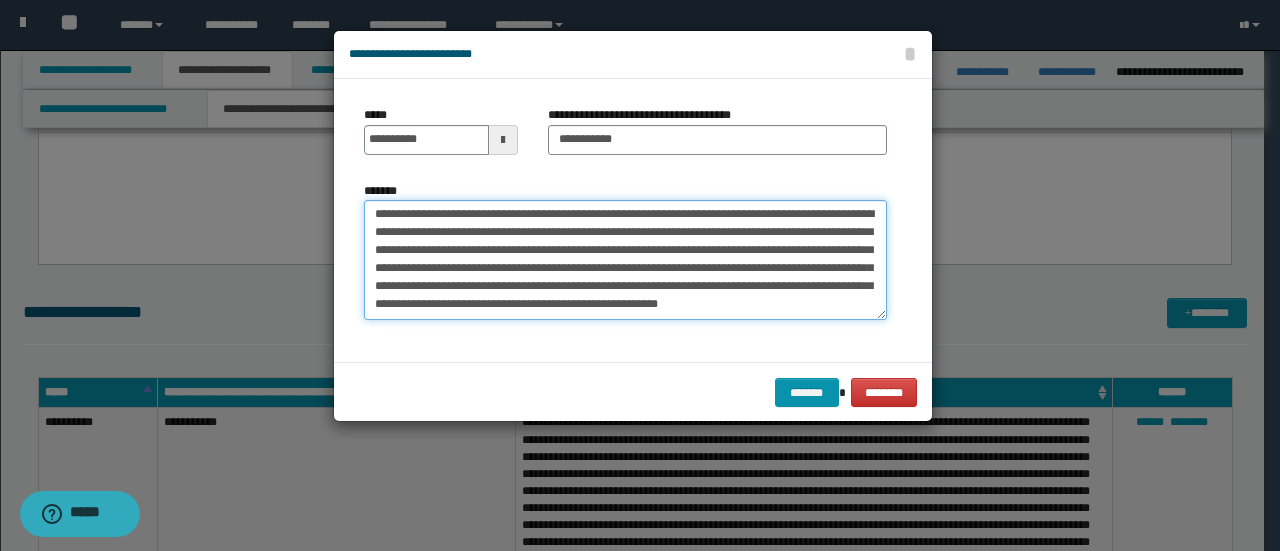 paste on "**********" 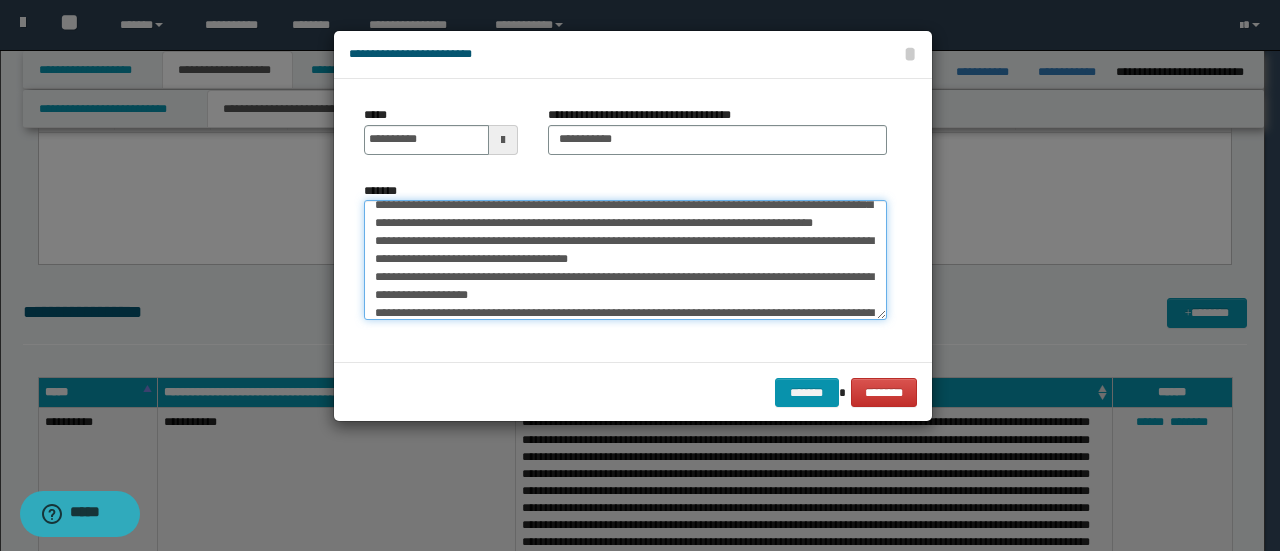 scroll, scrollTop: 0, scrollLeft: 0, axis: both 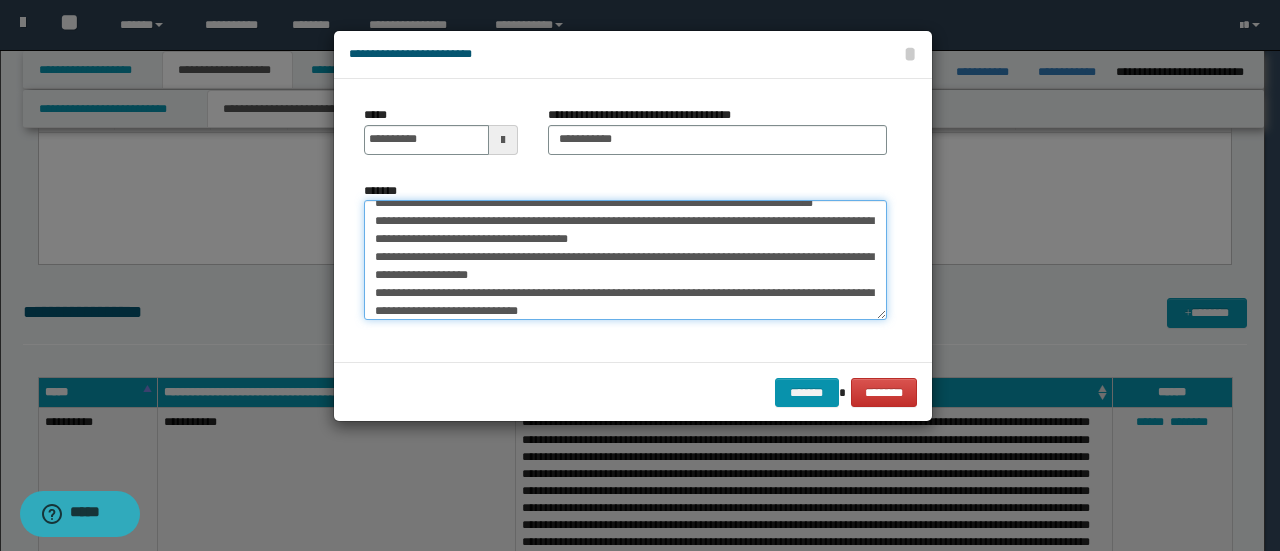click on "*******" at bounding box center [625, 259] 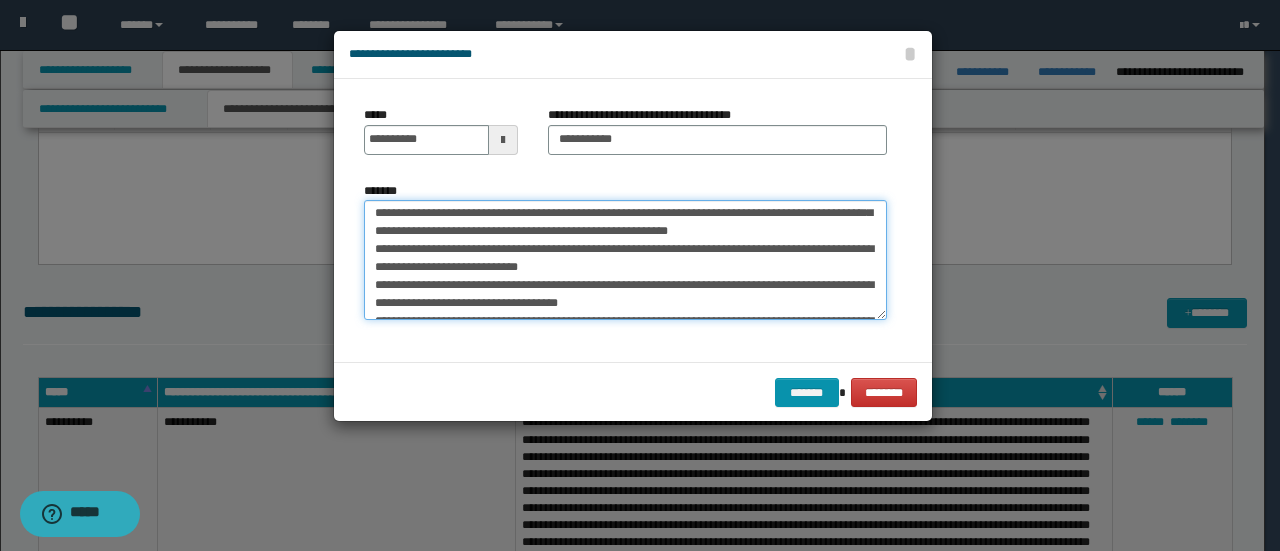 scroll, scrollTop: 160, scrollLeft: 0, axis: vertical 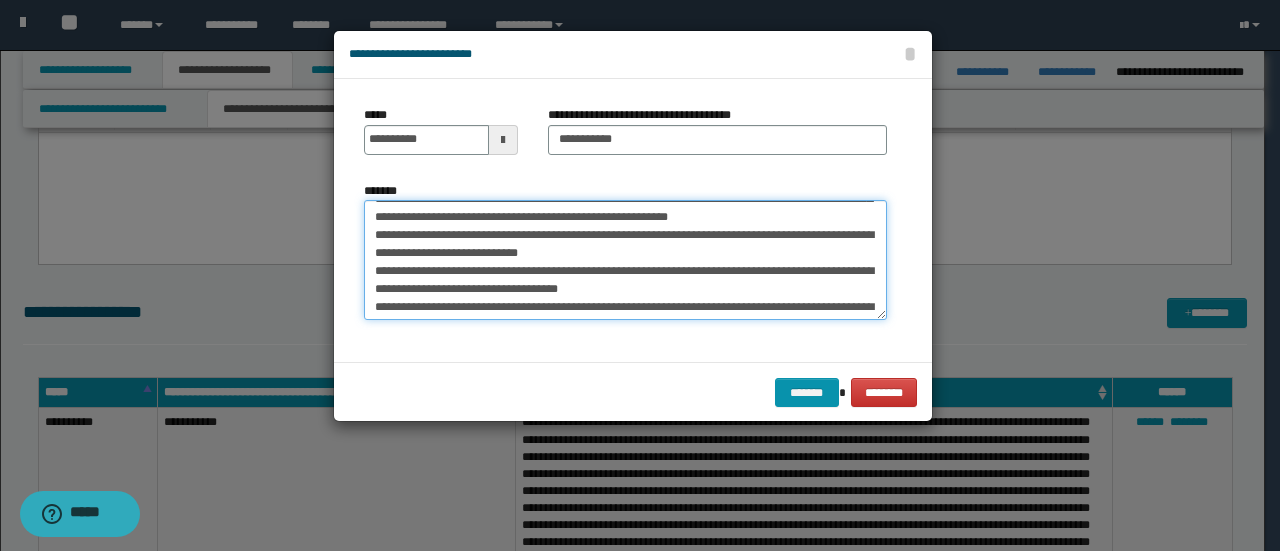 click on "*******" at bounding box center [625, 259] 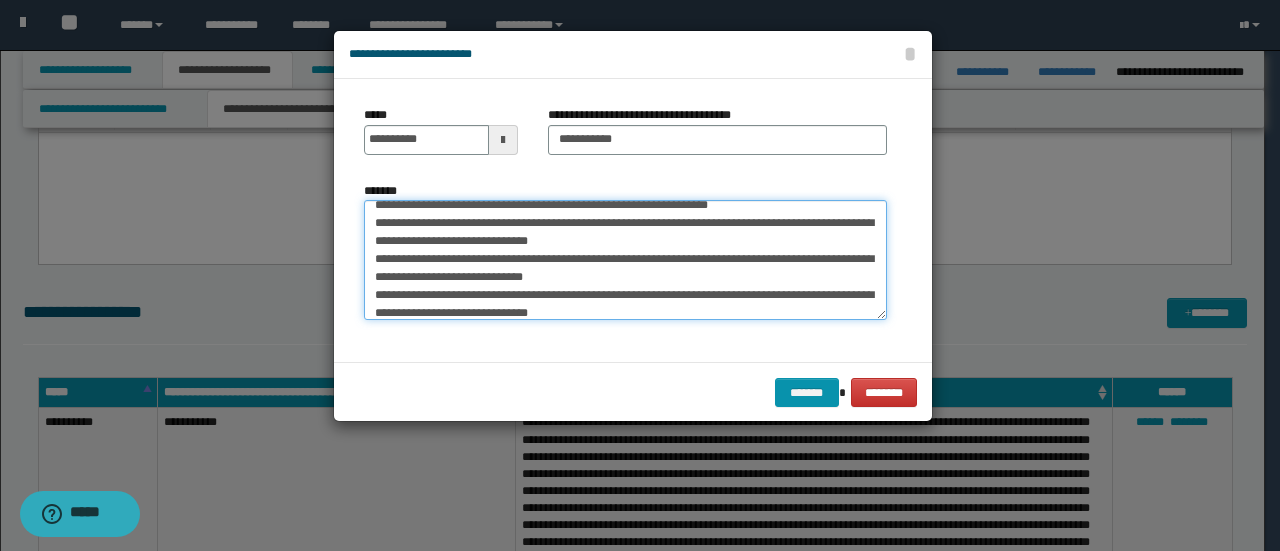 scroll, scrollTop: 240, scrollLeft: 0, axis: vertical 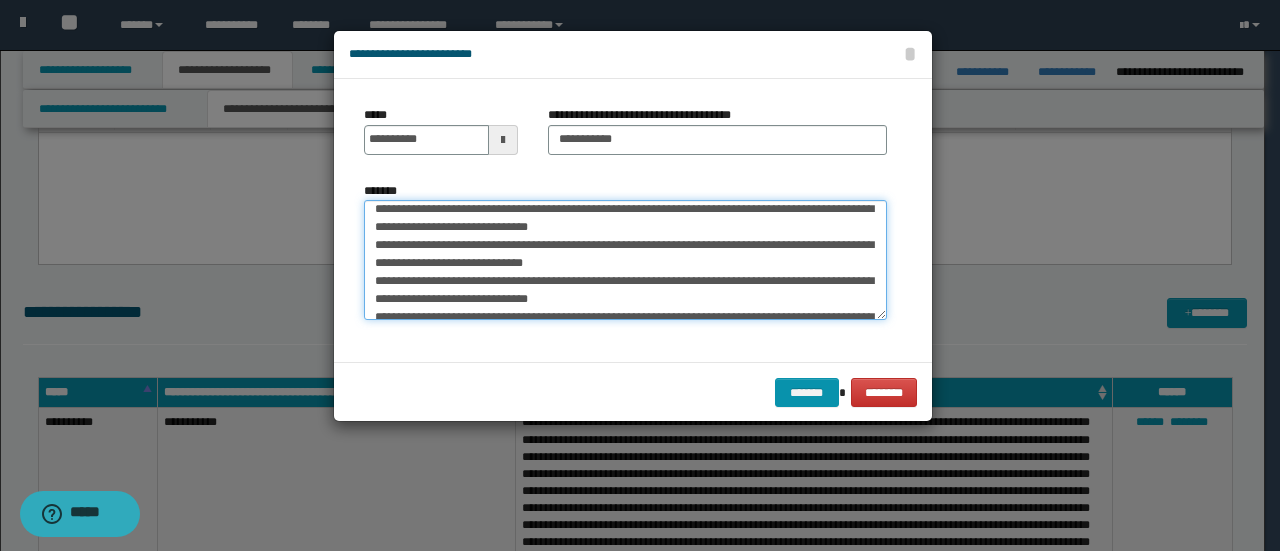 click on "*******" at bounding box center (625, 259) 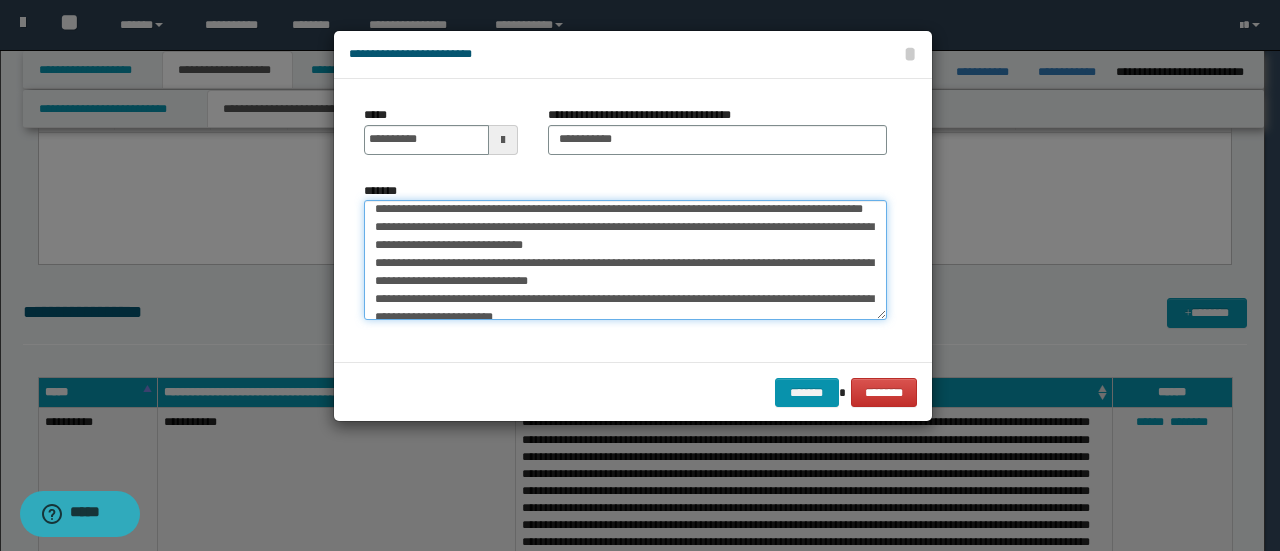 scroll, scrollTop: 222, scrollLeft: 0, axis: vertical 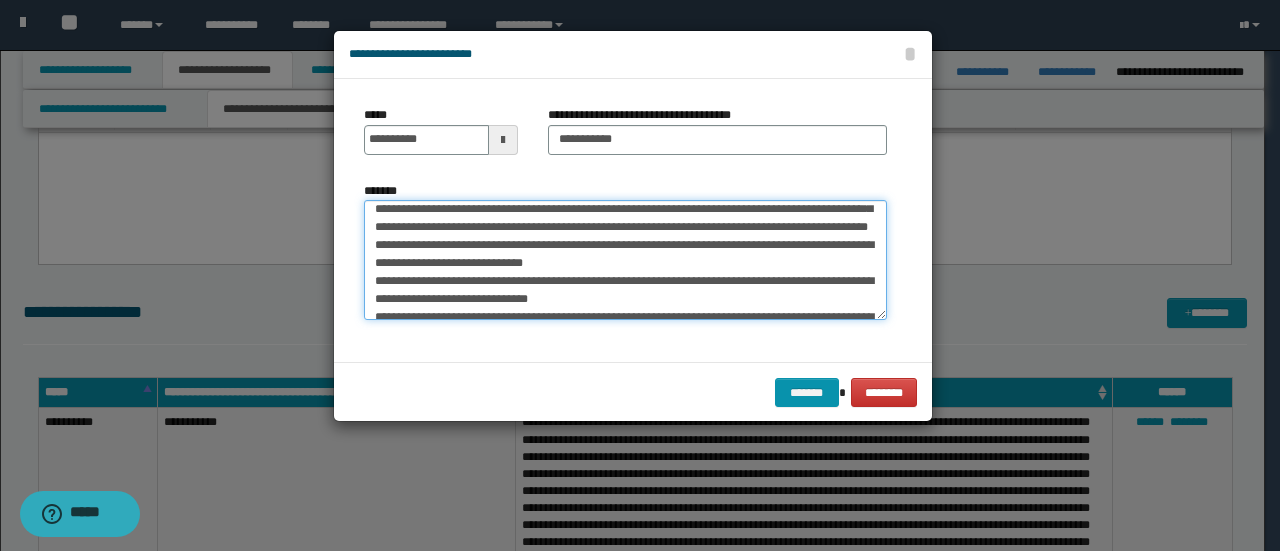 click on "*******" at bounding box center (625, 259) 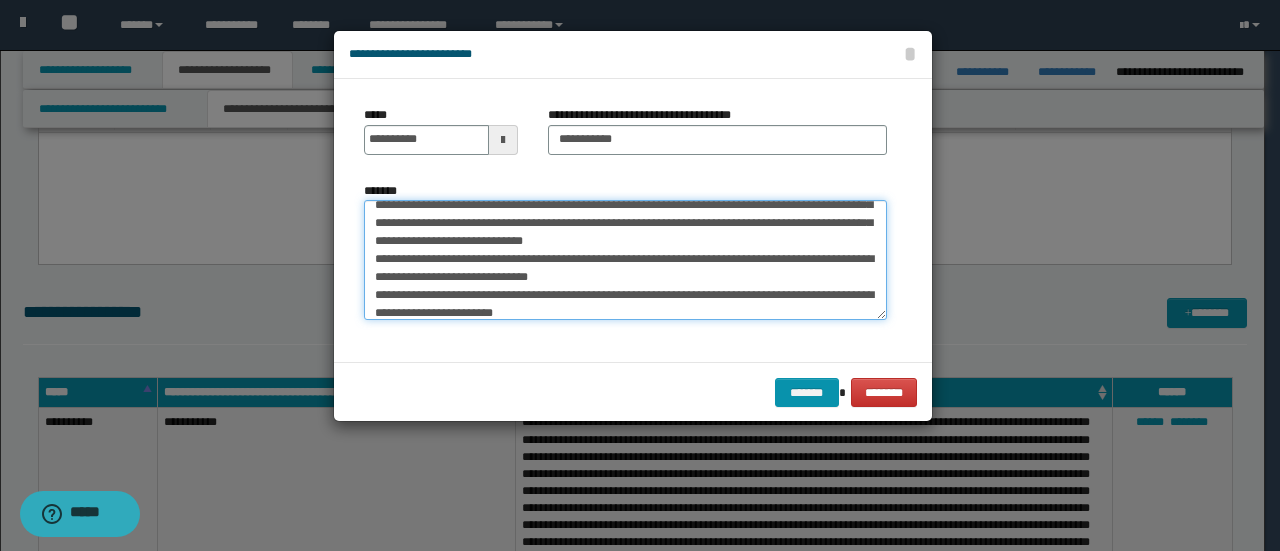 scroll, scrollTop: 284, scrollLeft: 0, axis: vertical 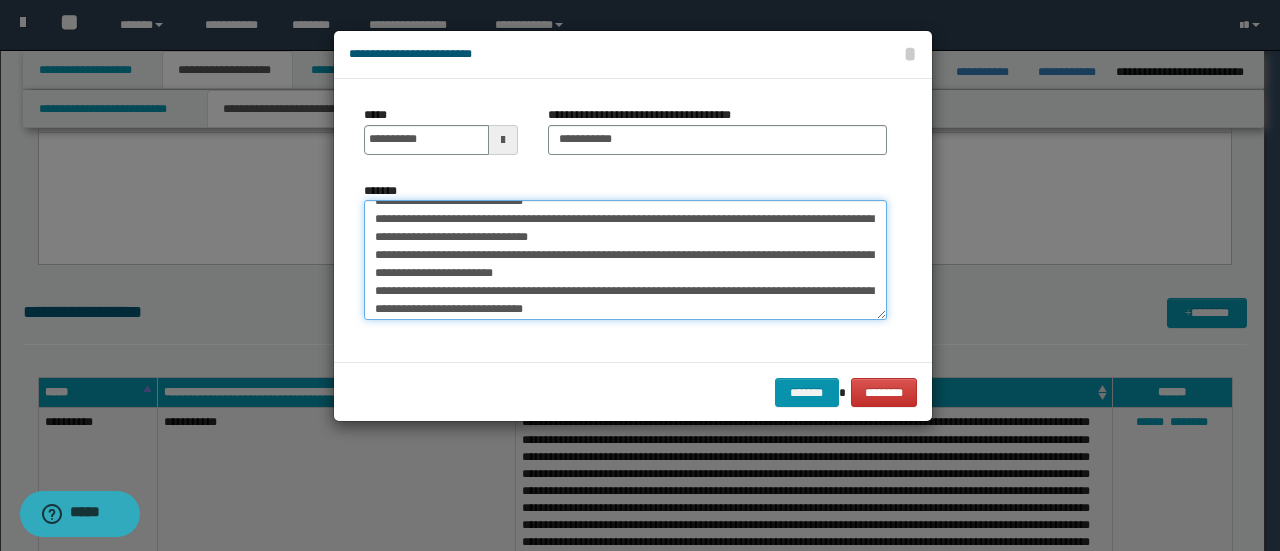 click on "*******" at bounding box center [625, 259] 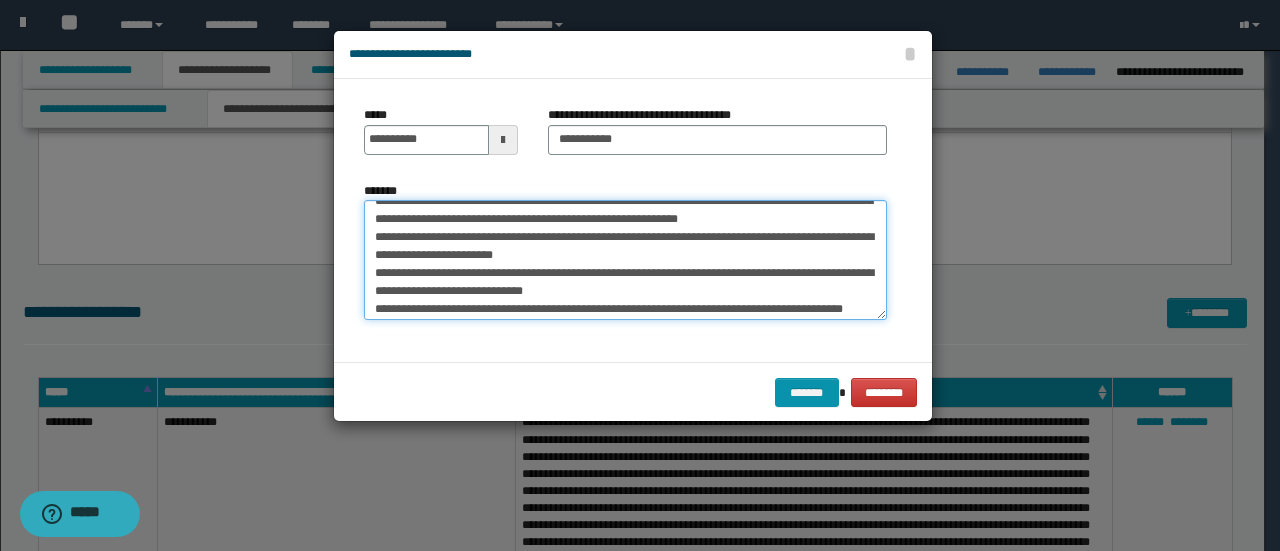 scroll, scrollTop: 266, scrollLeft: 0, axis: vertical 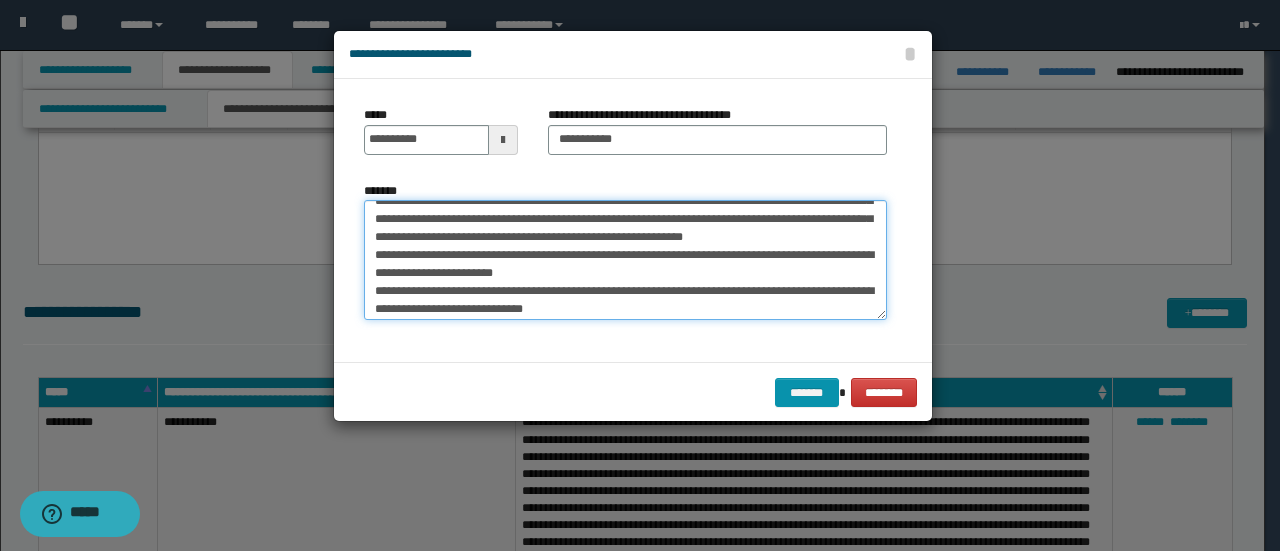 click on "*******" at bounding box center (625, 259) 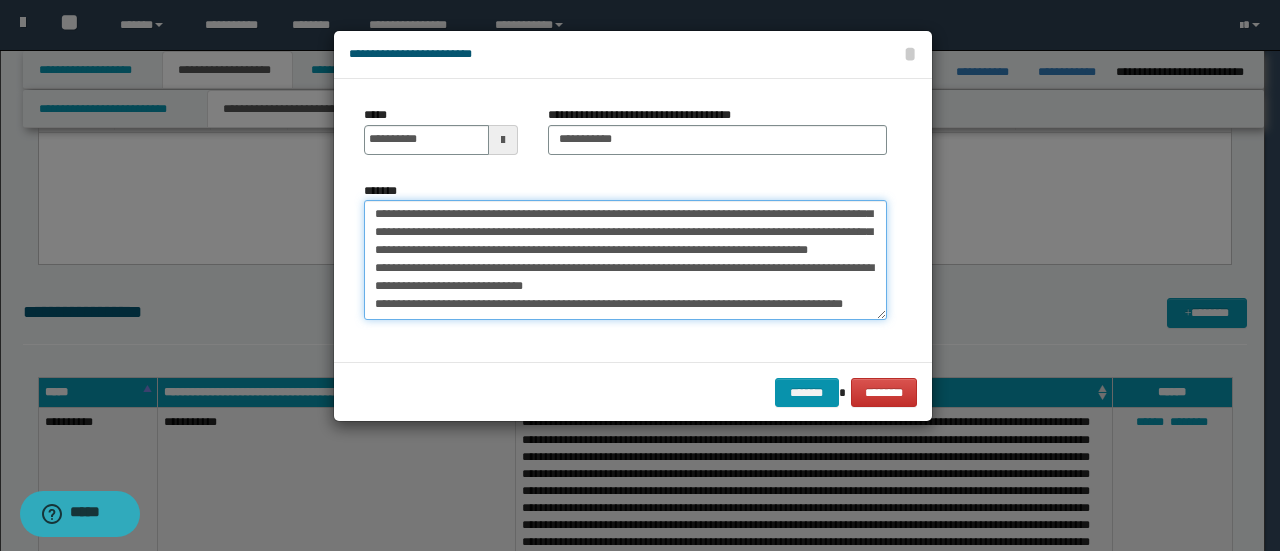 scroll, scrollTop: 324, scrollLeft: 0, axis: vertical 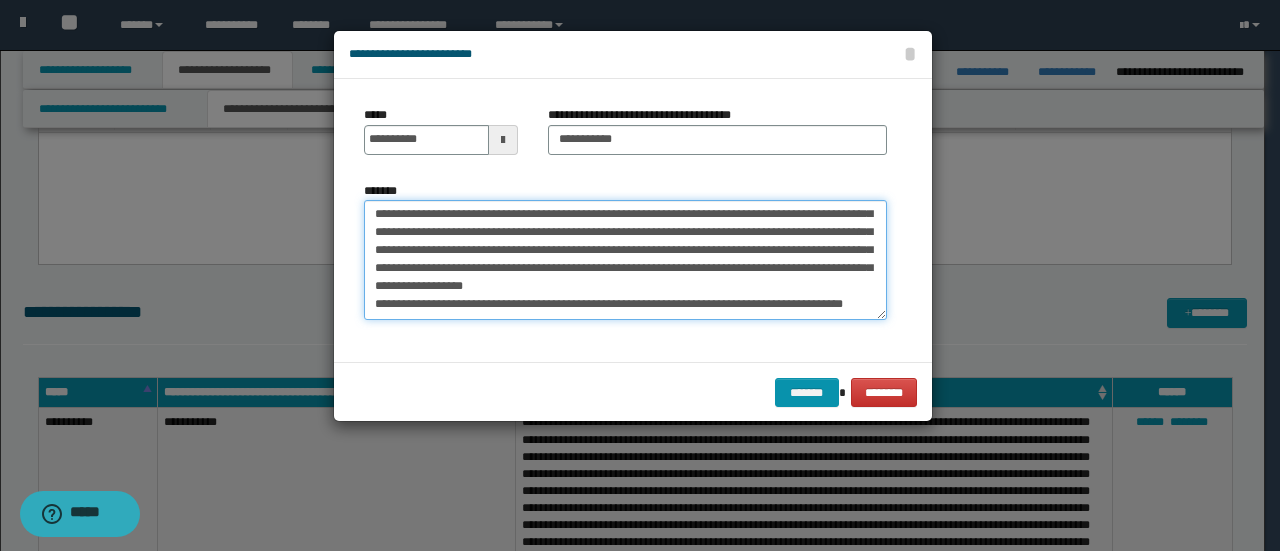 click on "*******" at bounding box center [625, 259] 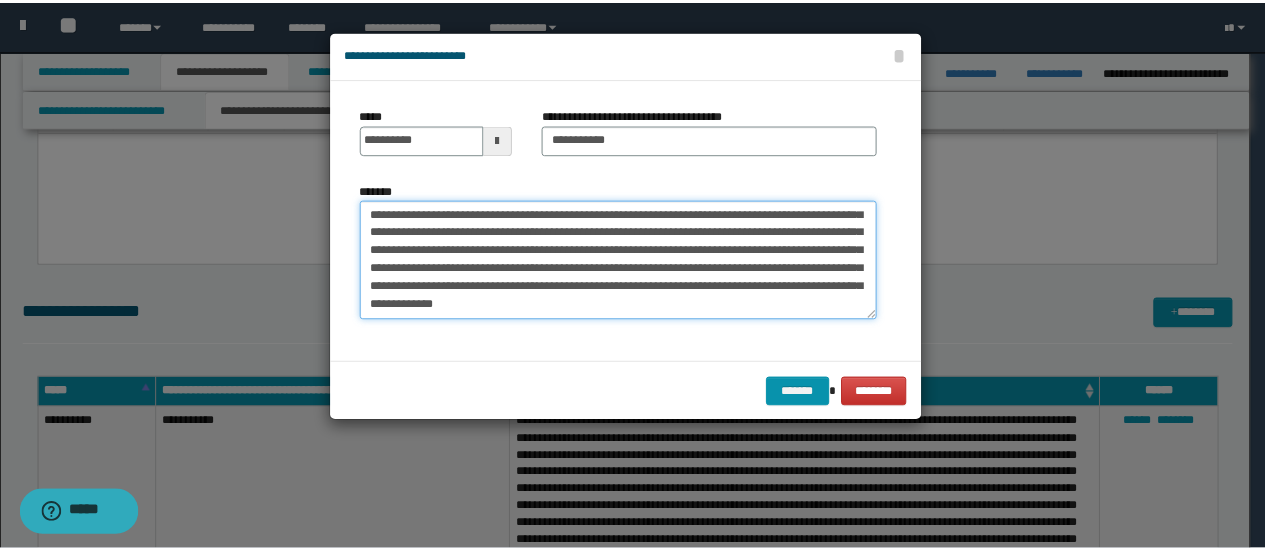 scroll, scrollTop: 306, scrollLeft: 0, axis: vertical 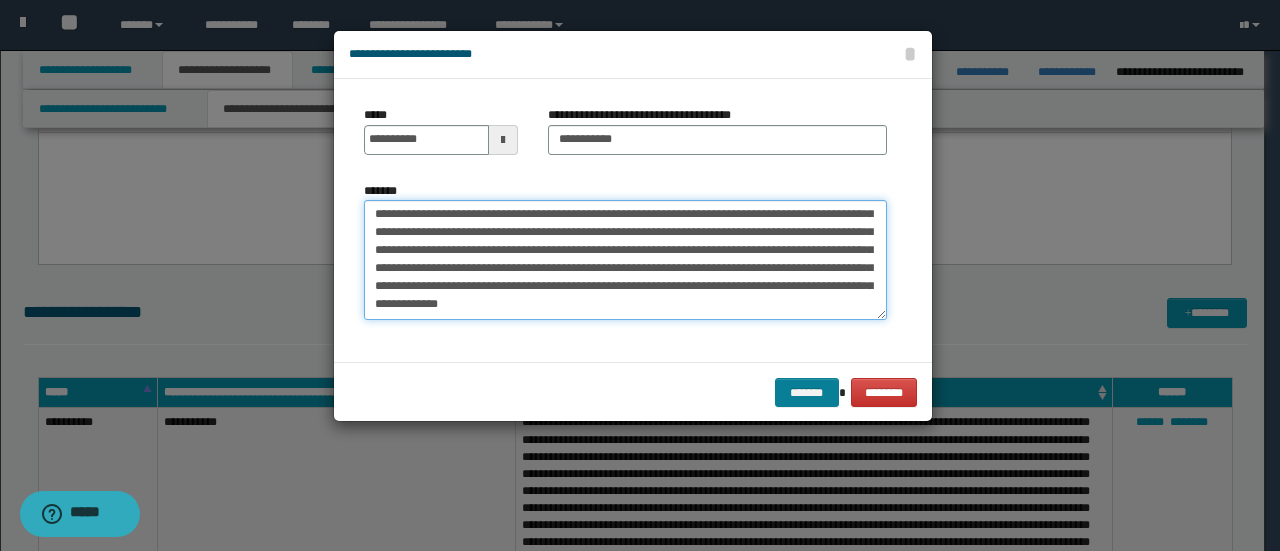 type on "**********" 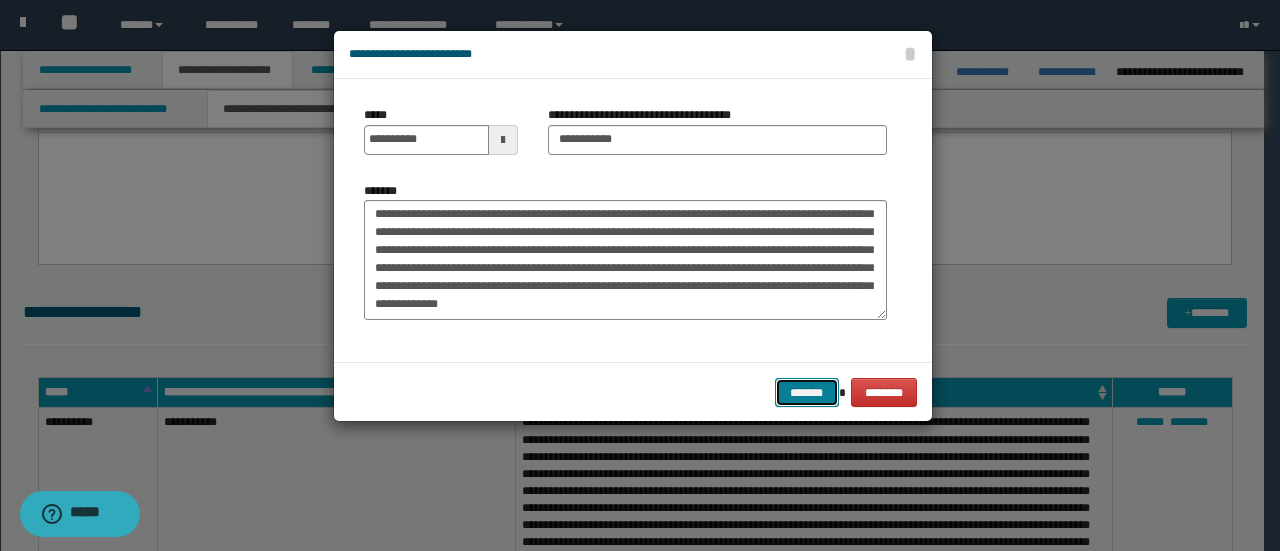 click on "*******" at bounding box center (807, 392) 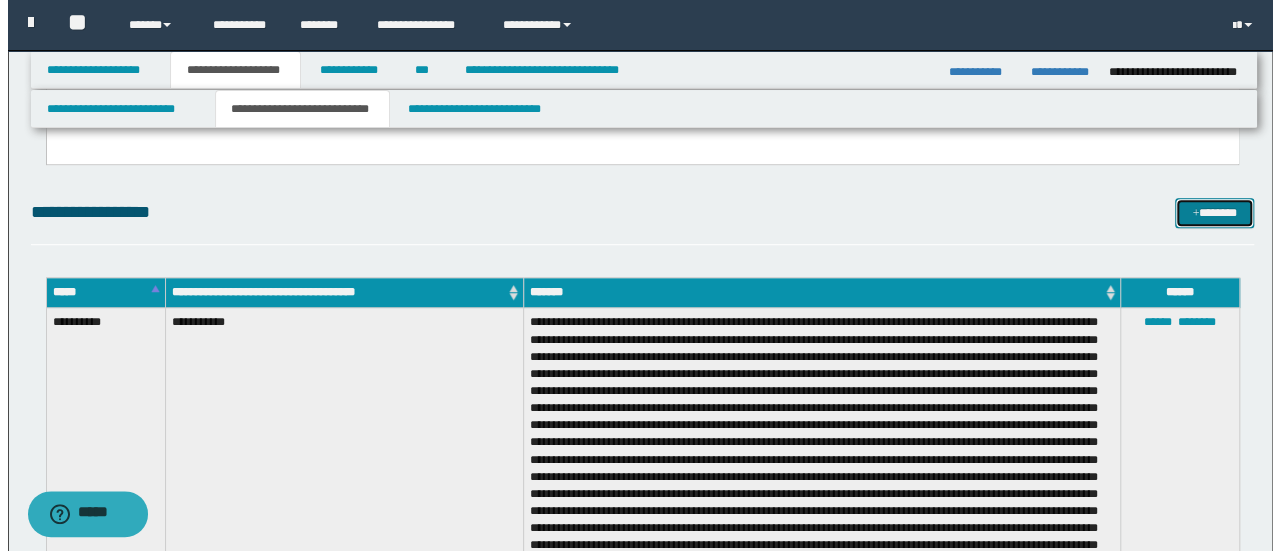 scroll, scrollTop: 474, scrollLeft: 0, axis: vertical 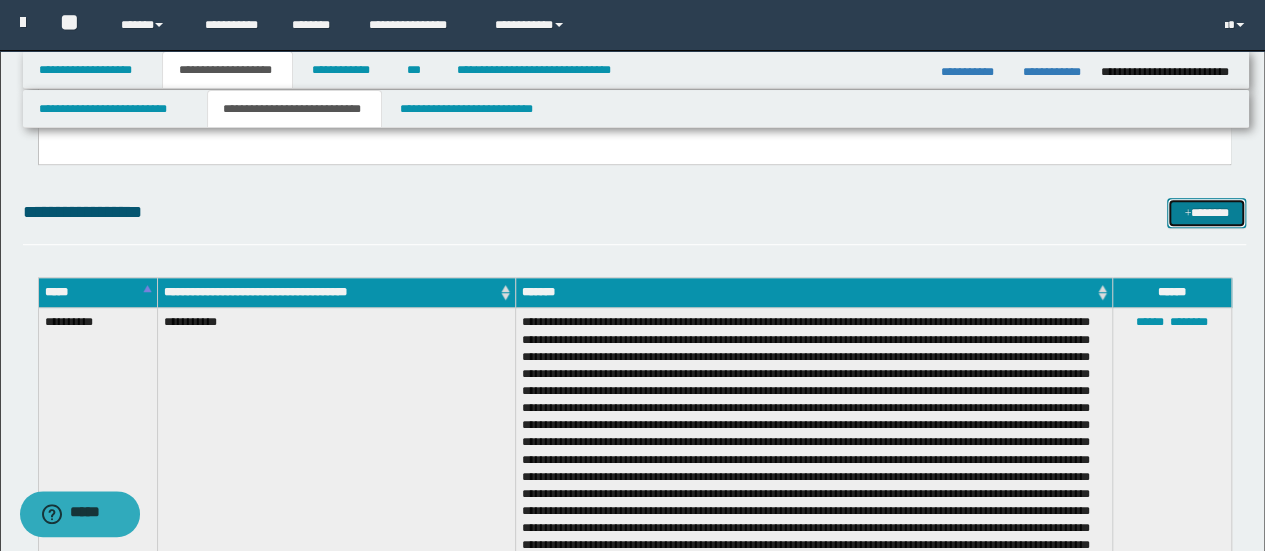 click on "*******" at bounding box center (1206, 212) 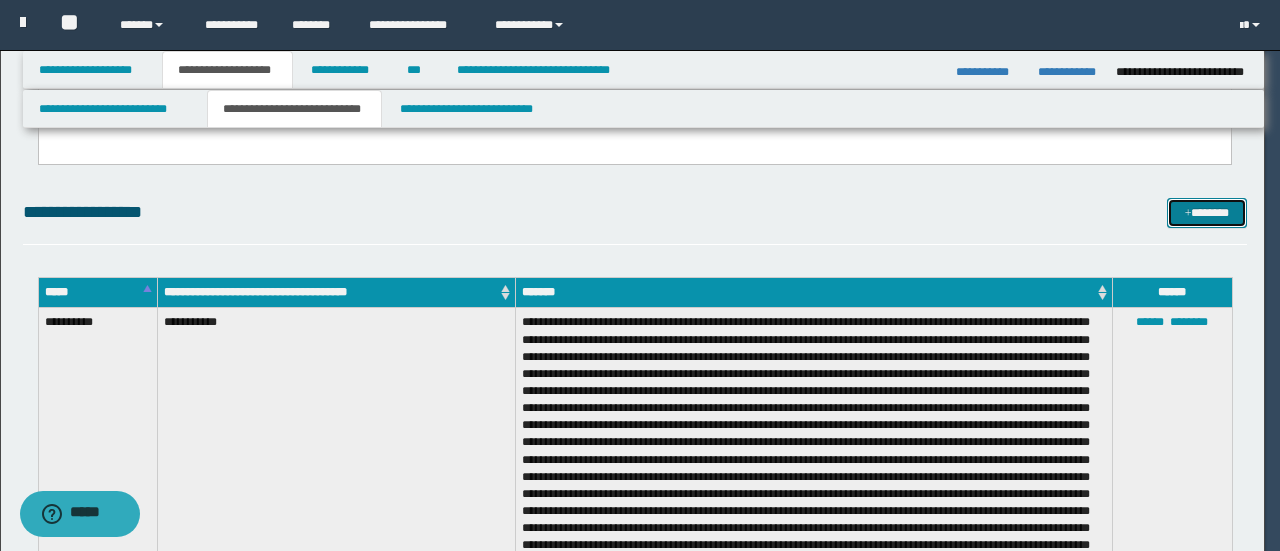 scroll, scrollTop: 0, scrollLeft: 0, axis: both 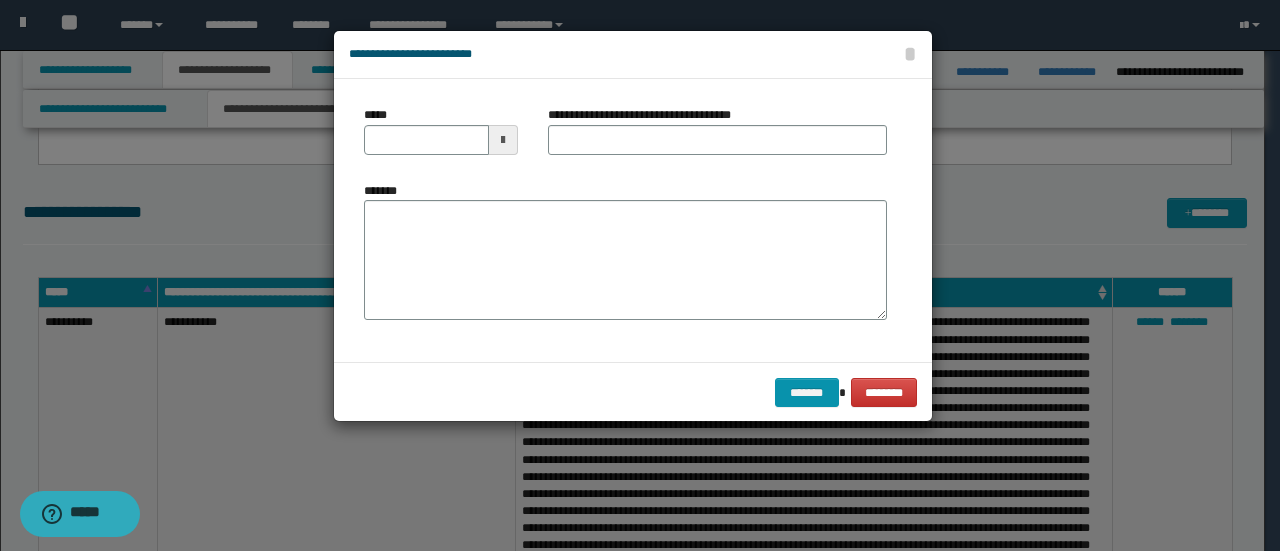 click at bounding box center [503, 140] 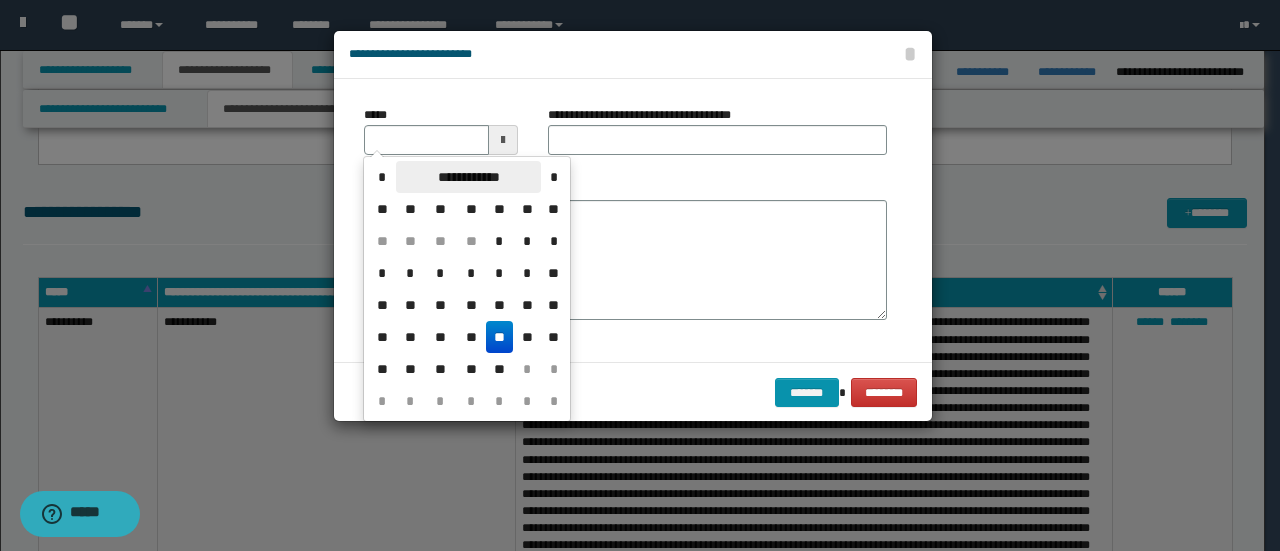 click on "**********" at bounding box center [468, 177] 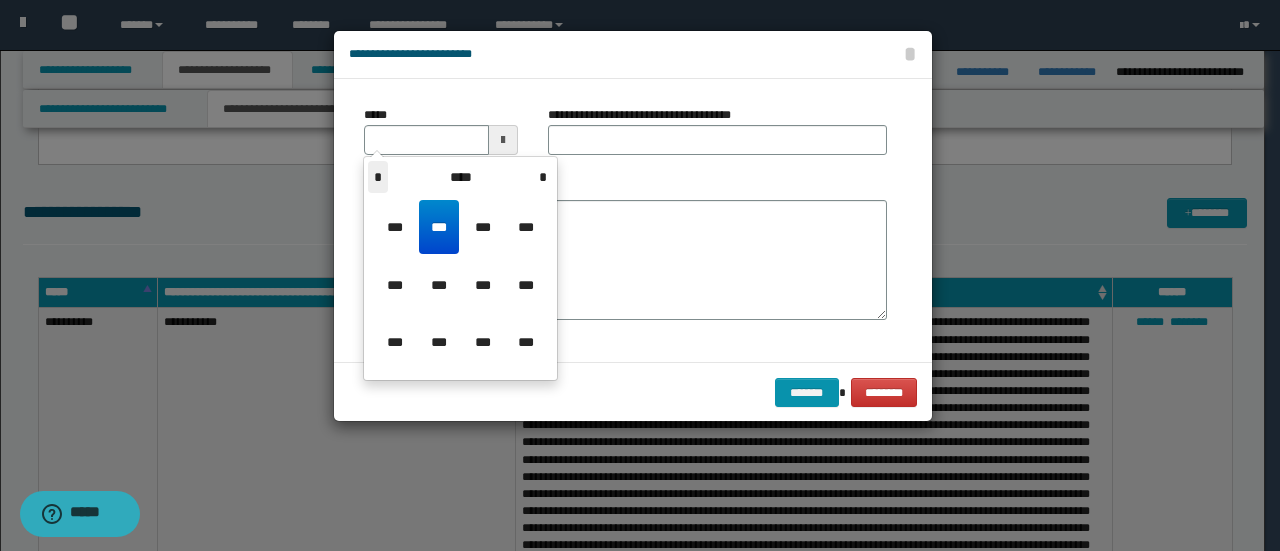 click on "*" at bounding box center (378, 177) 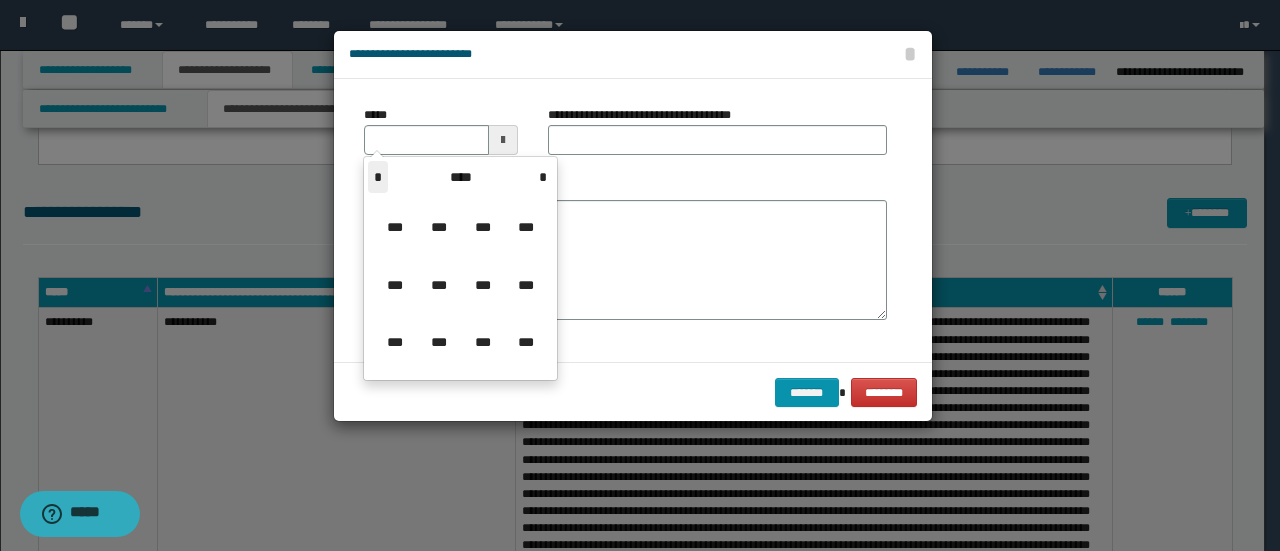 click on "*" at bounding box center (378, 177) 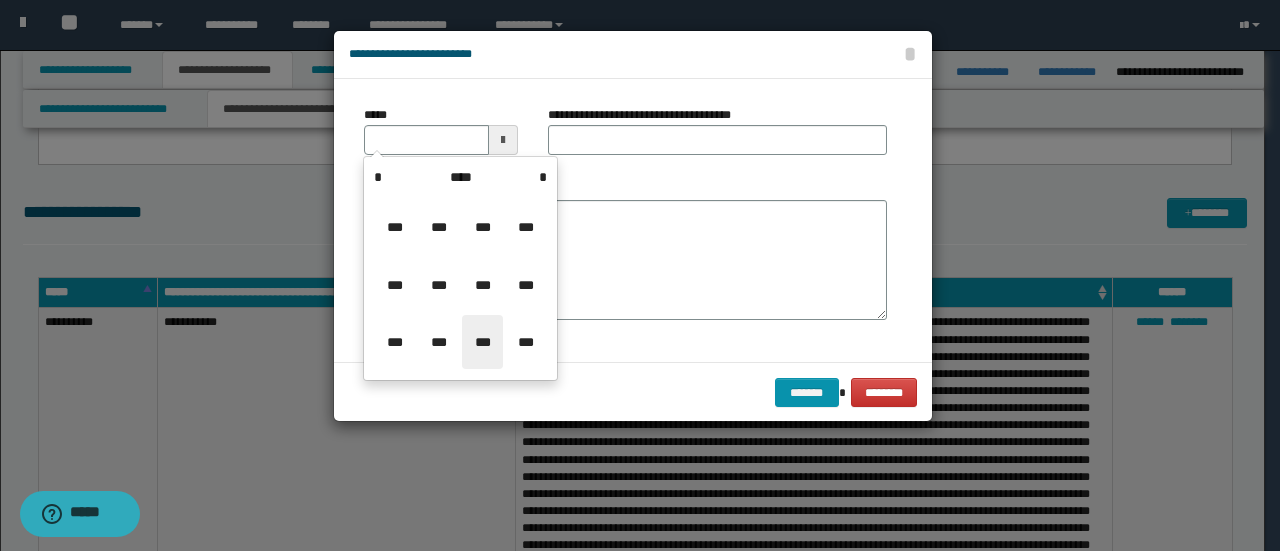 click on "***" at bounding box center (482, 342) 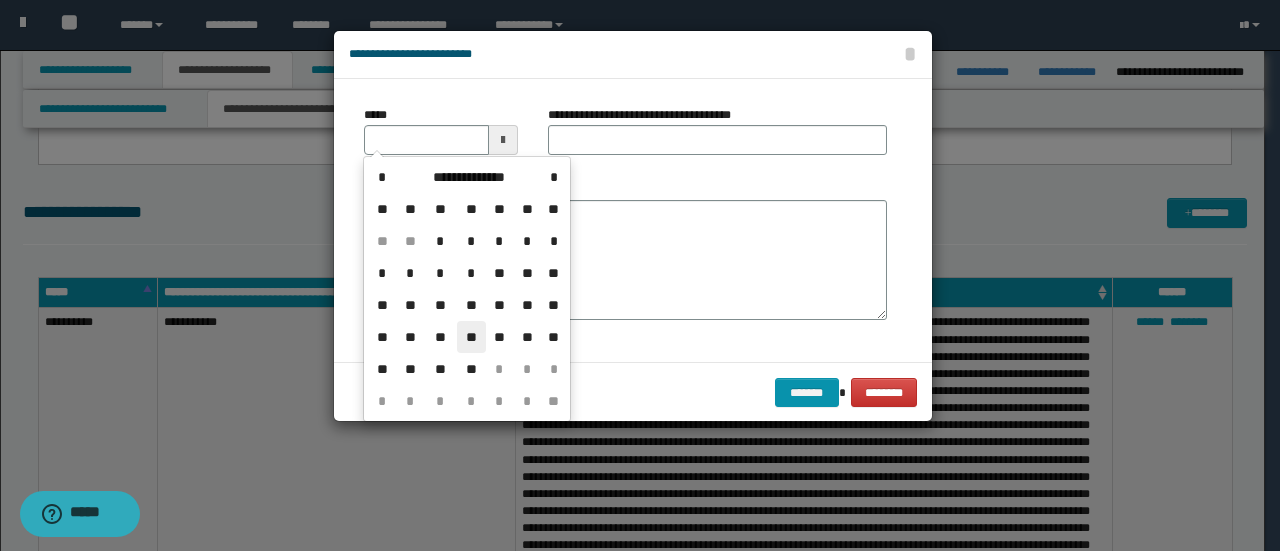click on "**" at bounding box center [471, 337] 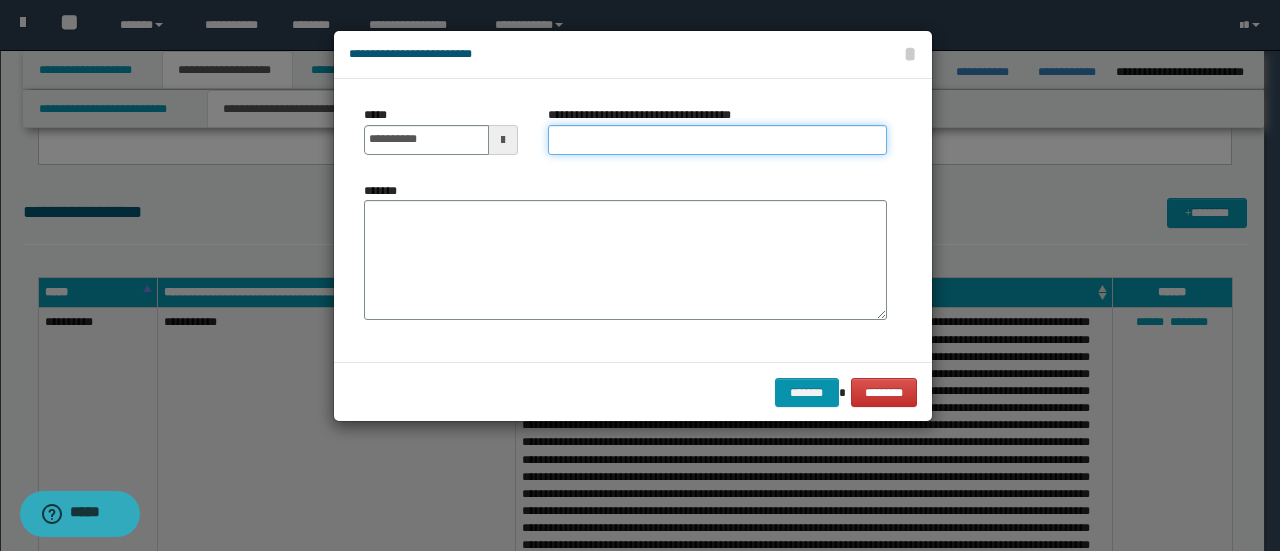 click on "**********" at bounding box center (717, 140) 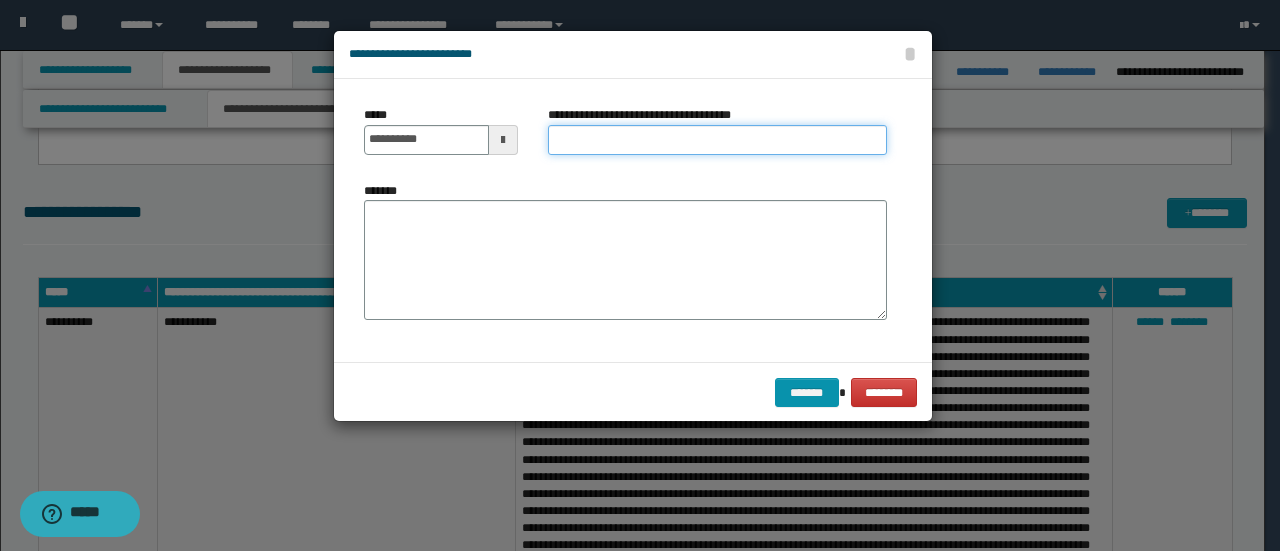 type on "*" 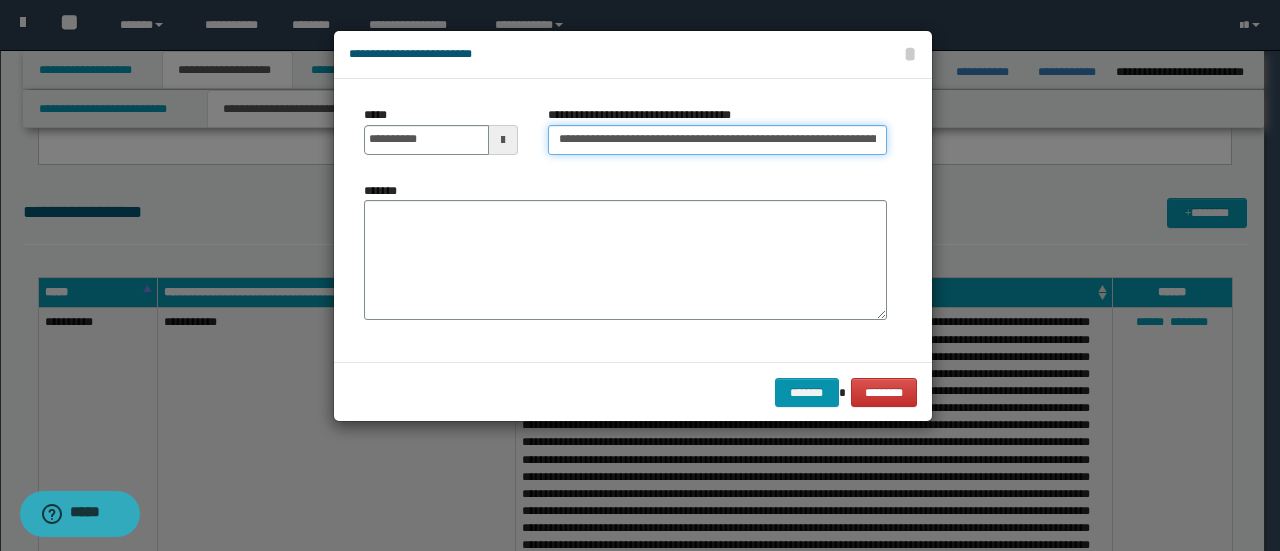 click on "**********" at bounding box center (717, 140) 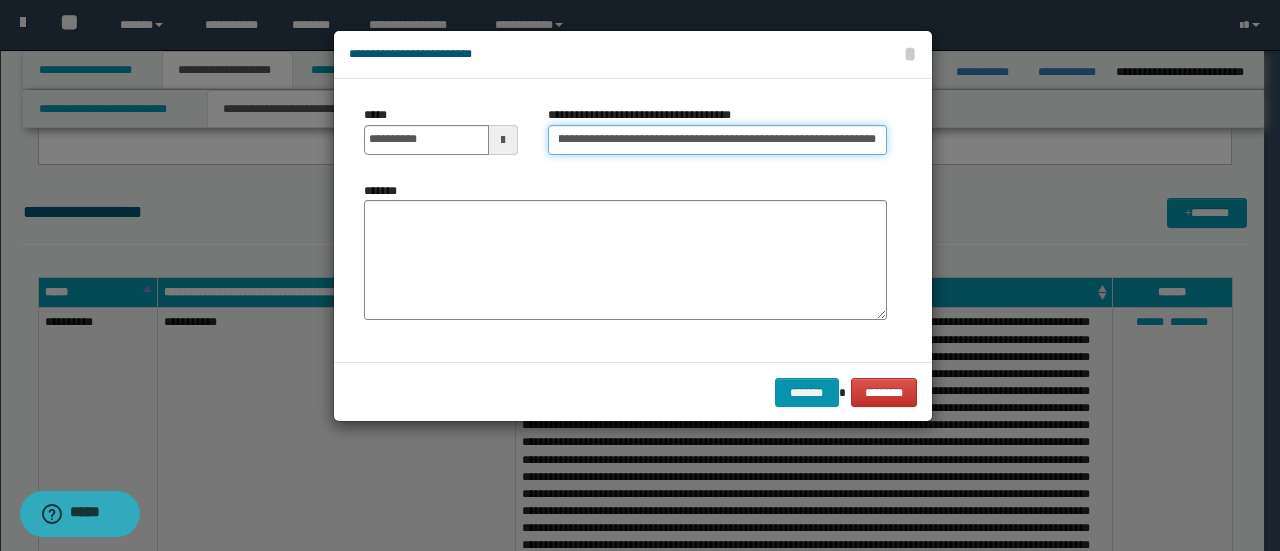 scroll, scrollTop: 0, scrollLeft: 143, axis: horizontal 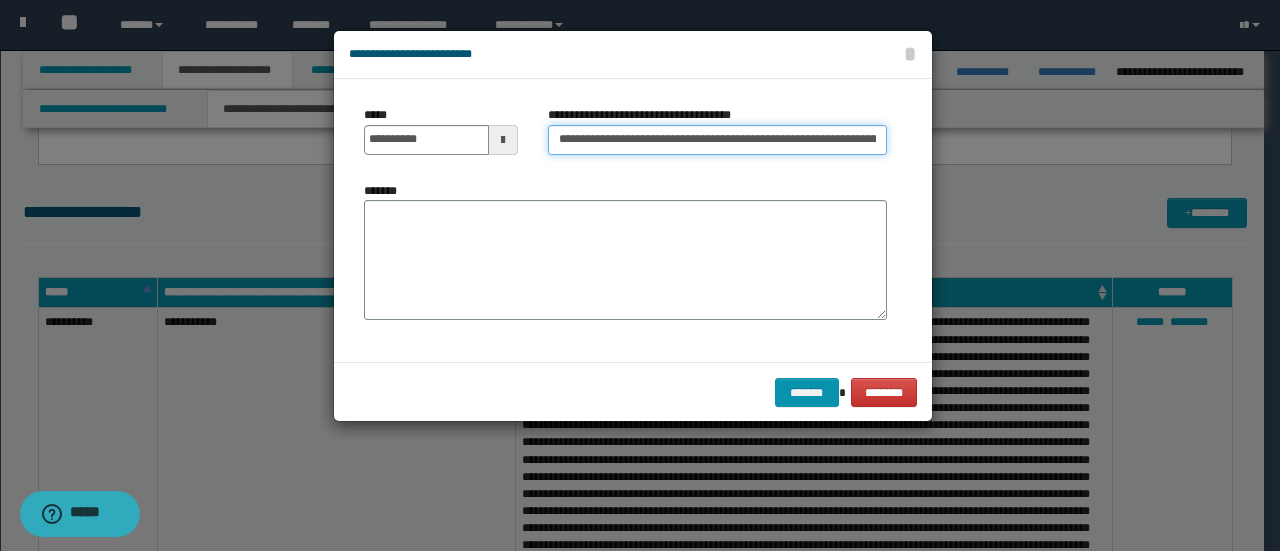 drag, startPoint x: 880, startPoint y: 137, endPoint x: 382, endPoint y: 171, distance: 499.1593 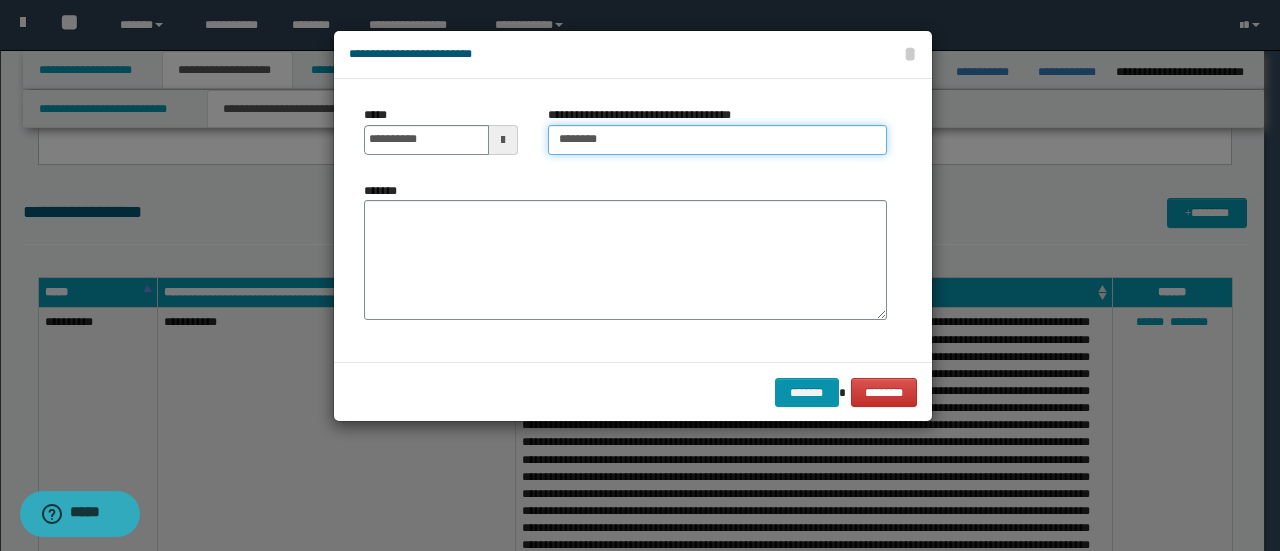 drag, startPoint x: 622, startPoint y: 139, endPoint x: 546, endPoint y: 155, distance: 77.665955 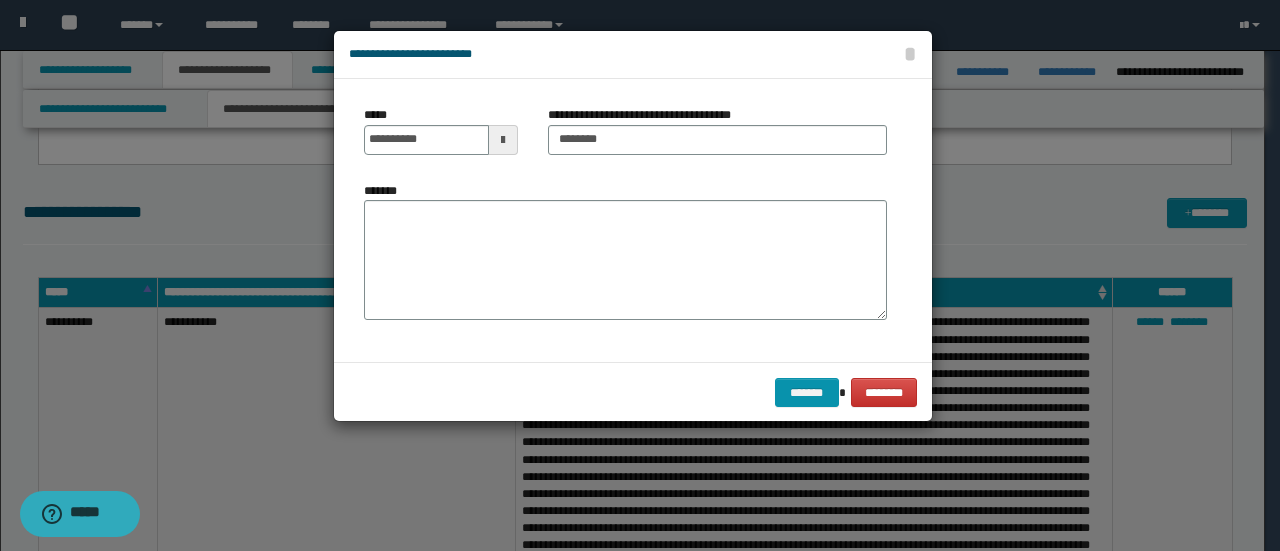 click on "**********" at bounding box center [717, 138] 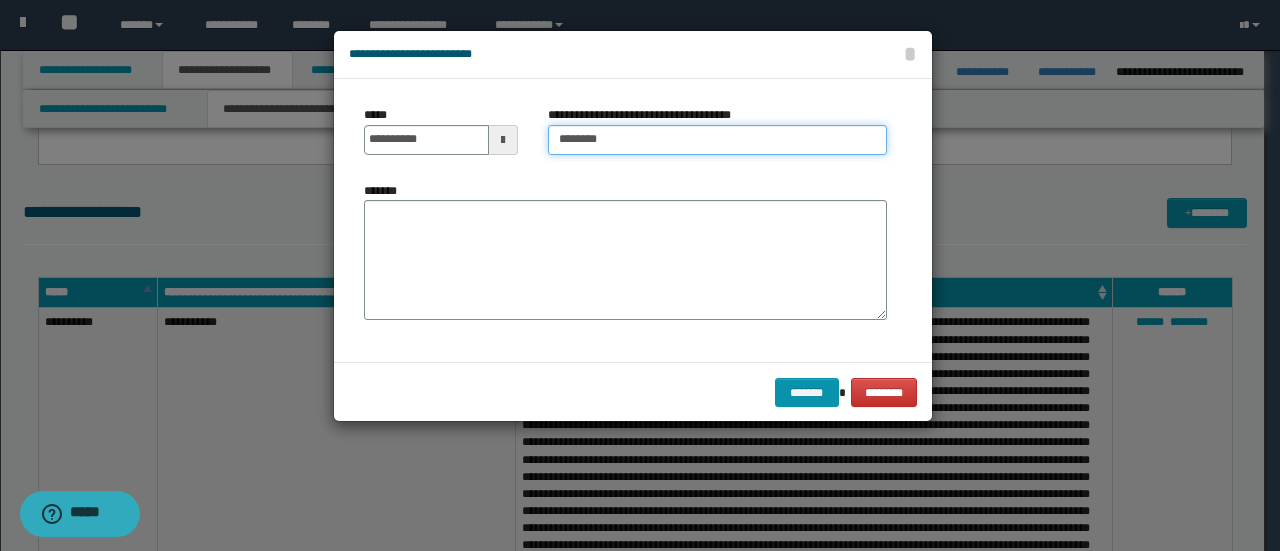 drag, startPoint x: 639, startPoint y: 137, endPoint x: 542, endPoint y: 150, distance: 97.867256 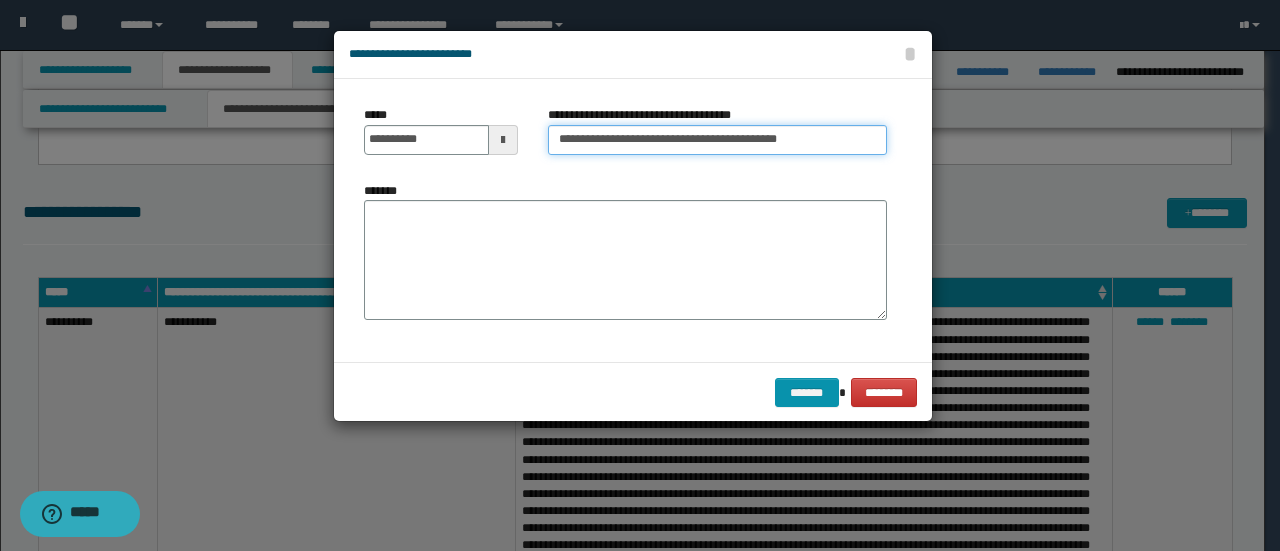 type on "**********" 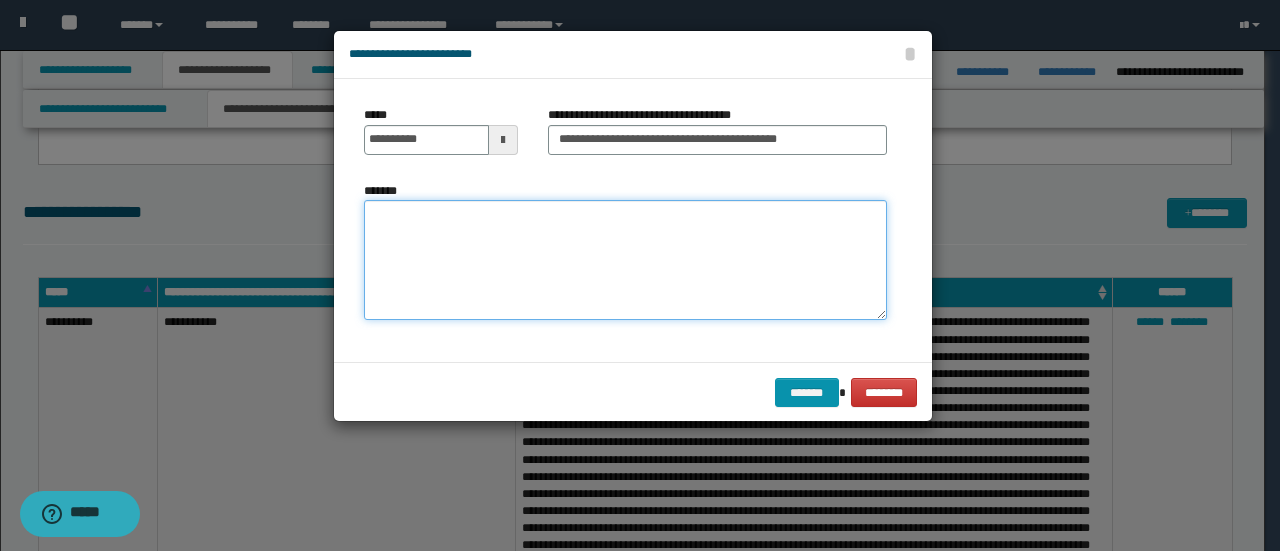 click on "*******" at bounding box center (625, 259) 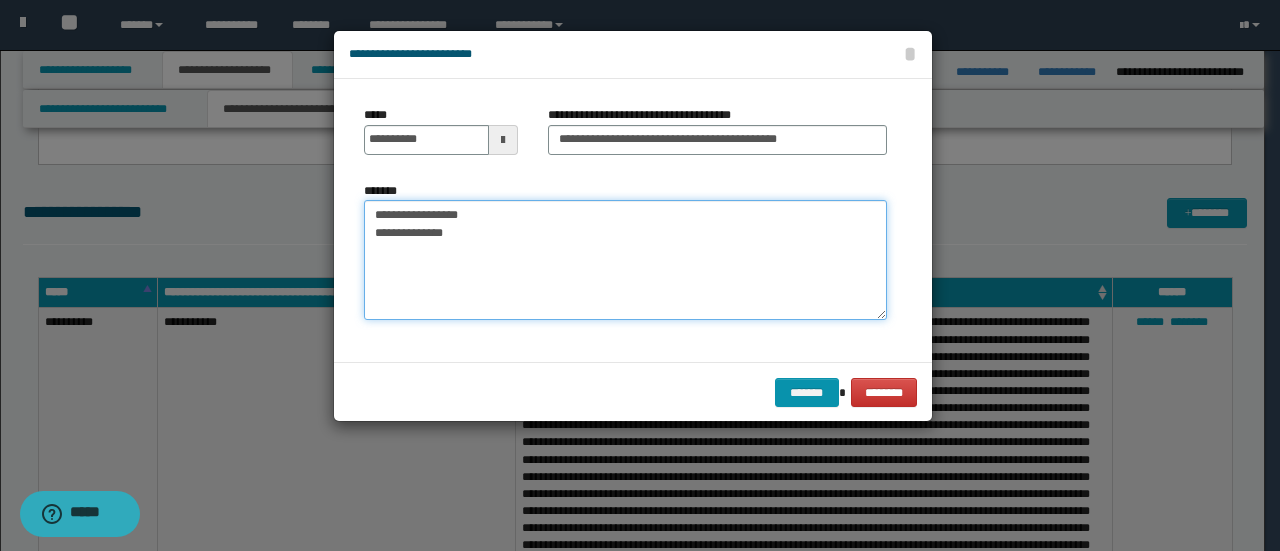paste on "**********" 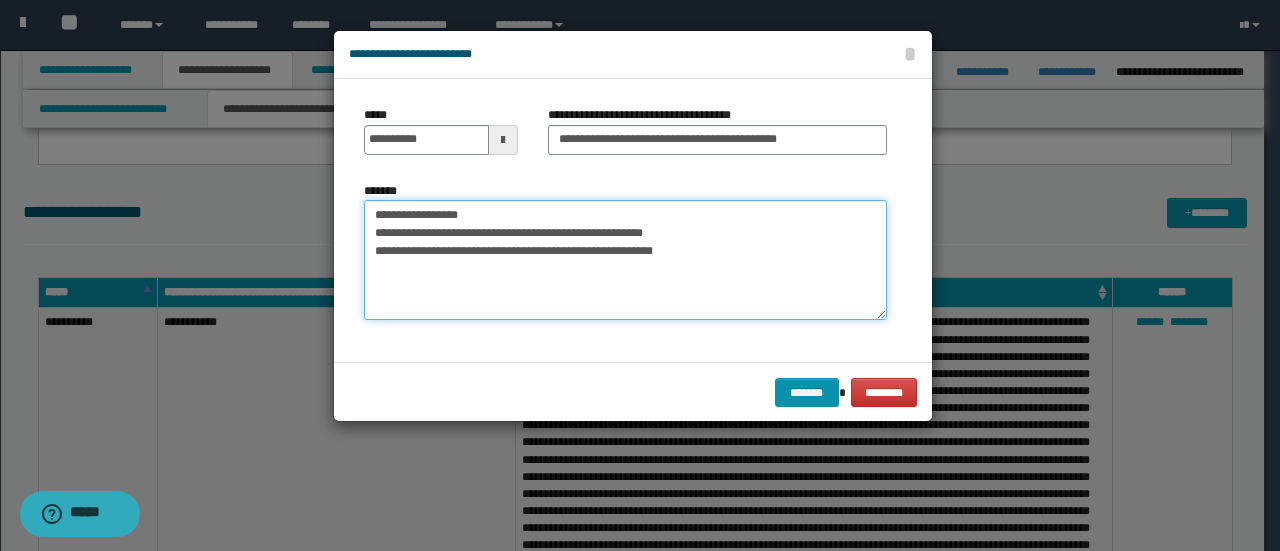 click on "**********" at bounding box center [625, 259] 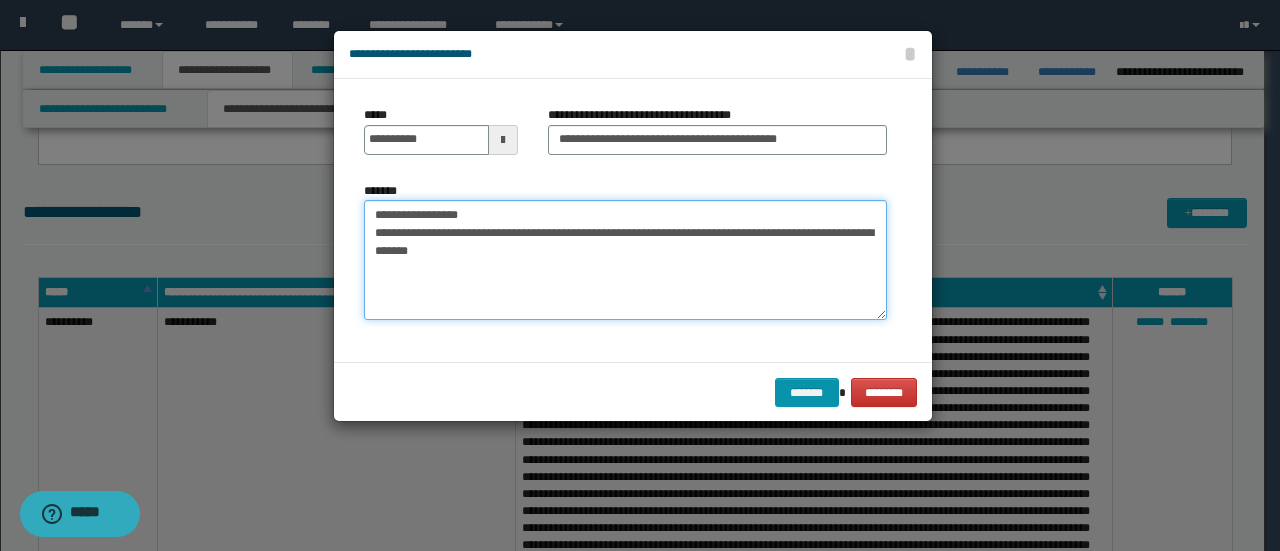 click on "**********" at bounding box center [625, 259] 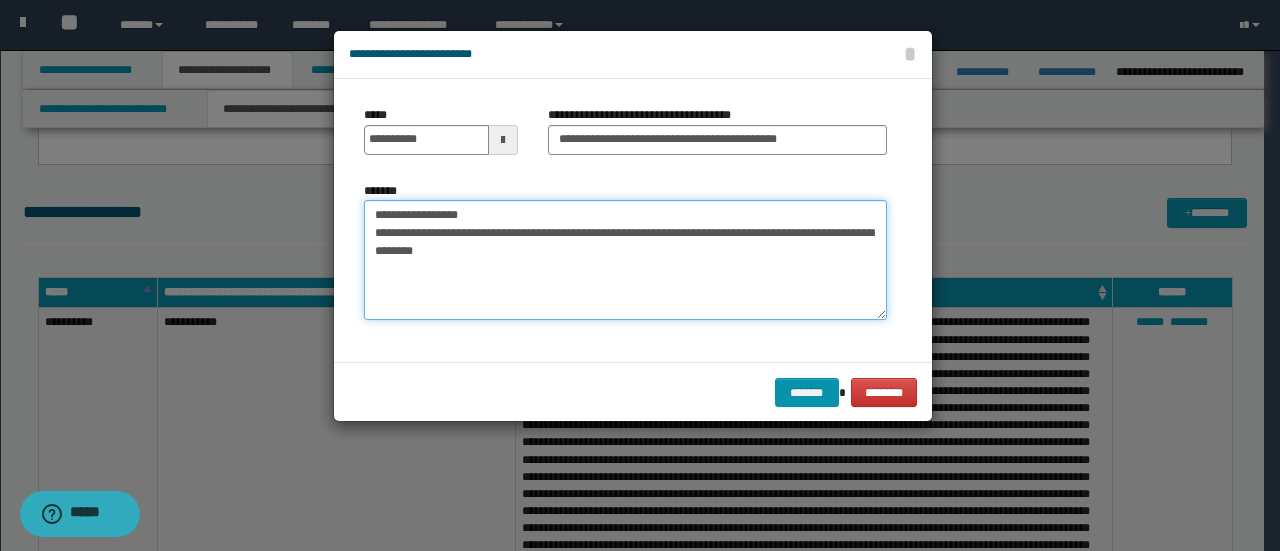 click on "**********" at bounding box center (625, 259) 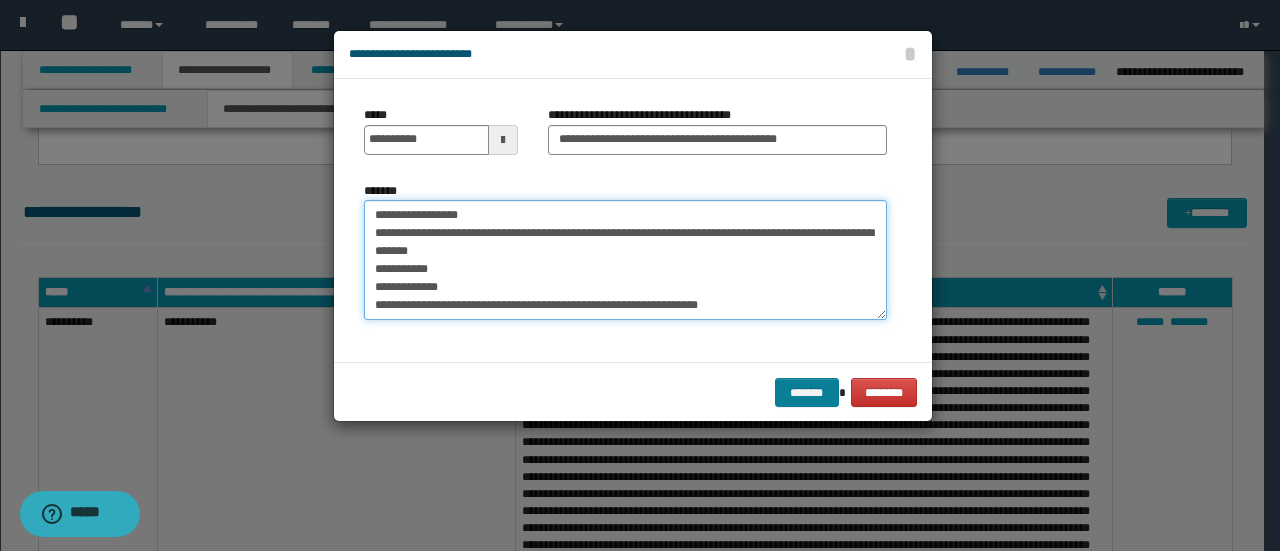 type on "**********" 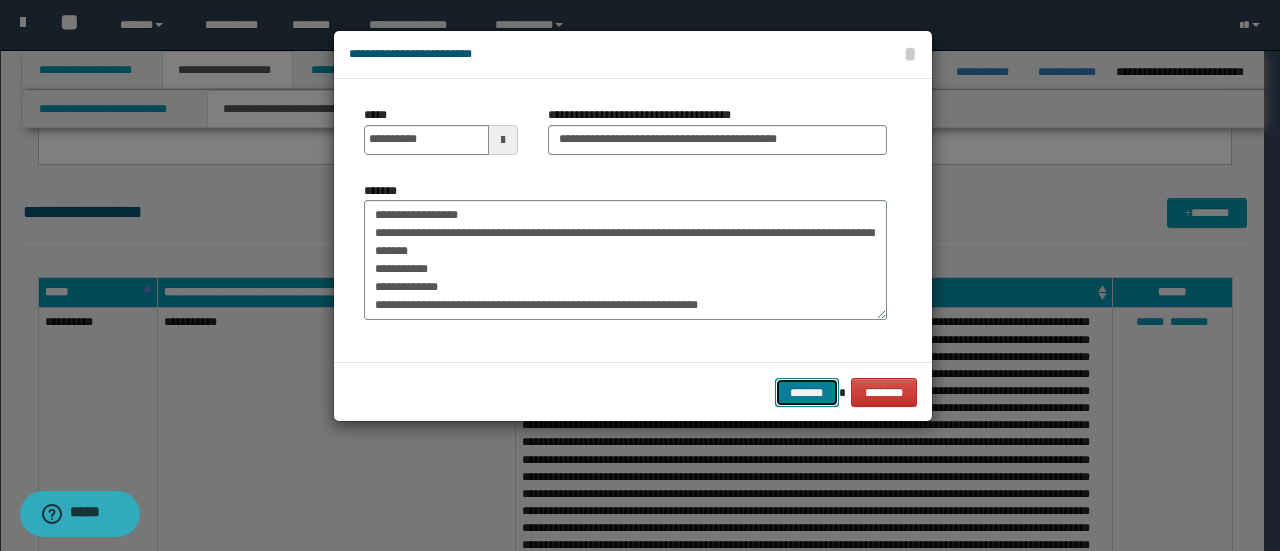 click on "*******" at bounding box center (807, 392) 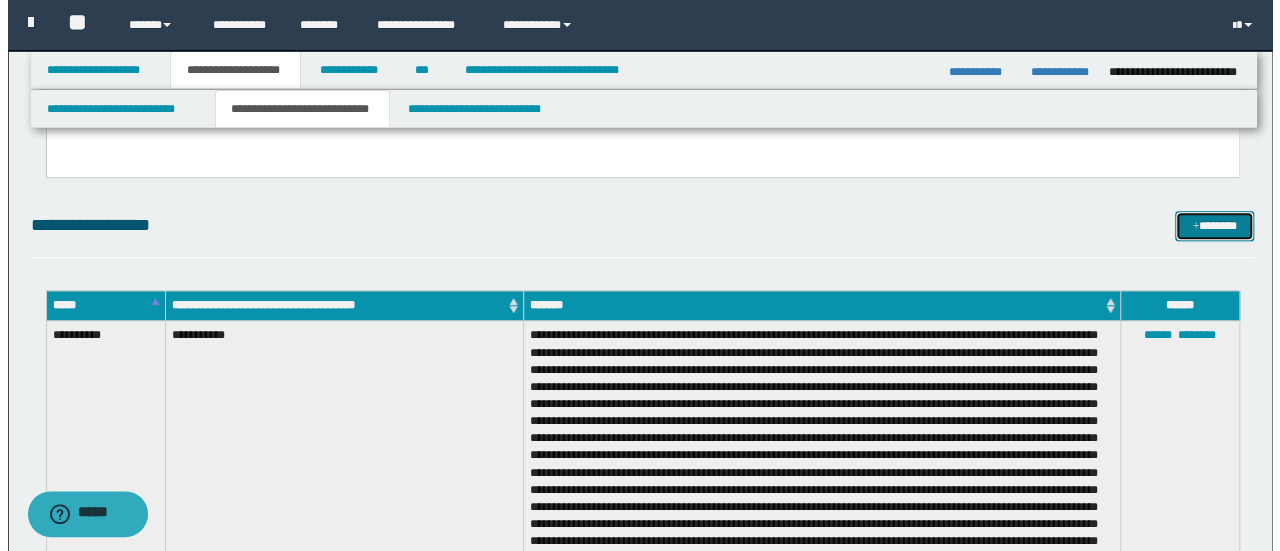 scroll, scrollTop: 474, scrollLeft: 0, axis: vertical 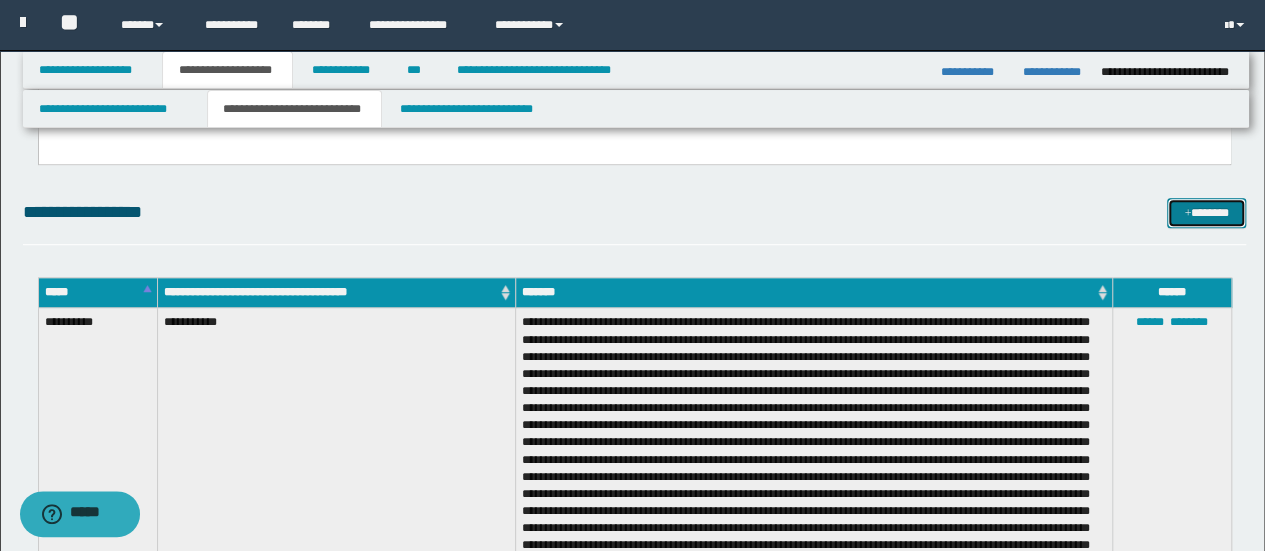 click on "*******" at bounding box center [1206, 212] 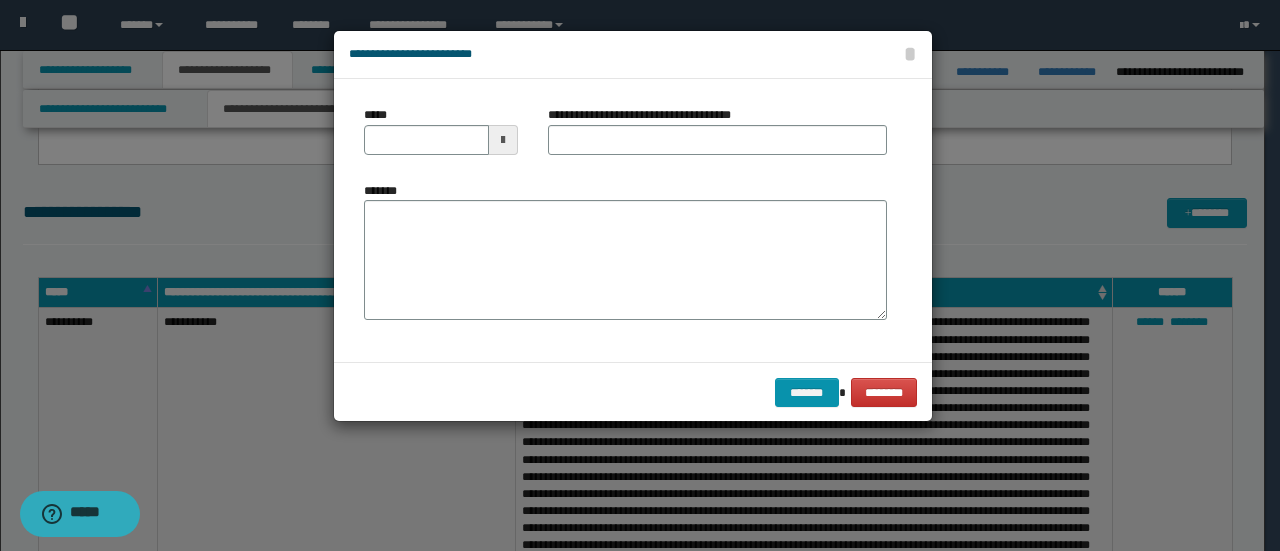 click at bounding box center [503, 140] 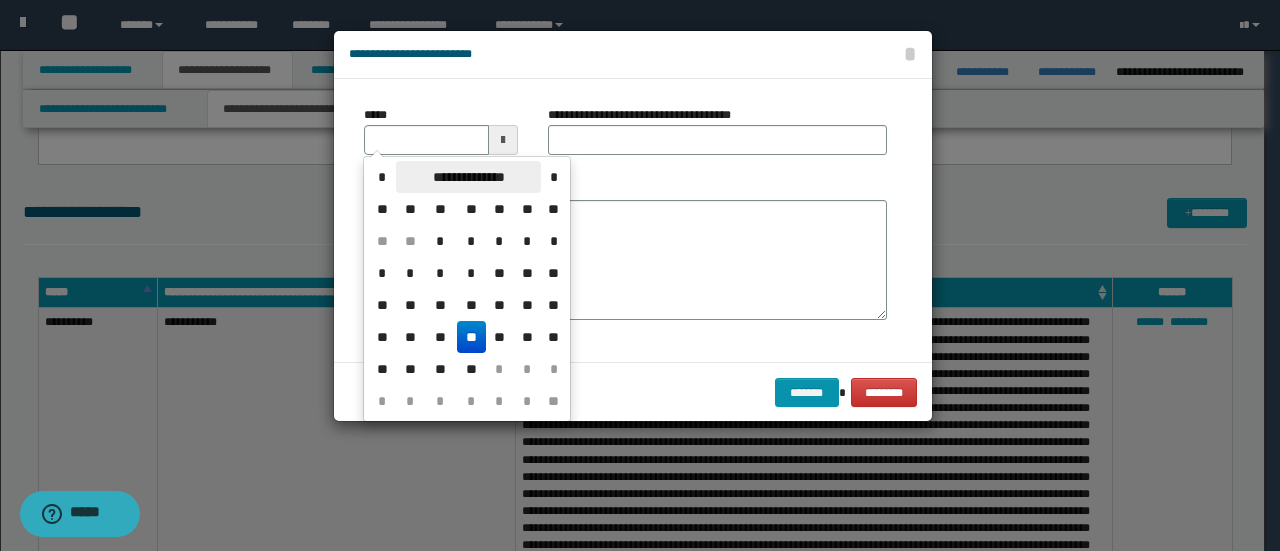 click on "**********" at bounding box center (468, 177) 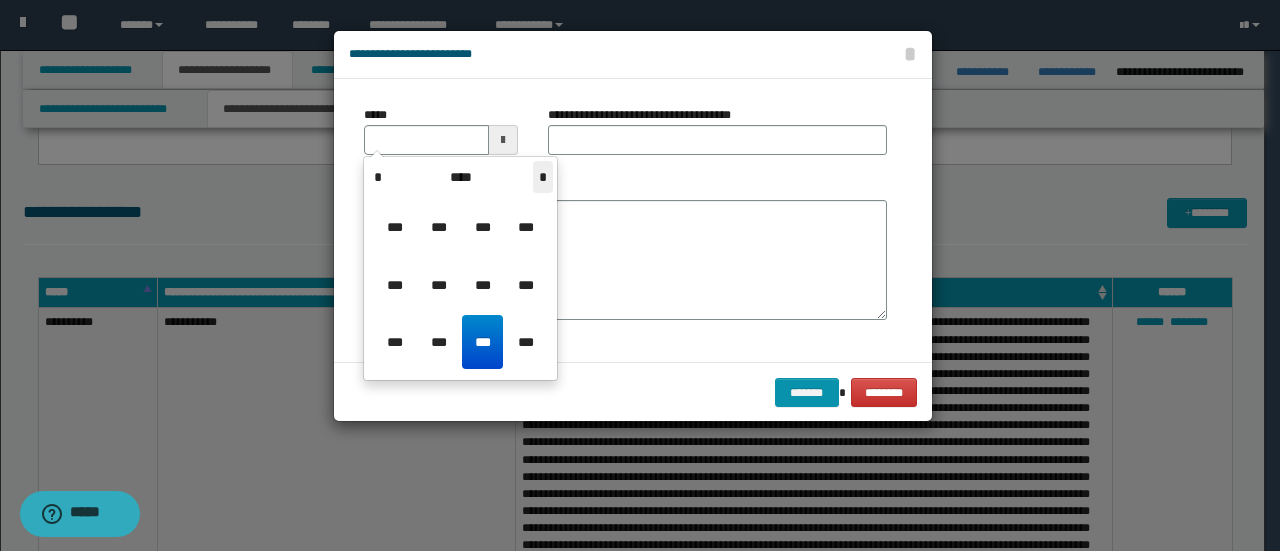 click on "*" at bounding box center [543, 177] 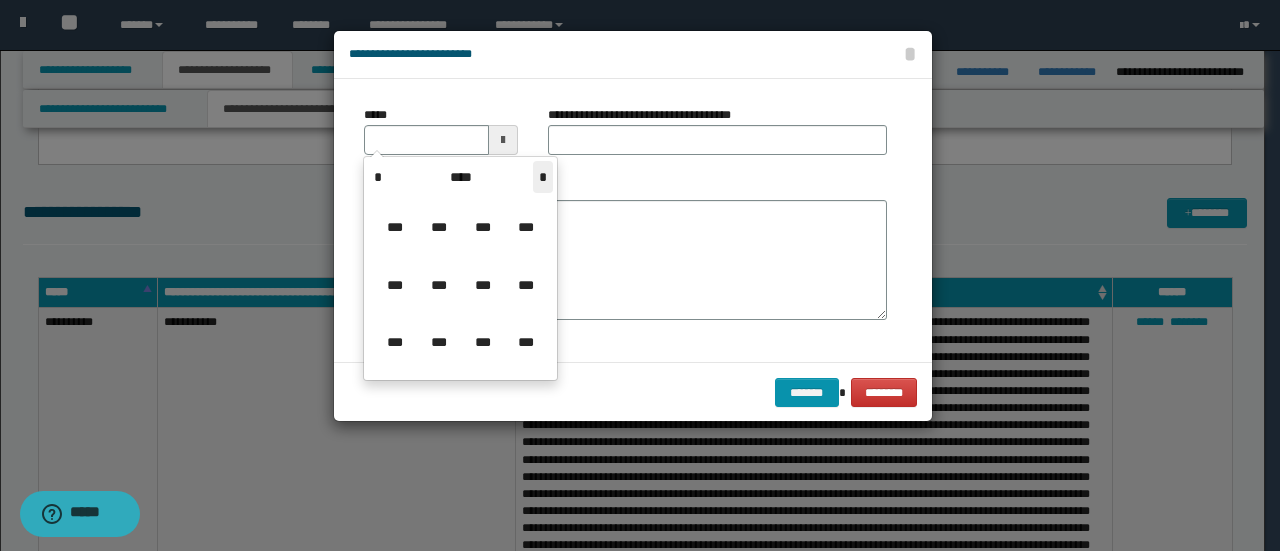 click on "*" at bounding box center (543, 177) 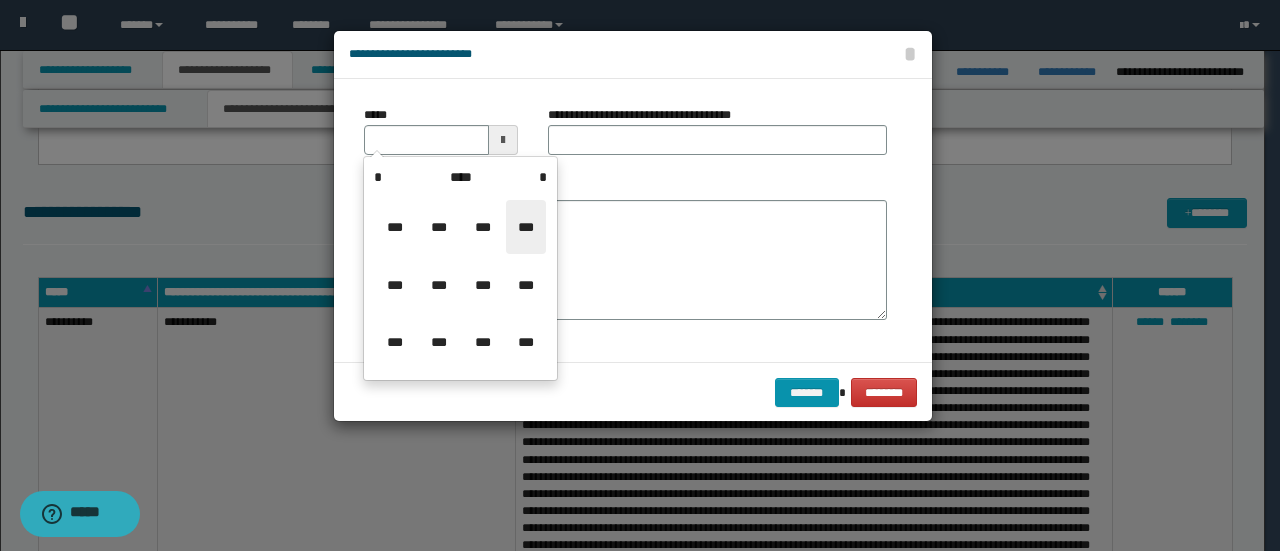 click on "***" at bounding box center (526, 227) 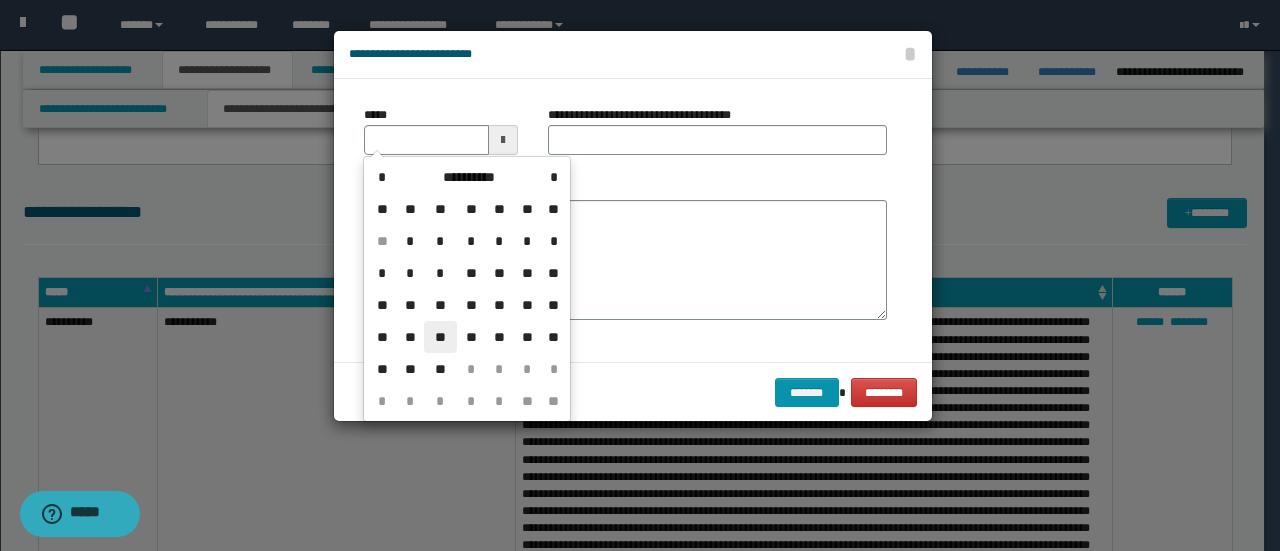 click on "**" at bounding box center (440, 337) 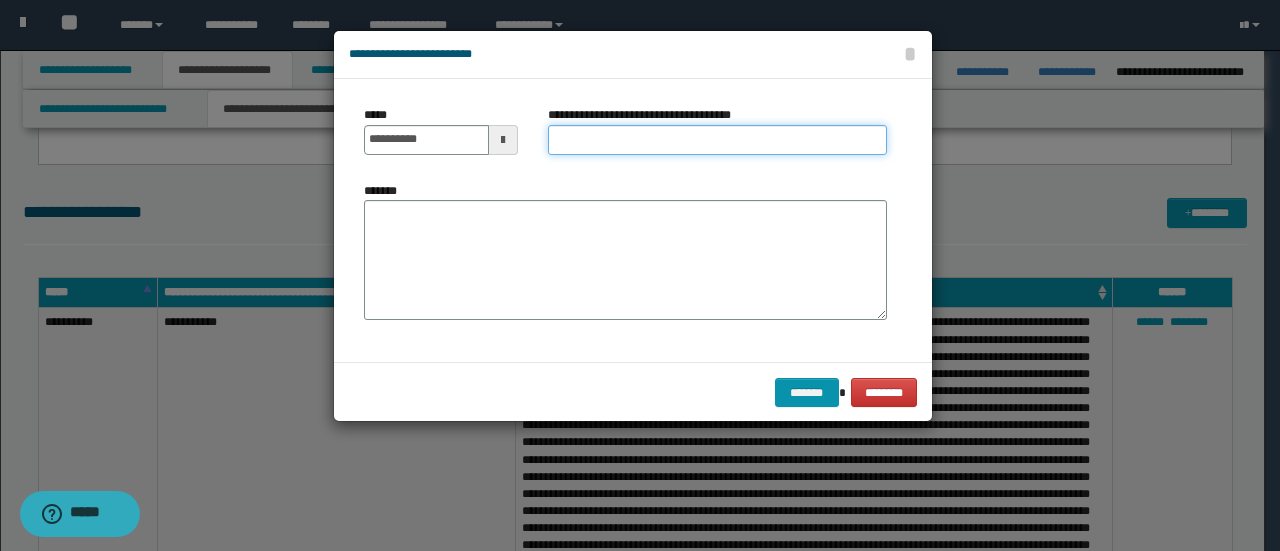 click on "**********" at bounding box center (717, 140) 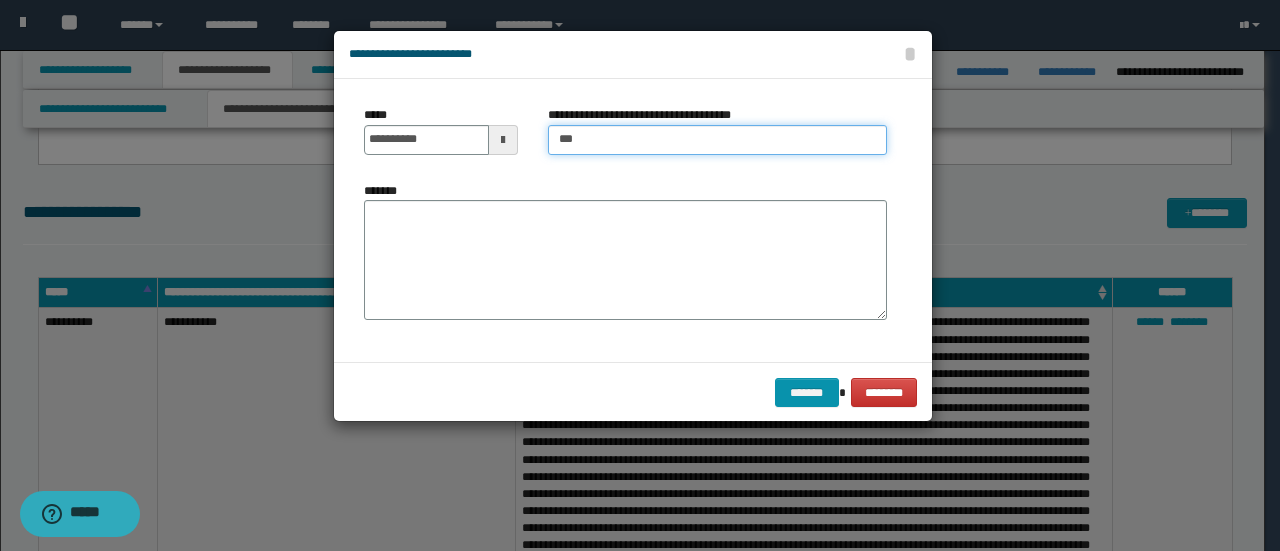 type on "**********" 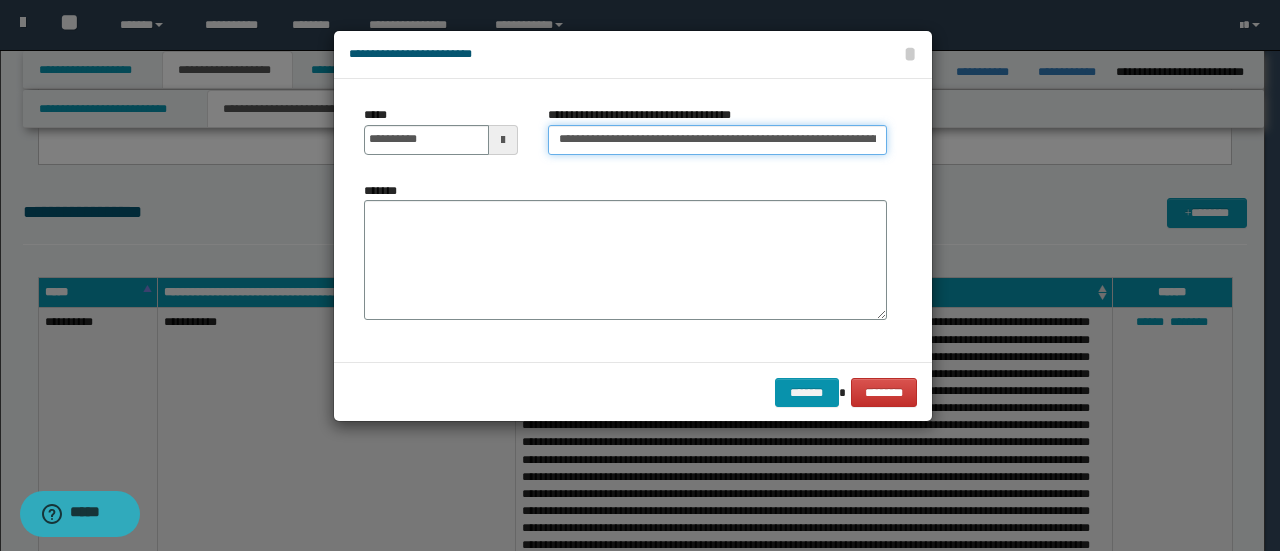 click on "**********" at bounding box center (717, 140) 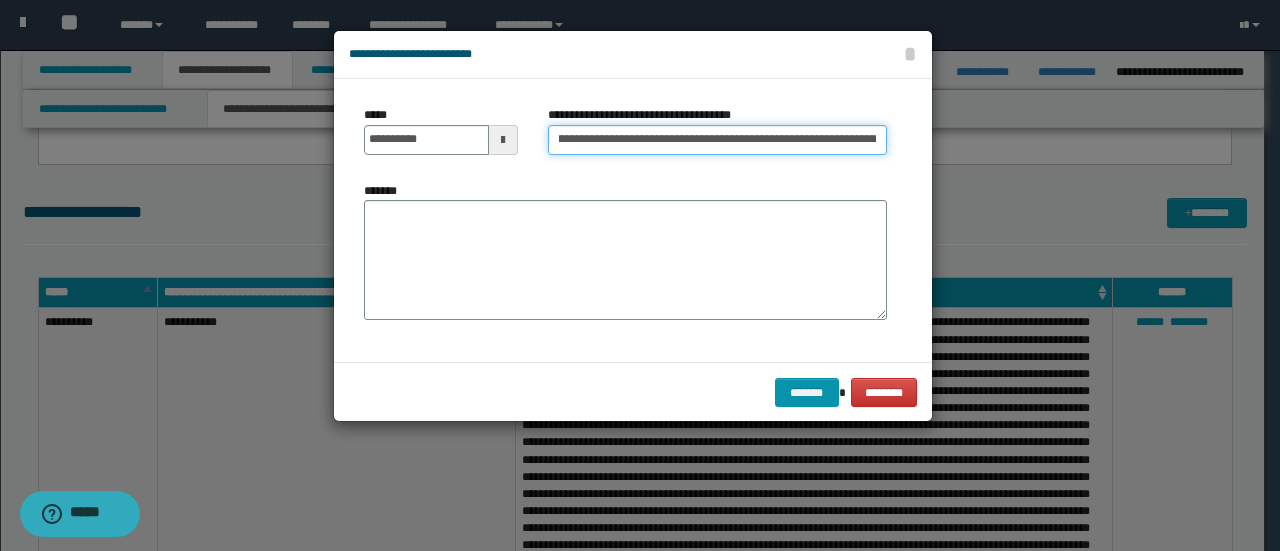 scroll, scrollTop: 0, scrollLeft: 143, axis: horizontal 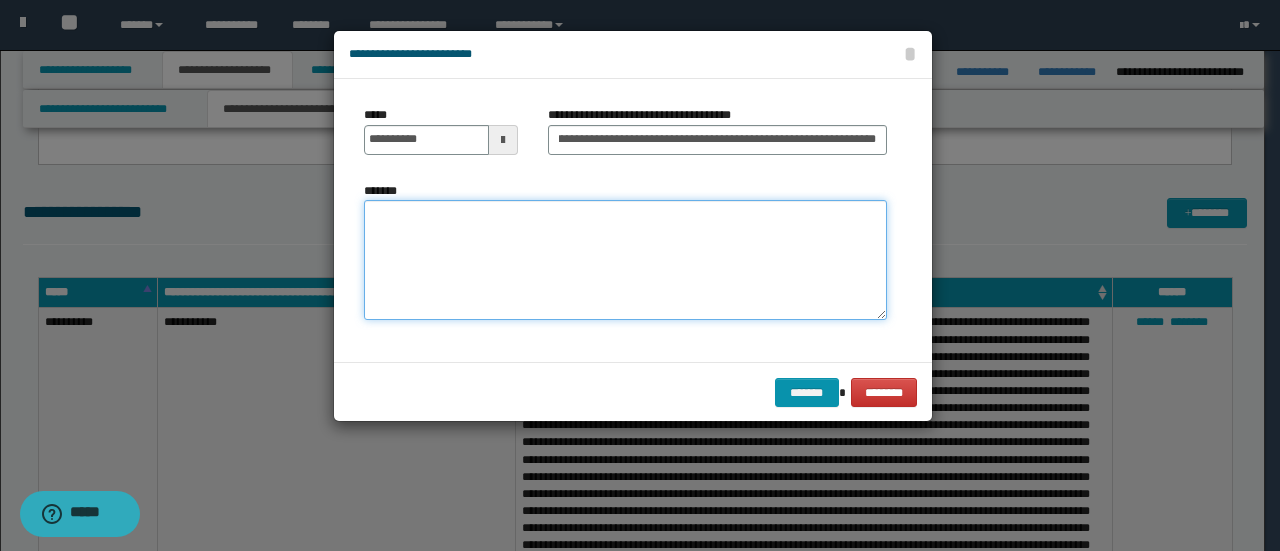 click on "*******" at bounding box center (625, 259) 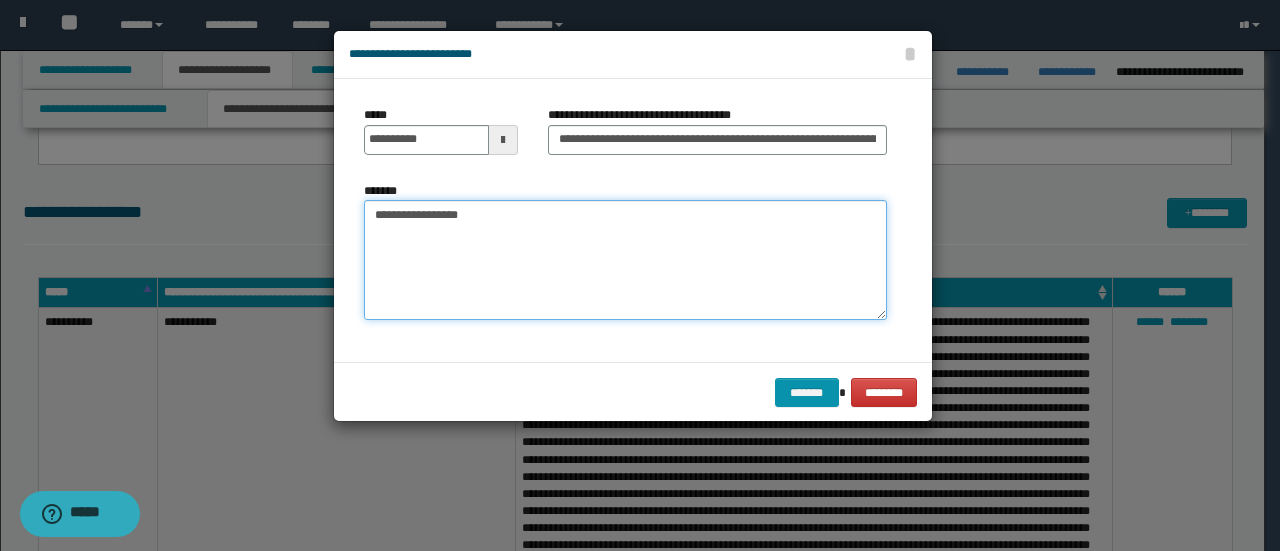 click on "**********" at bounding box center [625, 259] 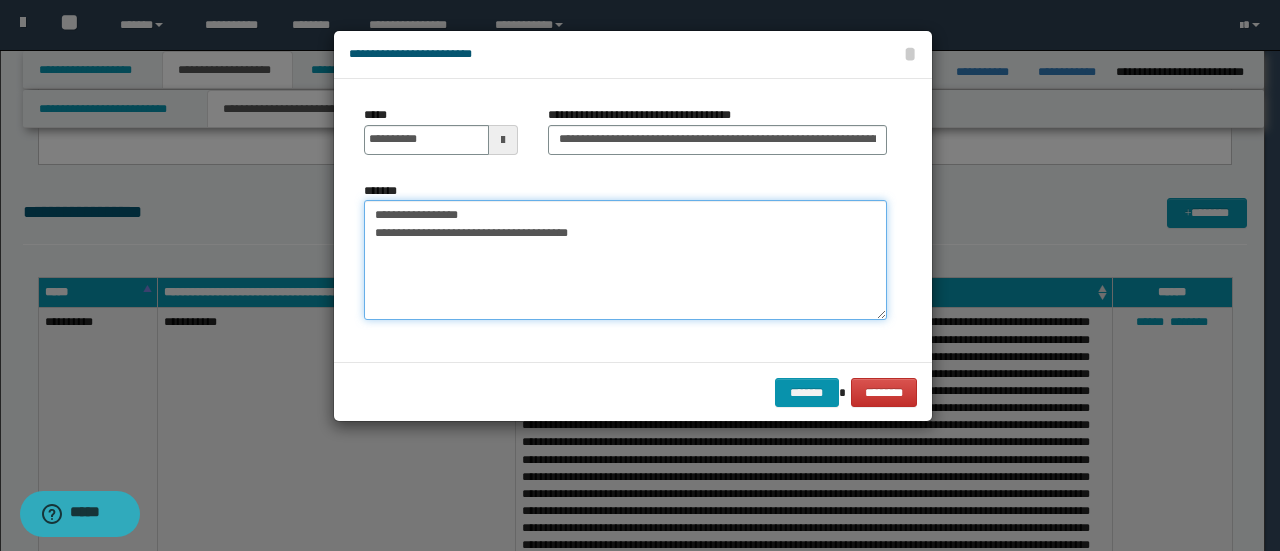 paste on "**********" 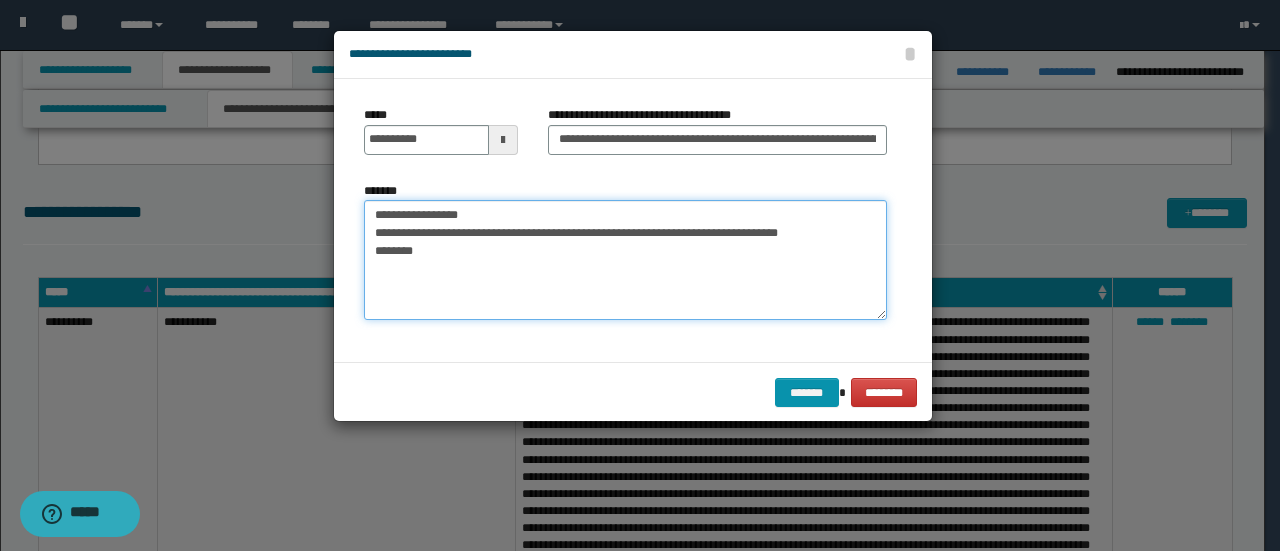 click on "**********" at bounding box center (625, 259) 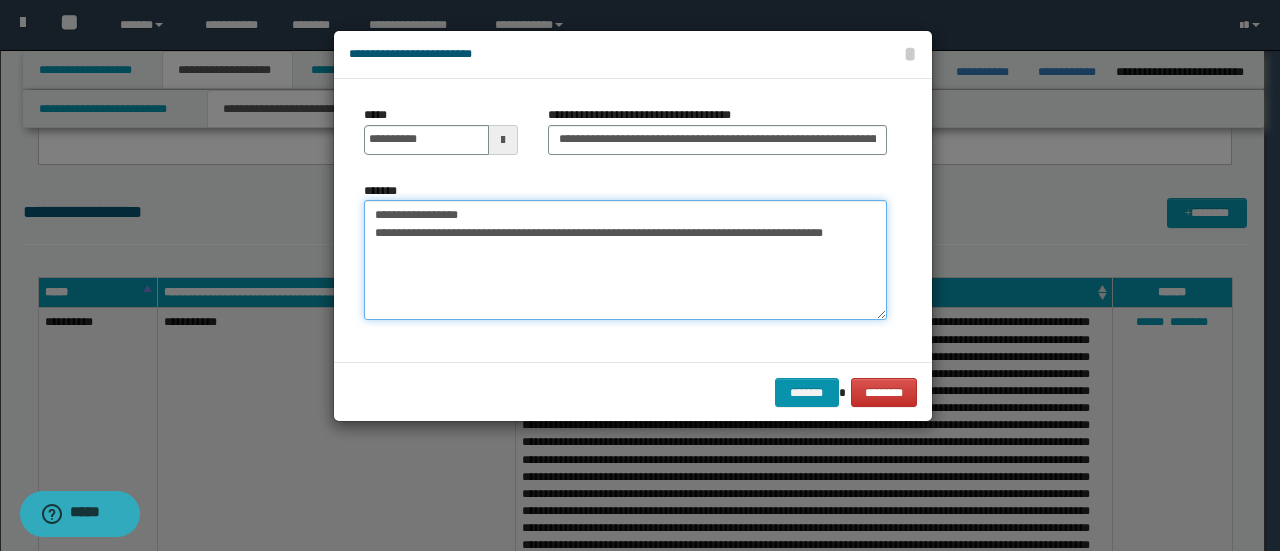 click on "**********" at bounding box center (625, 259) 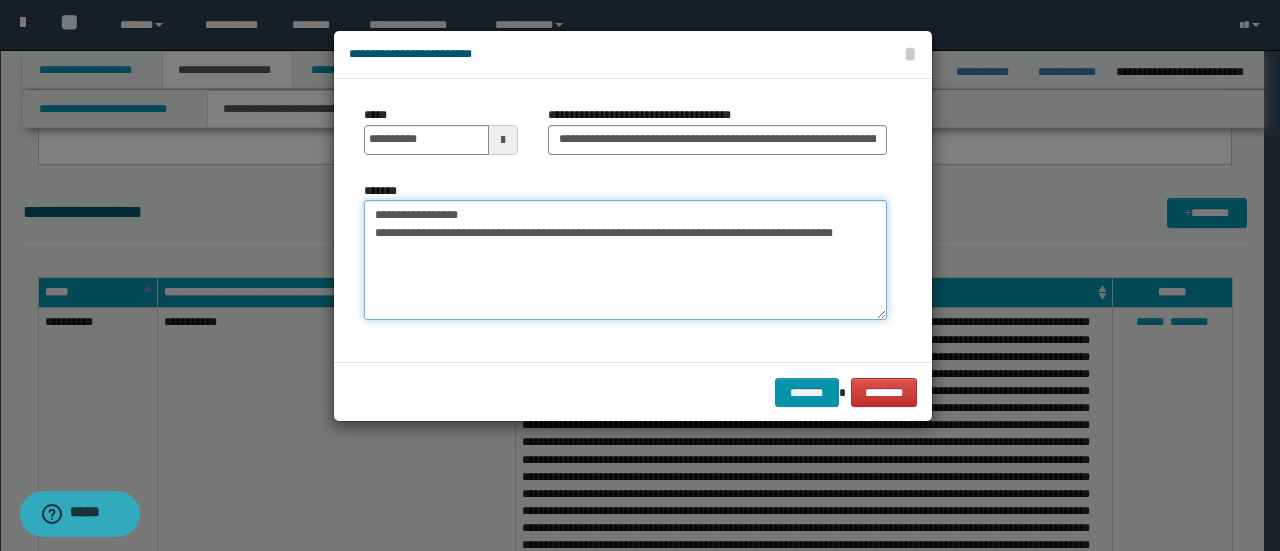 paste on "**********" 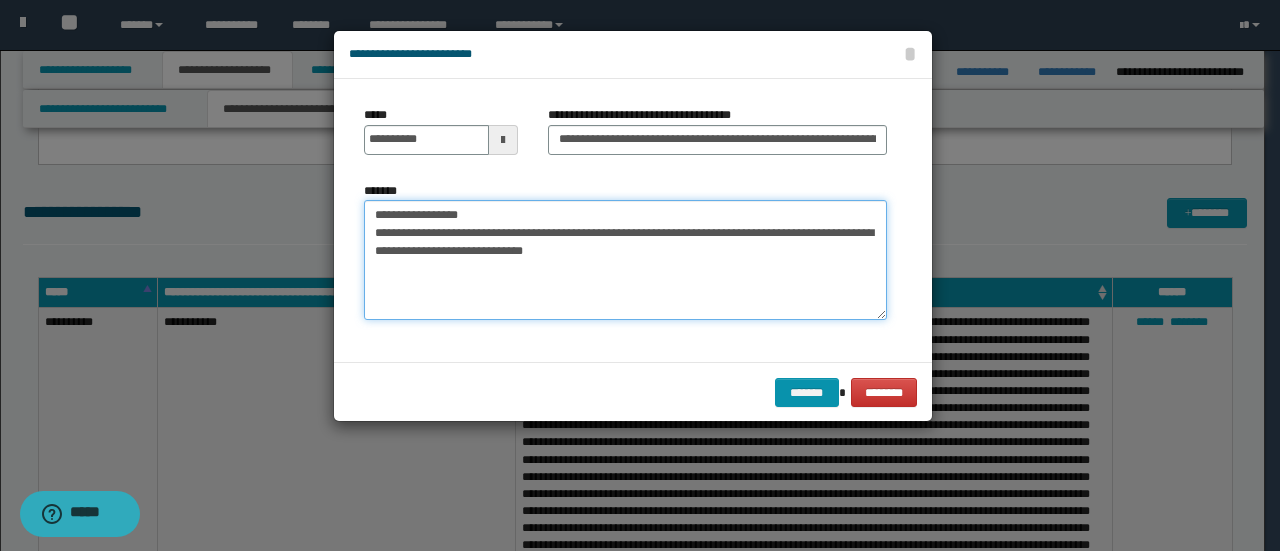 click on "**********" at bounding box center [625, 259] 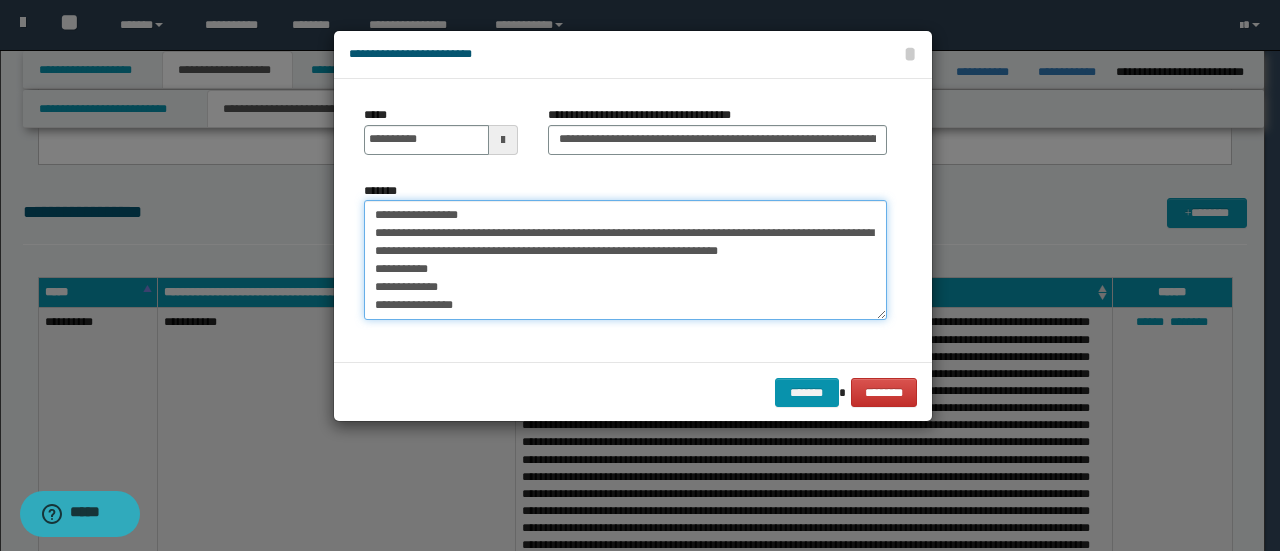 paste on "**********" 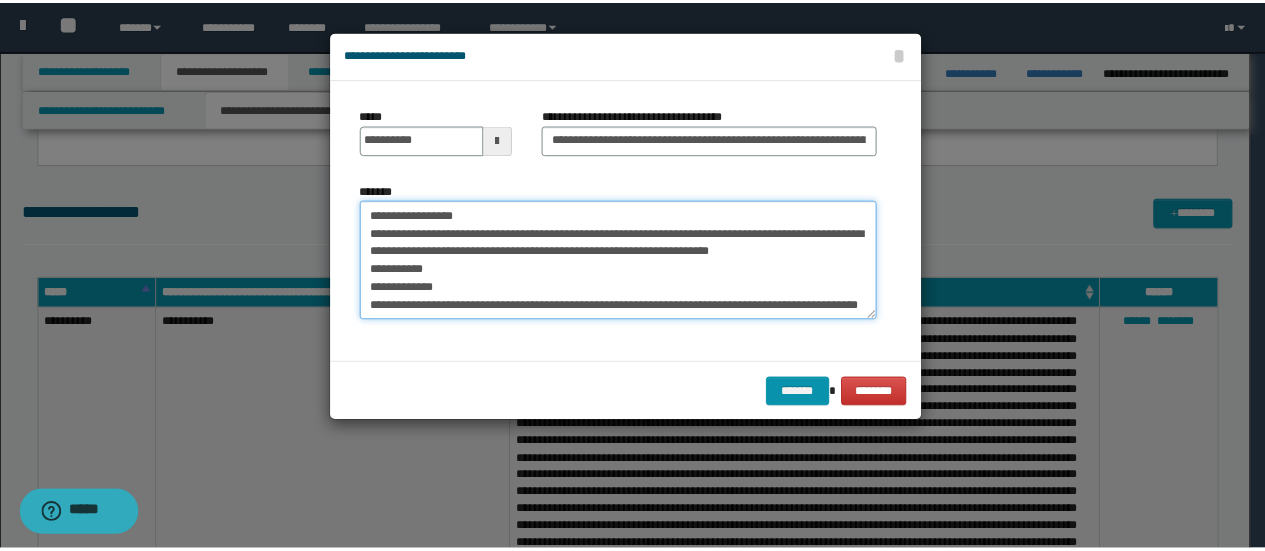 scroll, scrollTop: 12, scrollLeft: 0, axis: vertical 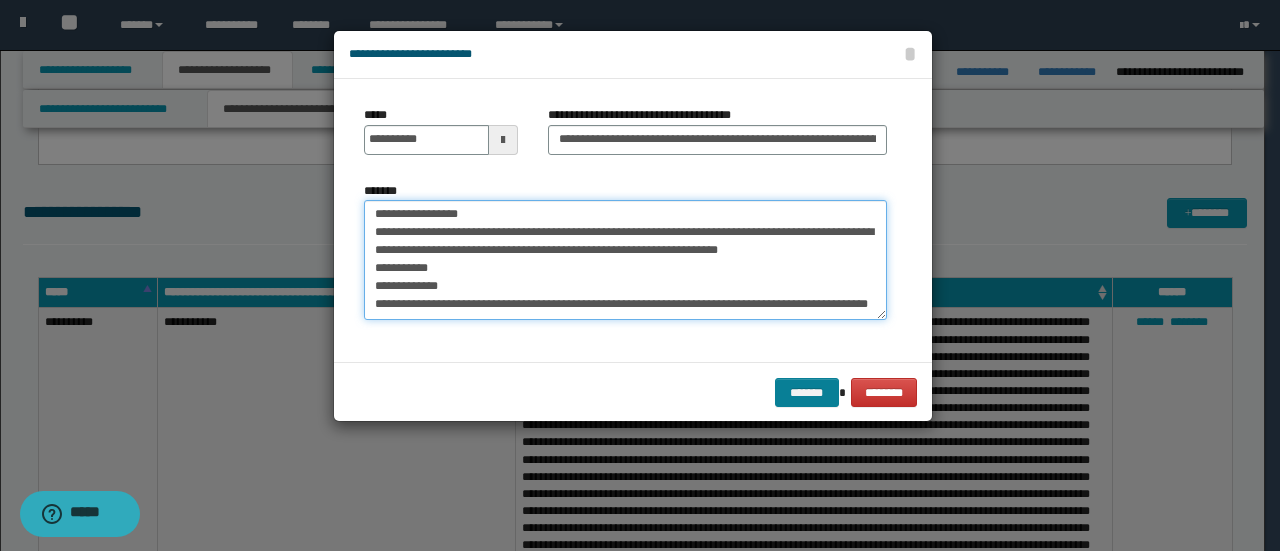 type on "**********" 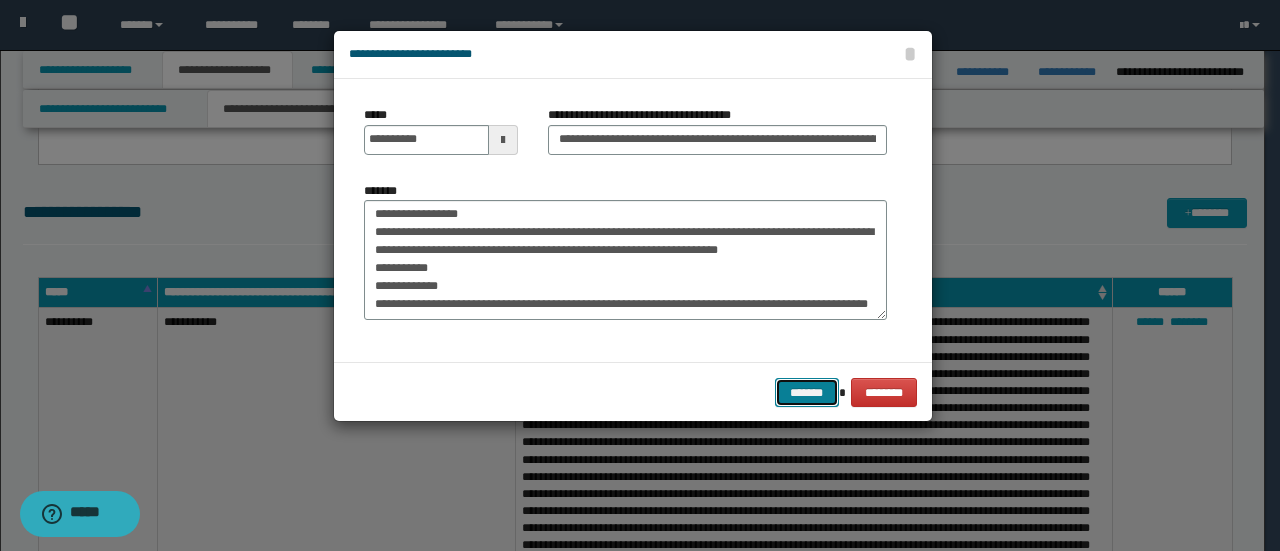 click on "*******" at bounding box center (807, 392) 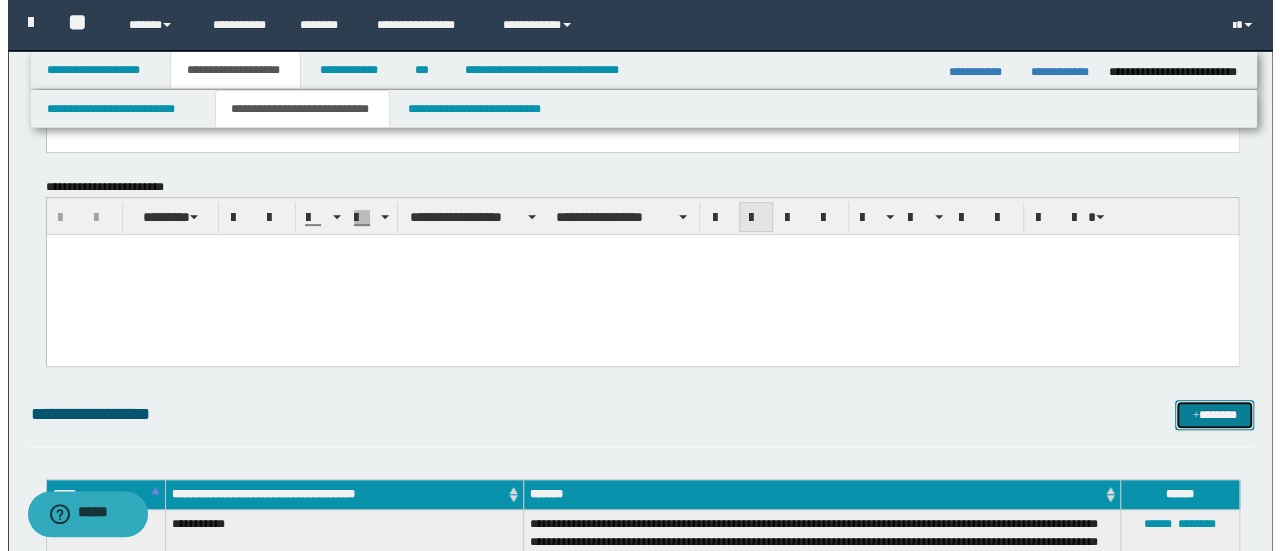 scroll, scrollTop: 300, scrollLeft: 0, axis: vertical 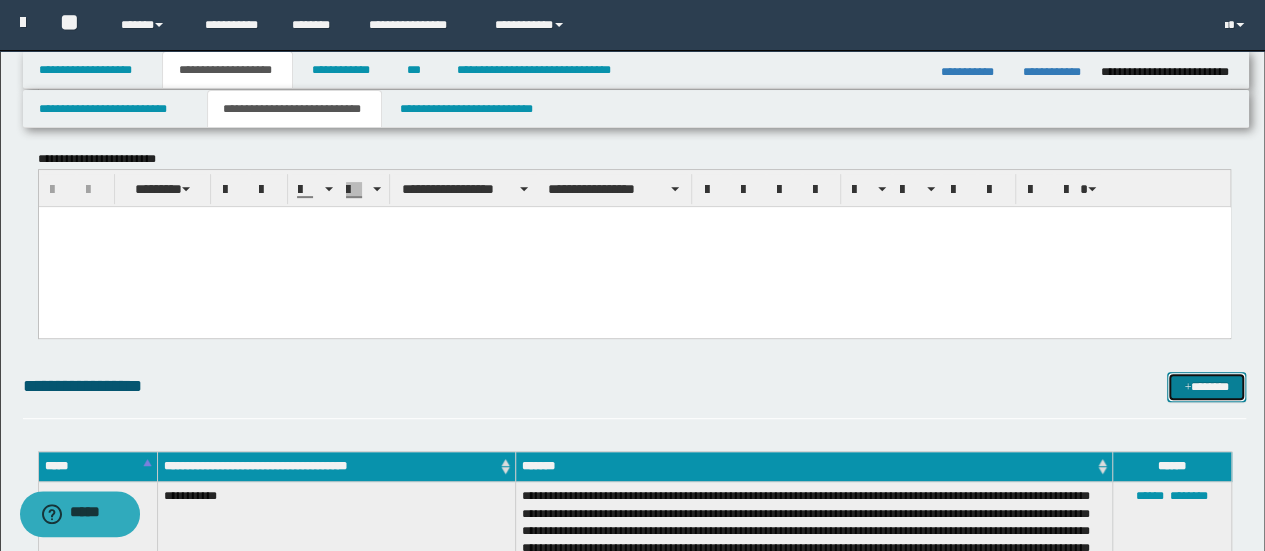 click on "*******" at bounding box center [1206, 386] 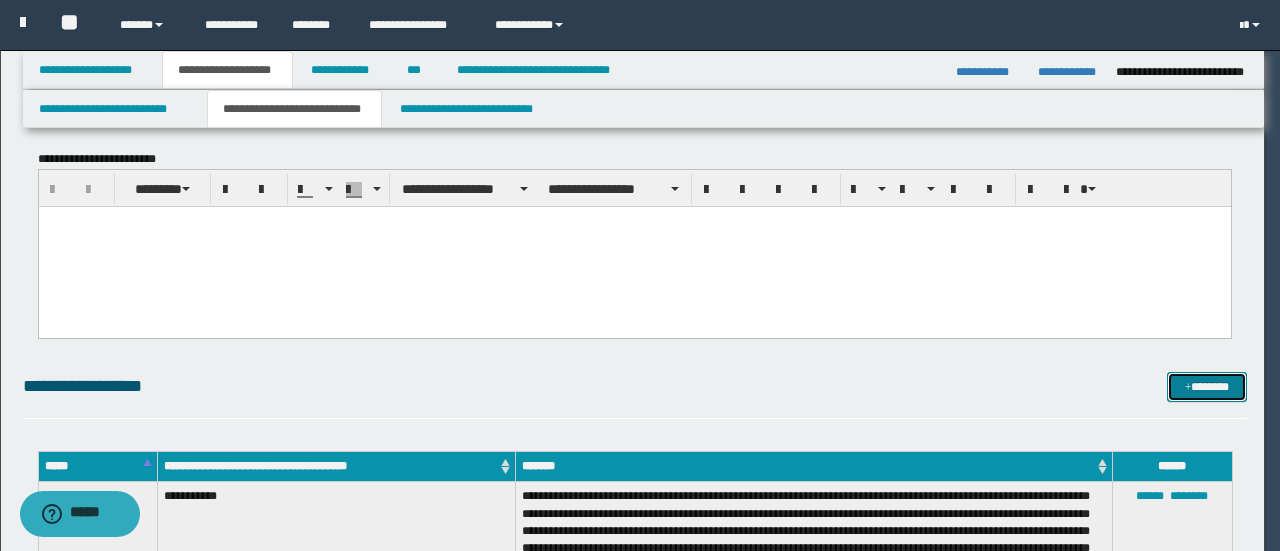 scroll, scrollTop: 0, scrollLeft: 0, axis: both 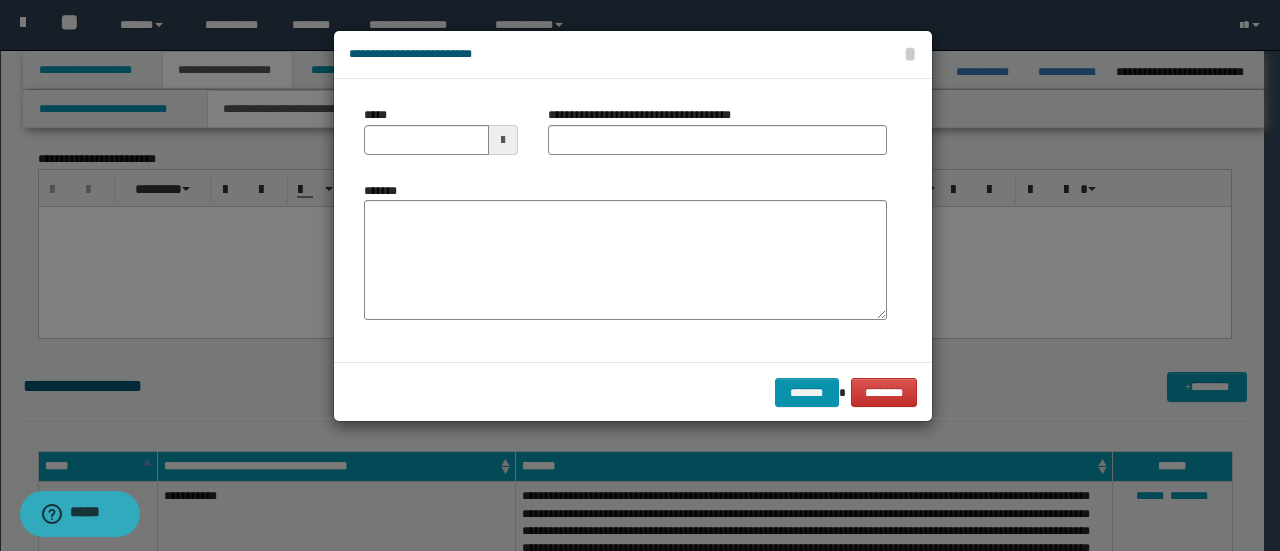 click at bounding box center [503, 140] 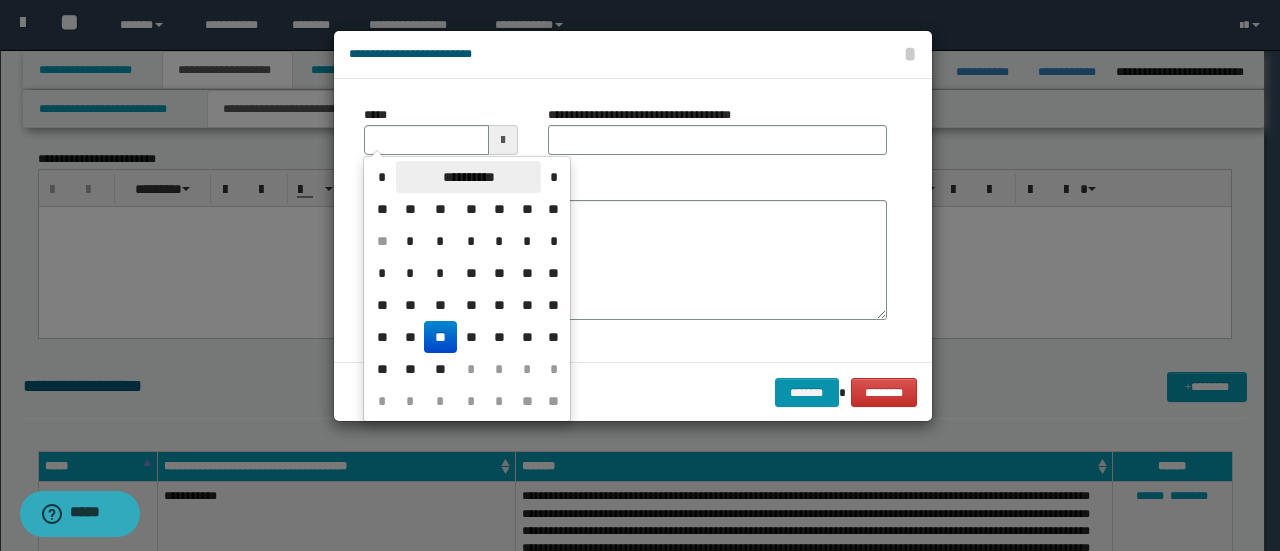 click on "**********" at bounding box center [468, 177] 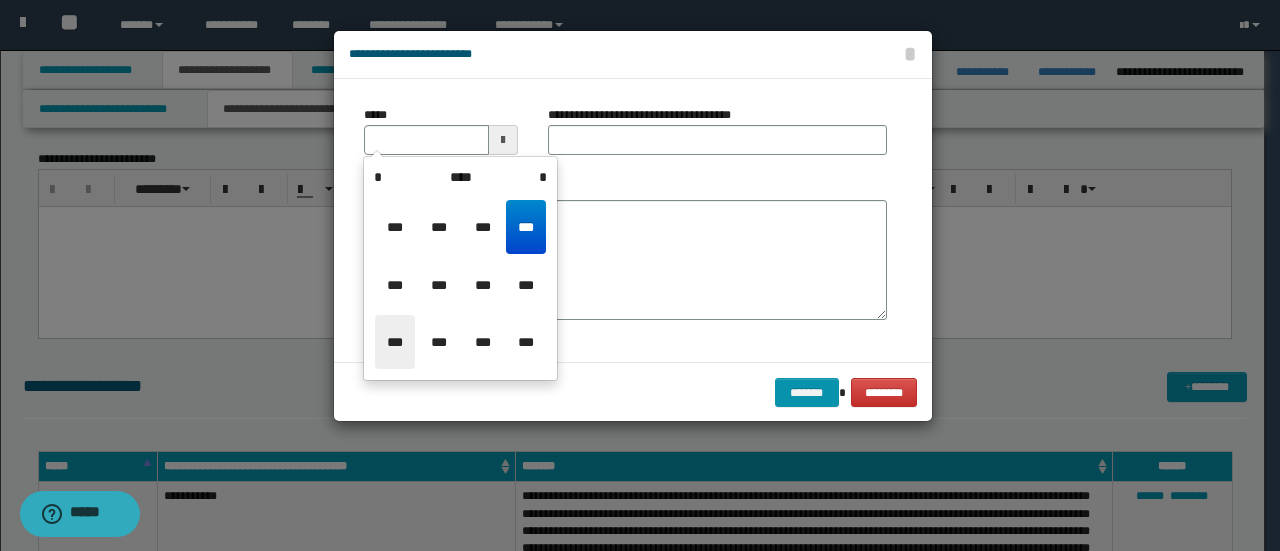 click on "***" at bounding box center (395, 342) 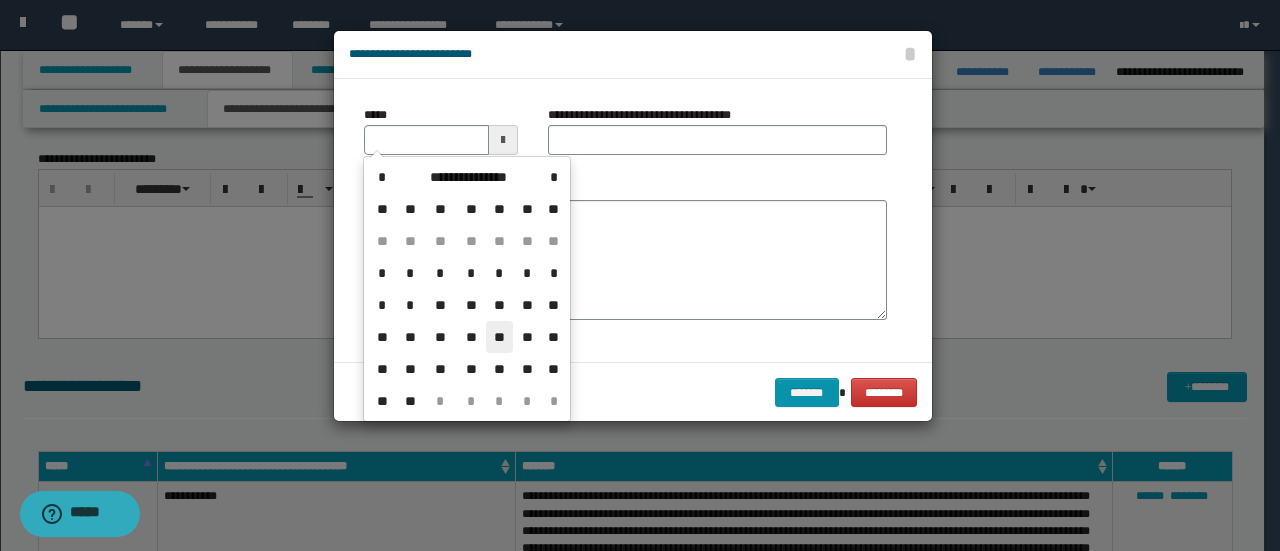 click on "**" at bounding box center (500, 337) 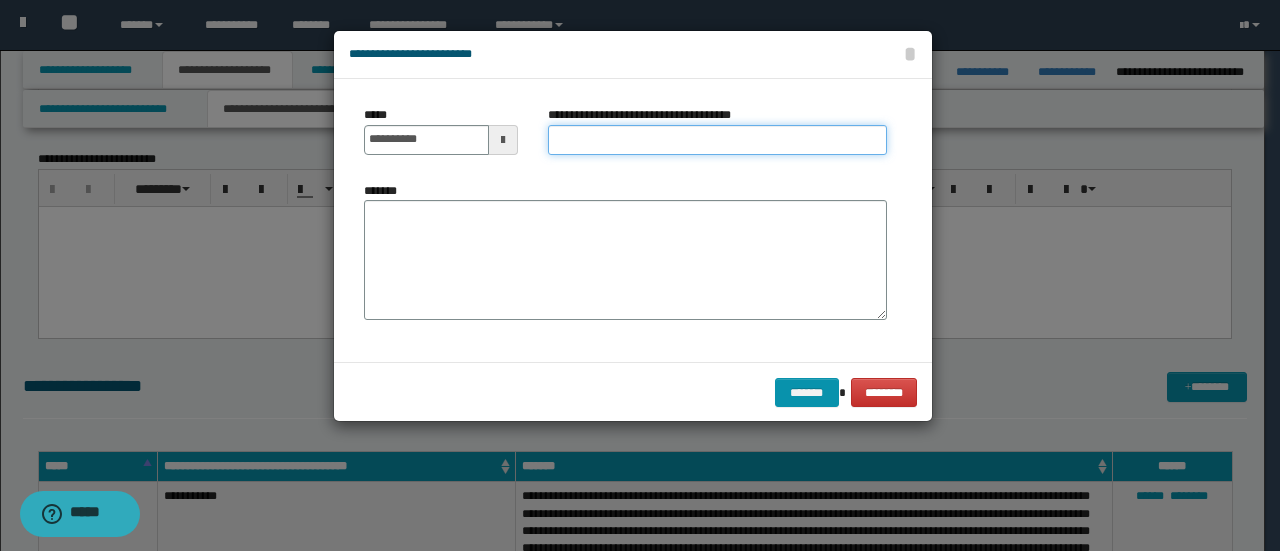 click on "**********" at bounding box center (717, 140) 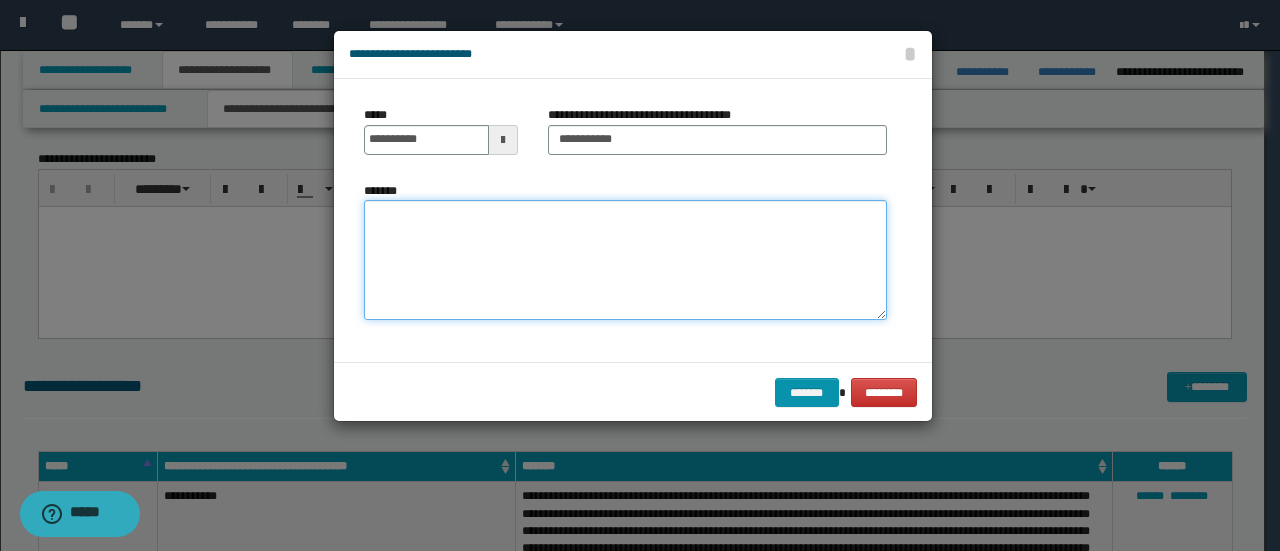 click on "*******" at bounding box center [625, 259] 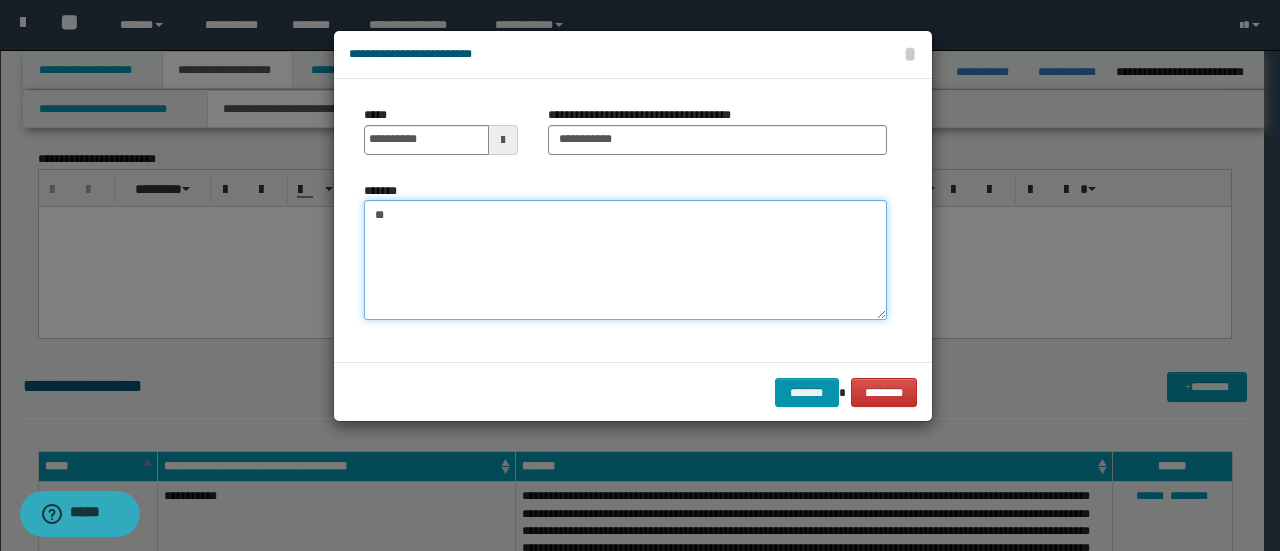type on "*" 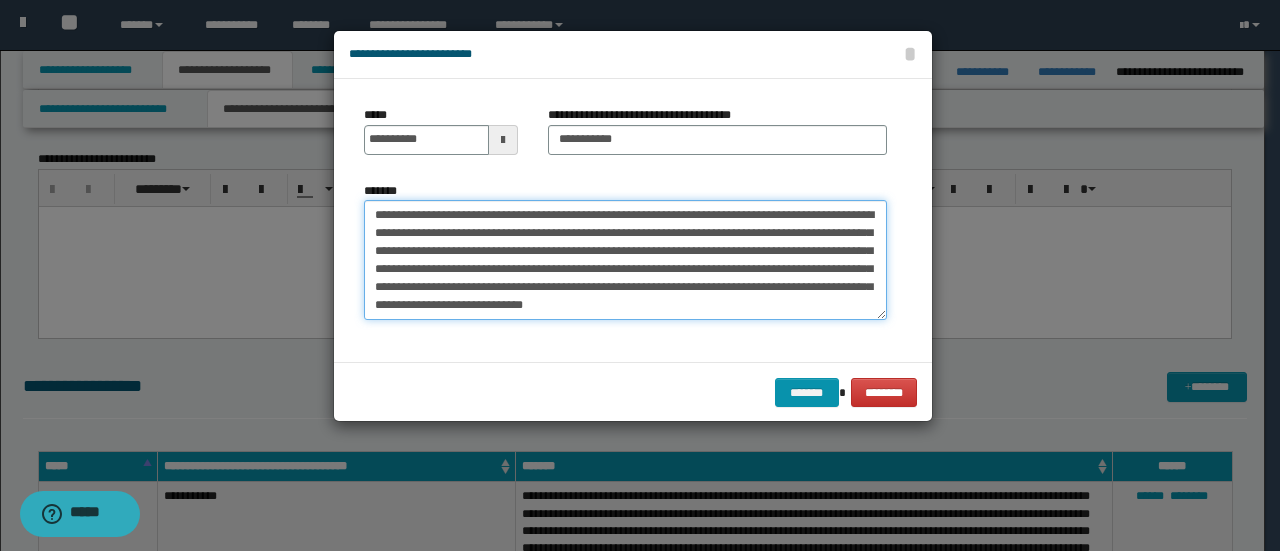 scroll, scrollTop: 12, scrollLeft: 0, axis: vertical 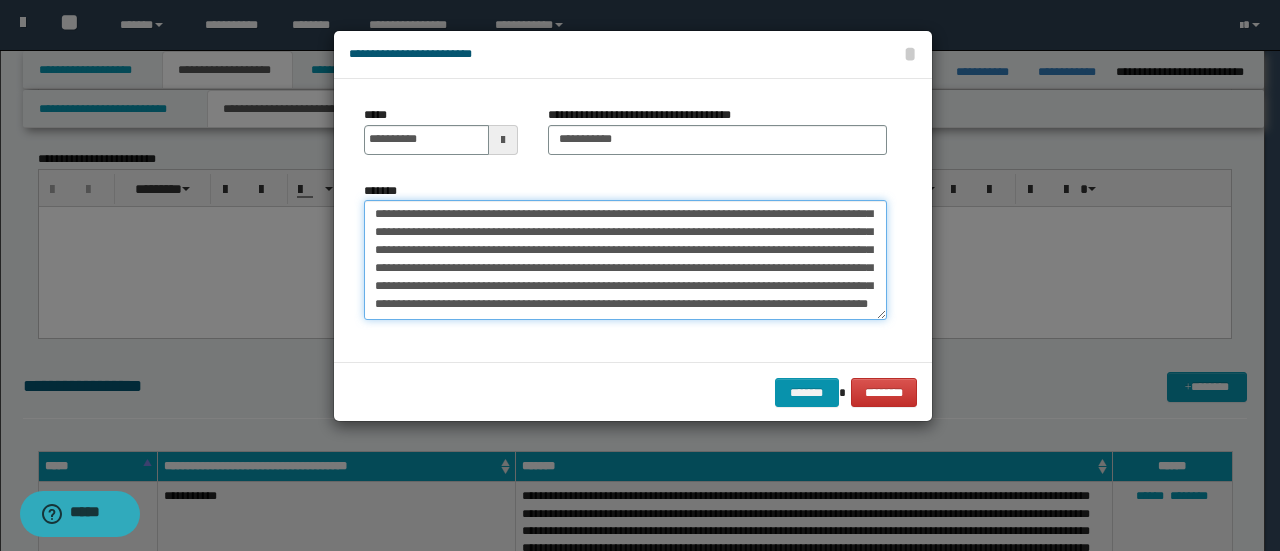 type on "**********" 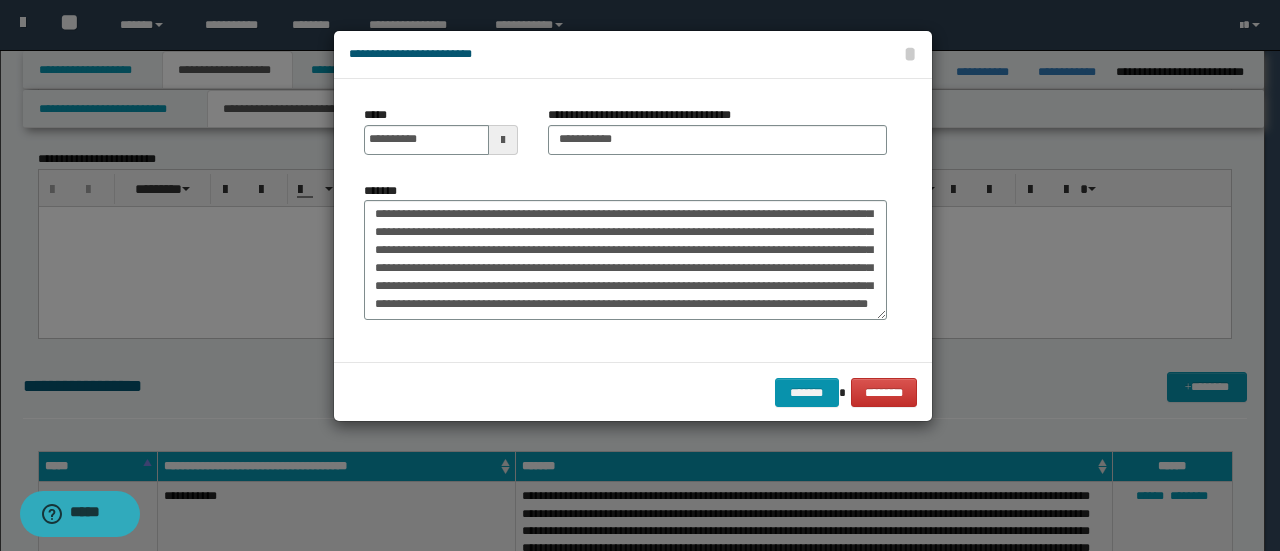 click on "*******
********" at bounding box center (633, 392) 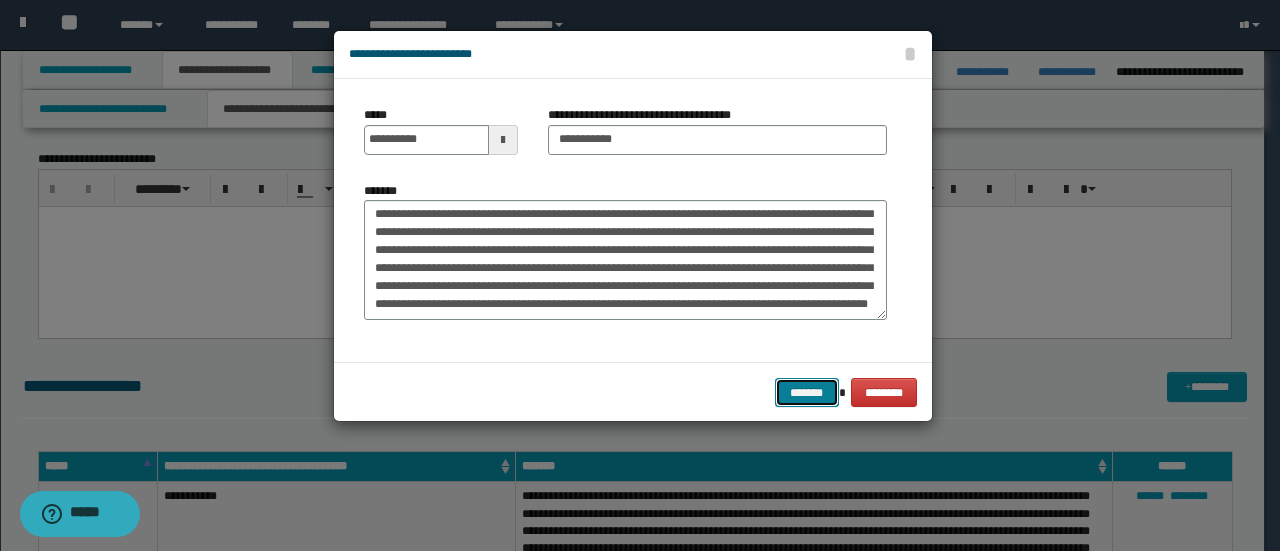 click on "*******" at bounding box center (807, 392) 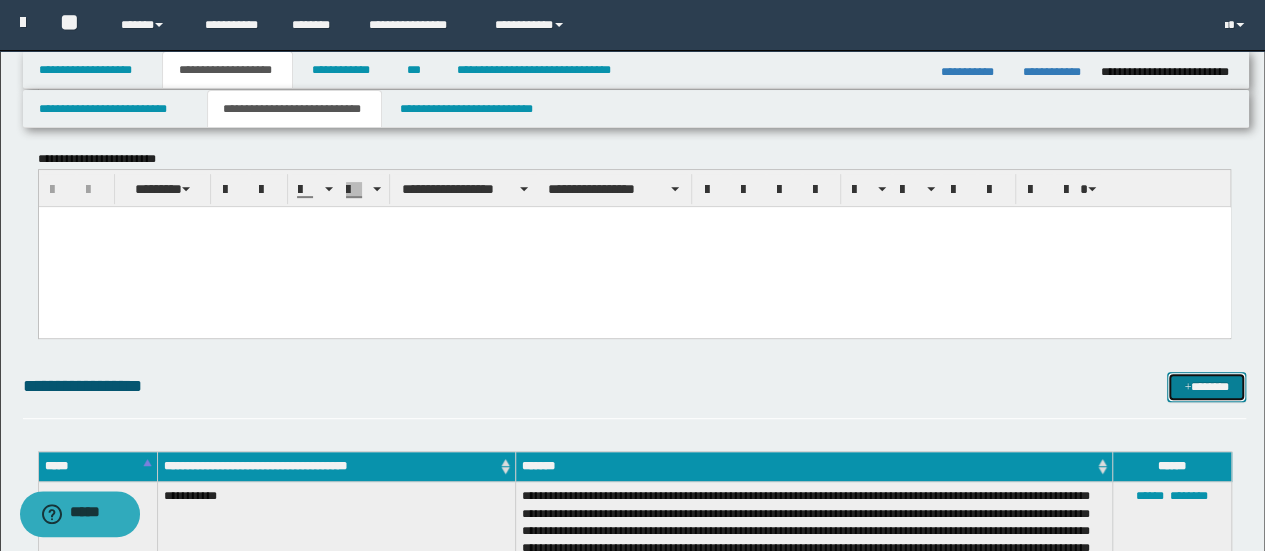 click on "*******" at bounding box center (1206, 386) 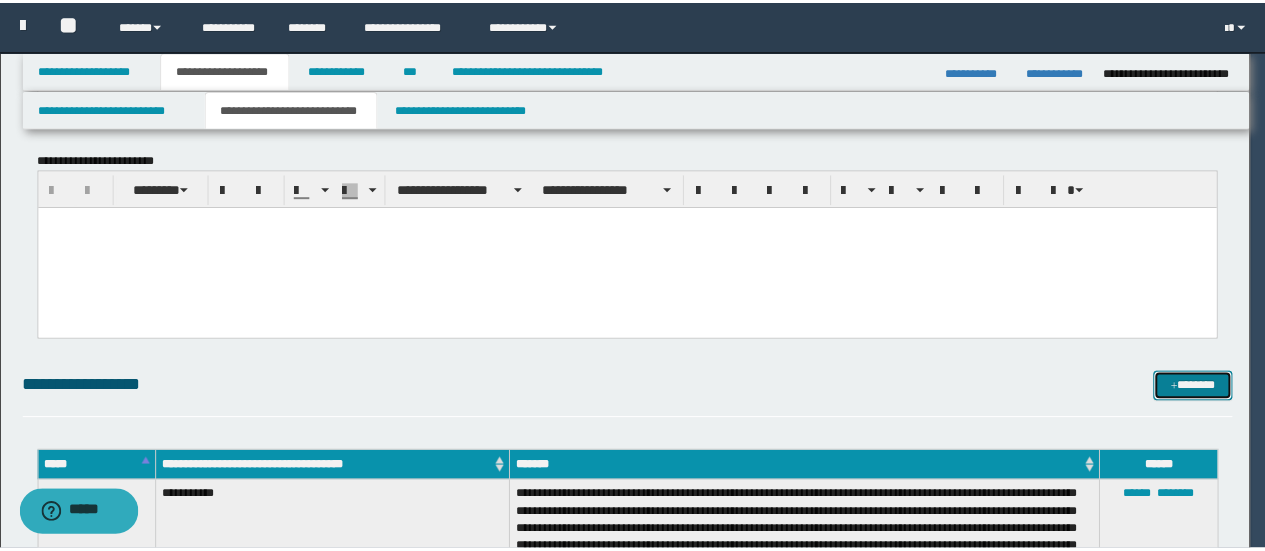 scroll, scrollTop: 0, scrollLeft: 0, axis: both 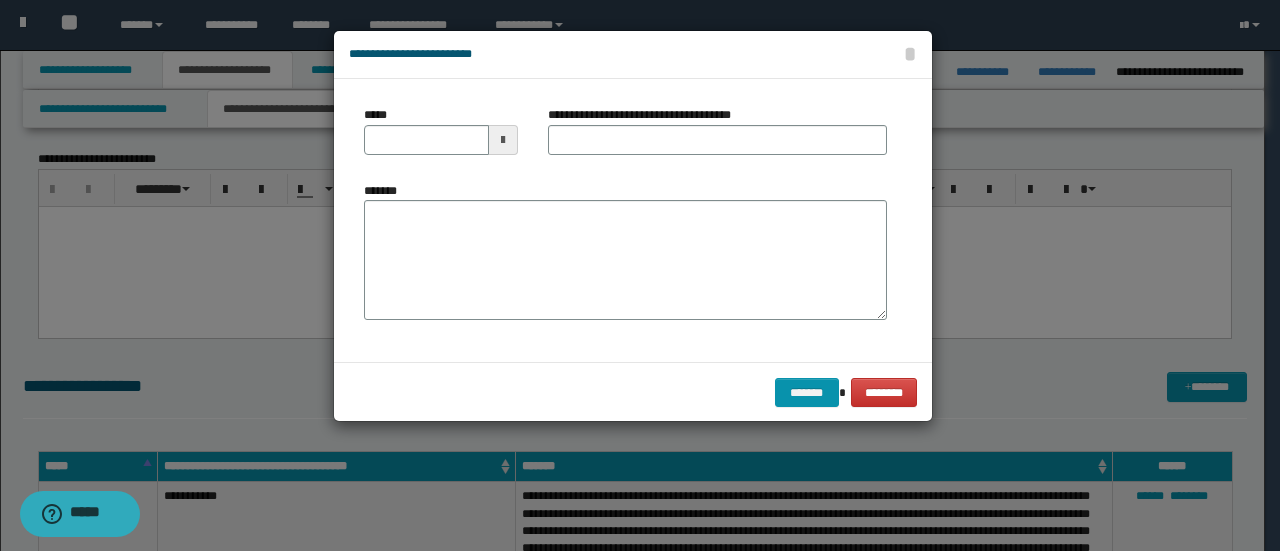 click at bounding box center (503, 140) 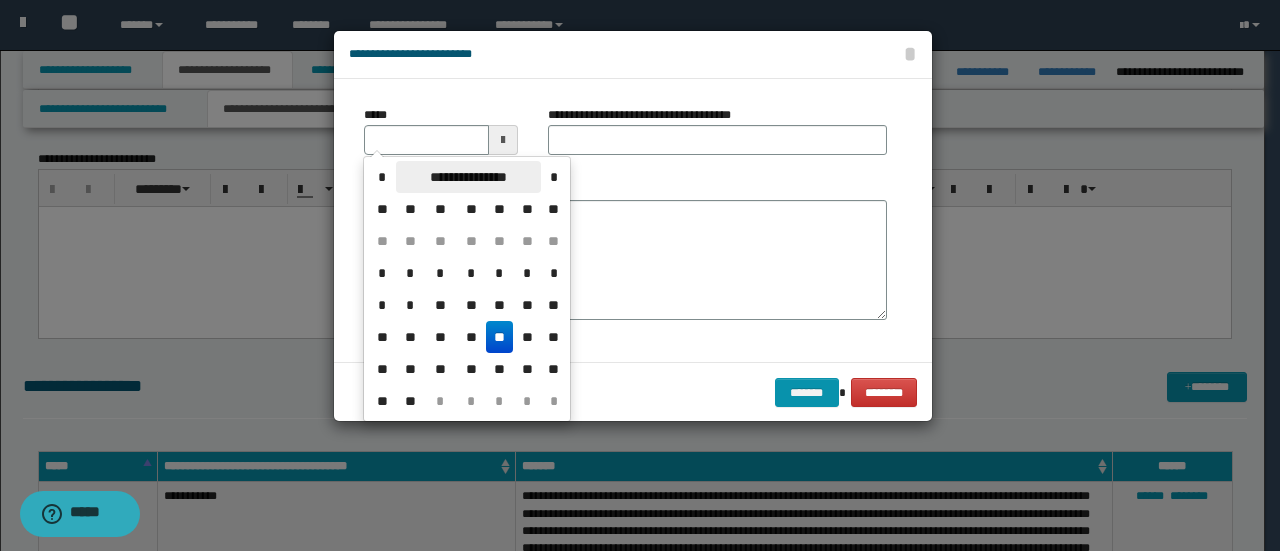 click on "**********" at bounding box center (468, 177) 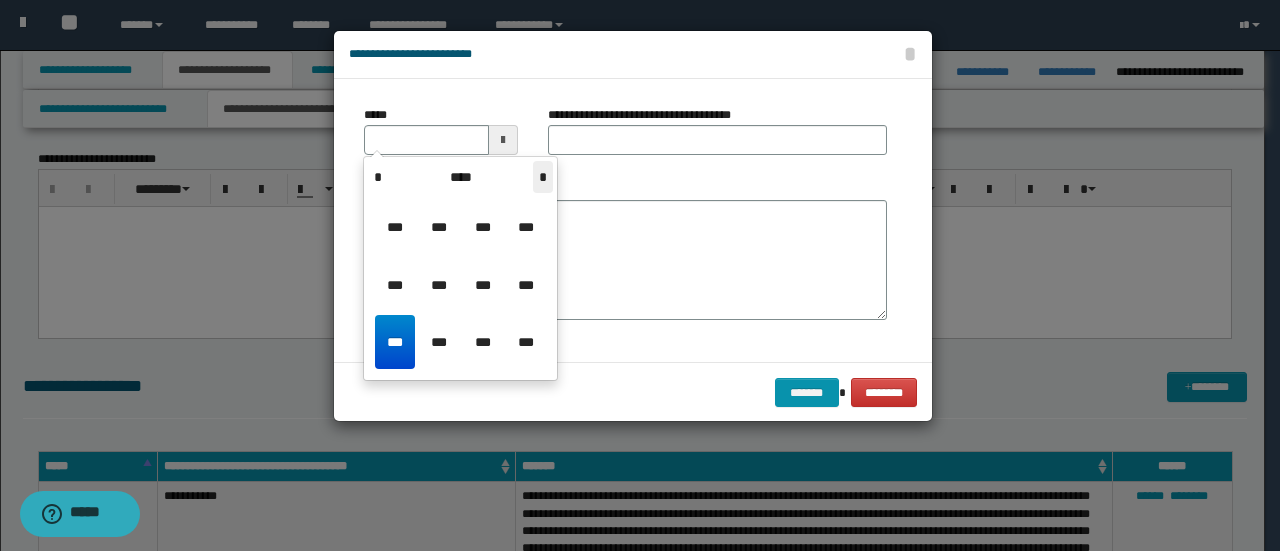 click on "*" at bounding box center [543, 177] 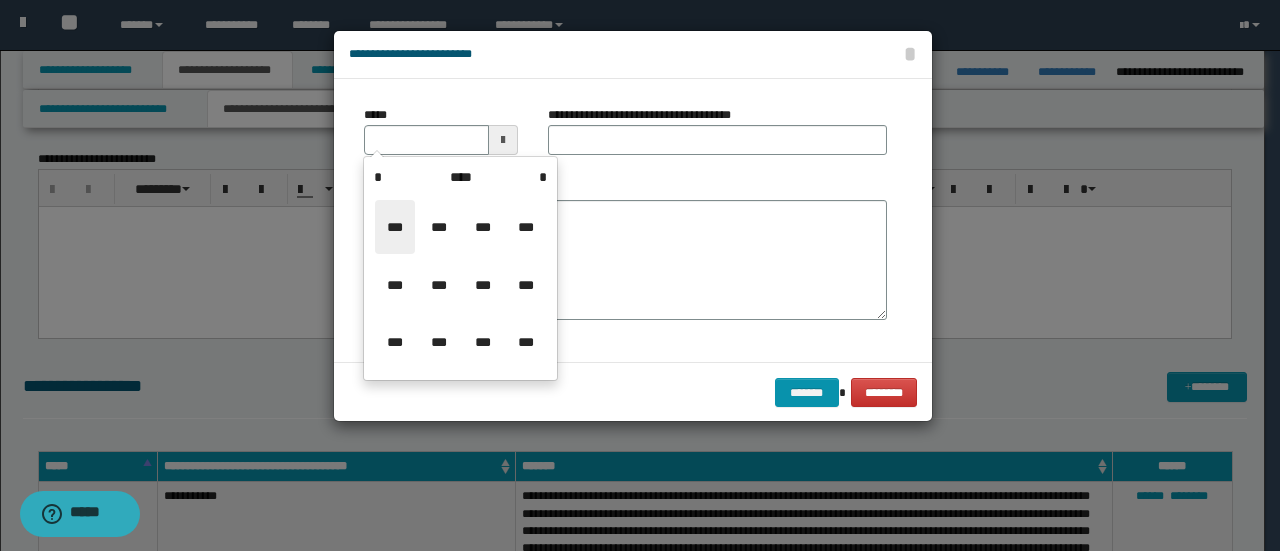 click on "***" at bounding box center [395, 227] 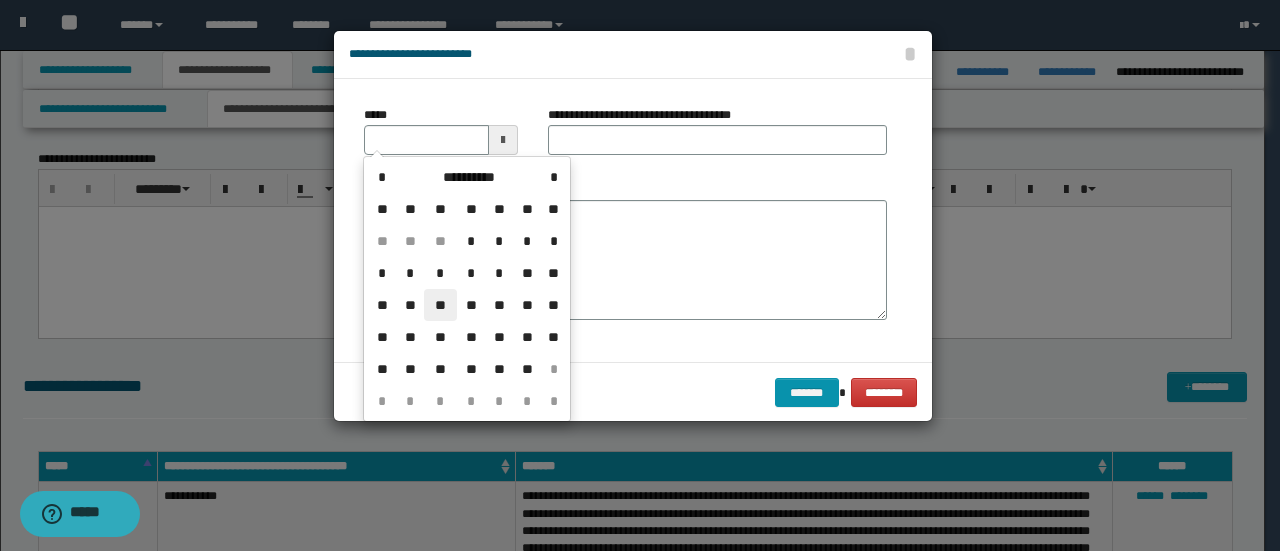 click on "**" at bounding box center (440, 305) 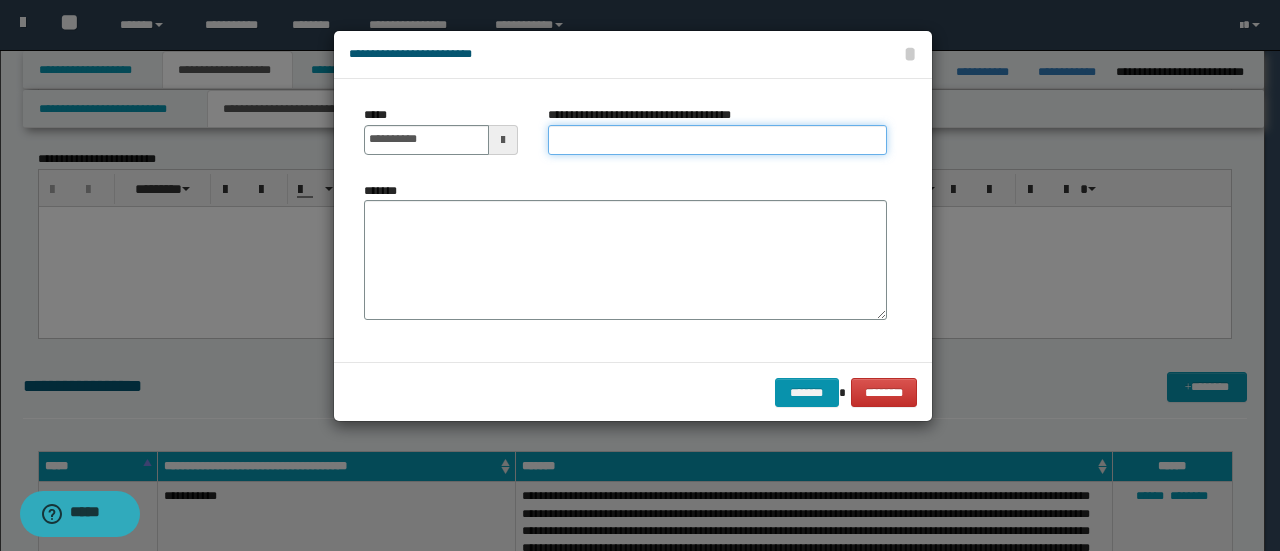 click on "**********" at bounding box center (717, 140) 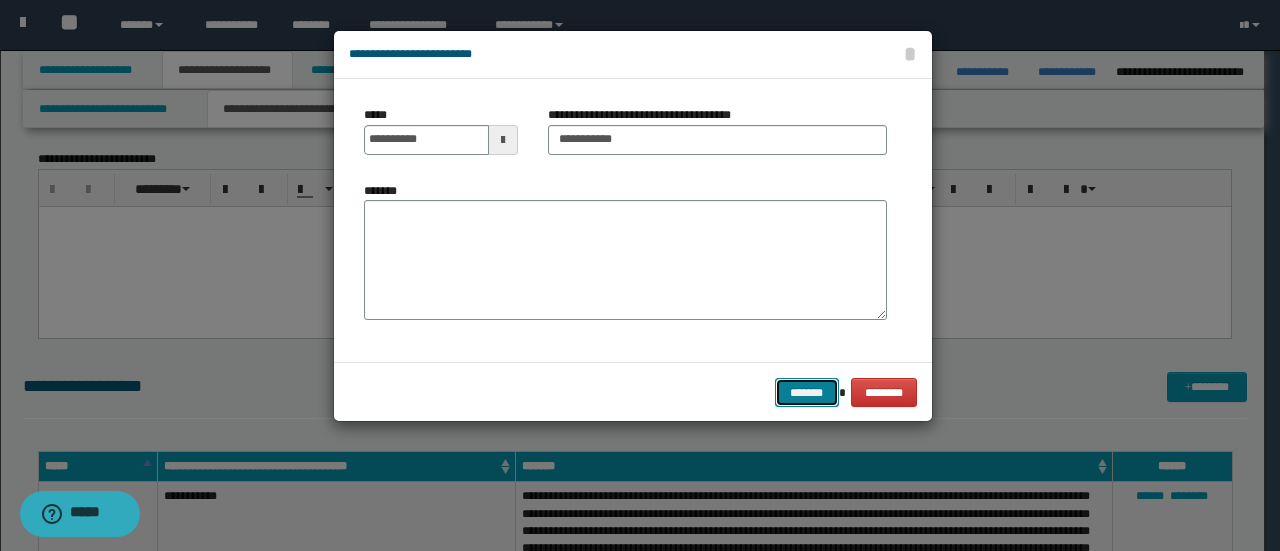 click on "*******" at bounding box center [807, 392] 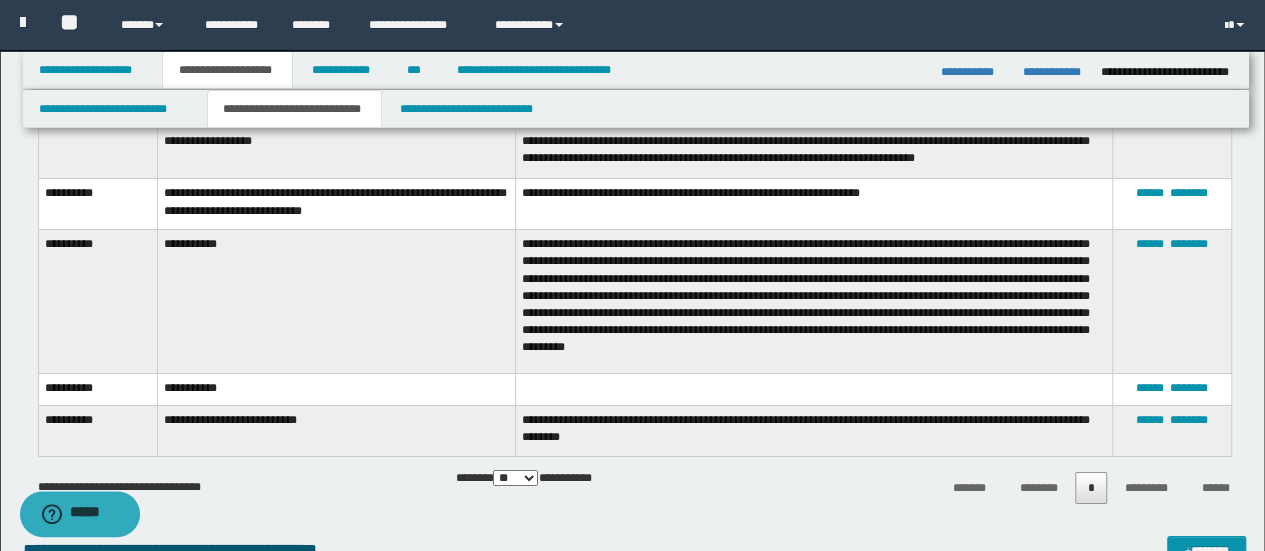 scroll, scrollTop: 3500, scrollLeft: 0, axis: vertical 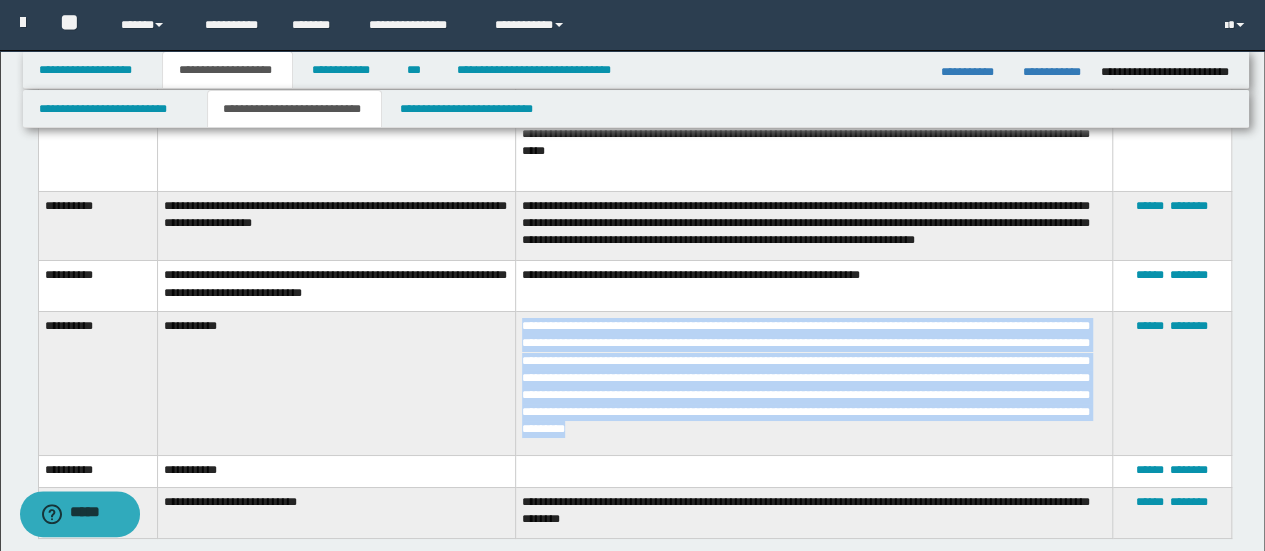 drag, startPoint x: 521, startPoint y: 346, endPoint x: 946, endPoint y: 444, distance: 436.1525 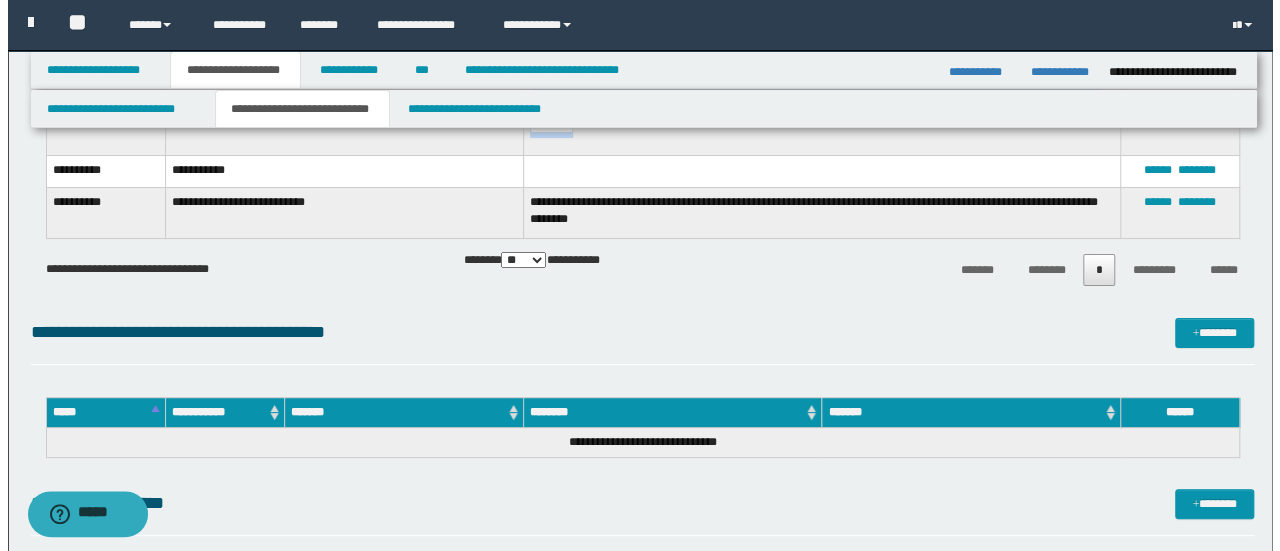 scroll, scrollTop: 3700, scrollLeft: 0, axis: vertical 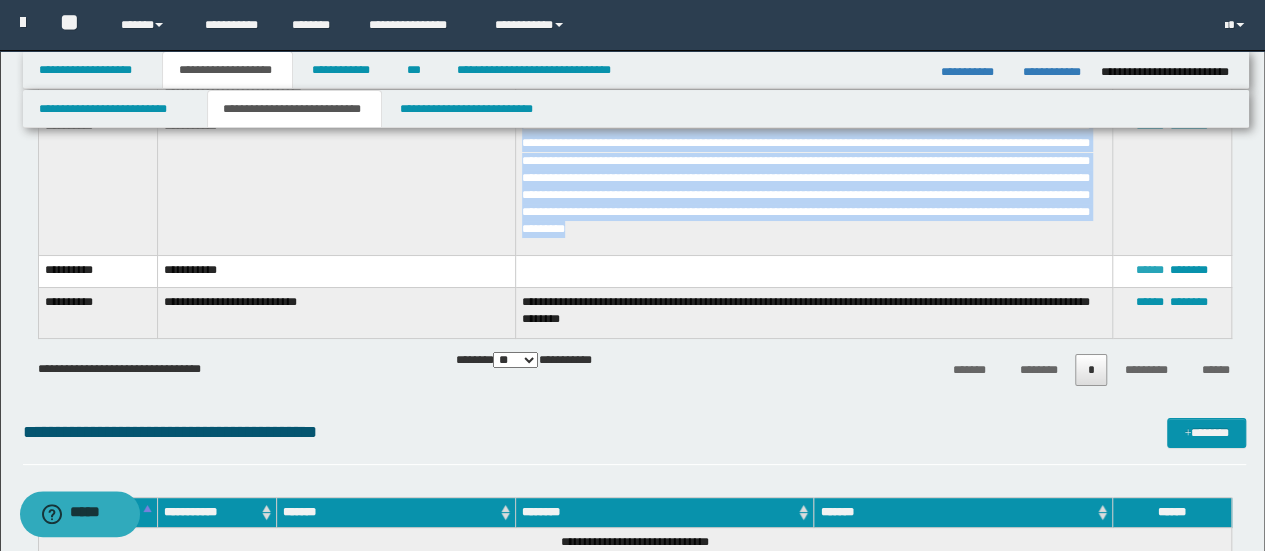 click on "******" at bounding box center (1150, 270) 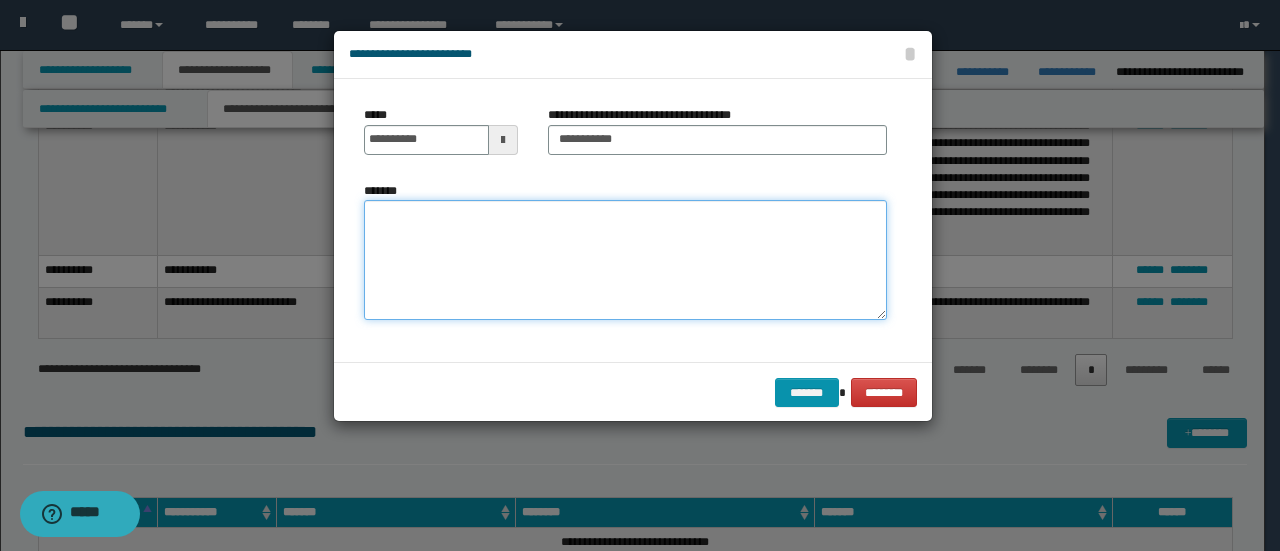 paste on "**********" 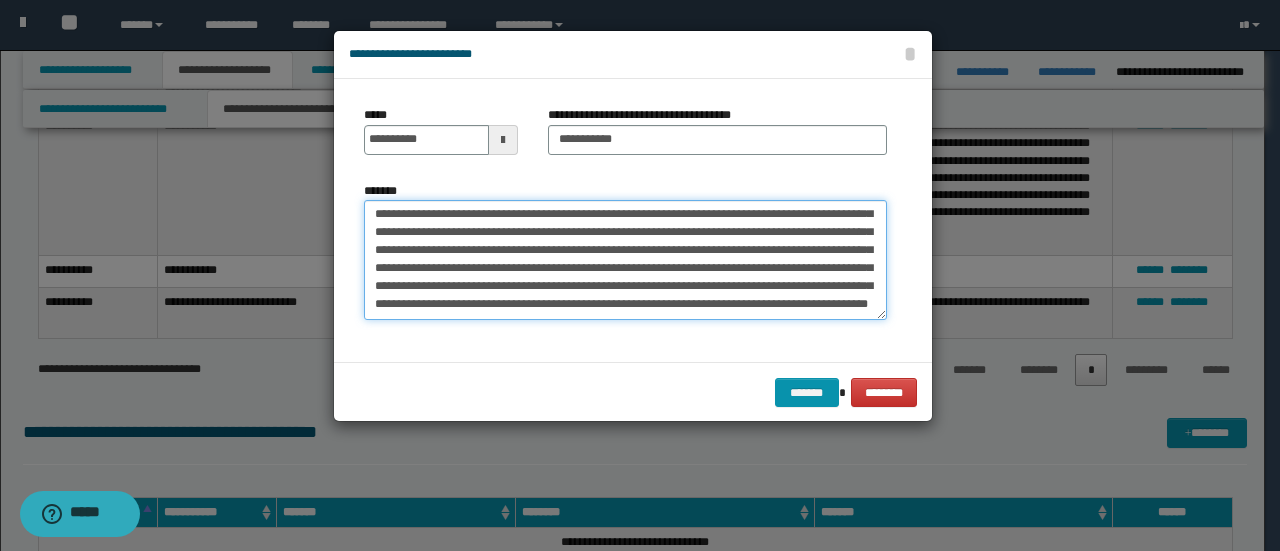 scroll, scrollTop: 0, scrollLeft: 0, axis: both 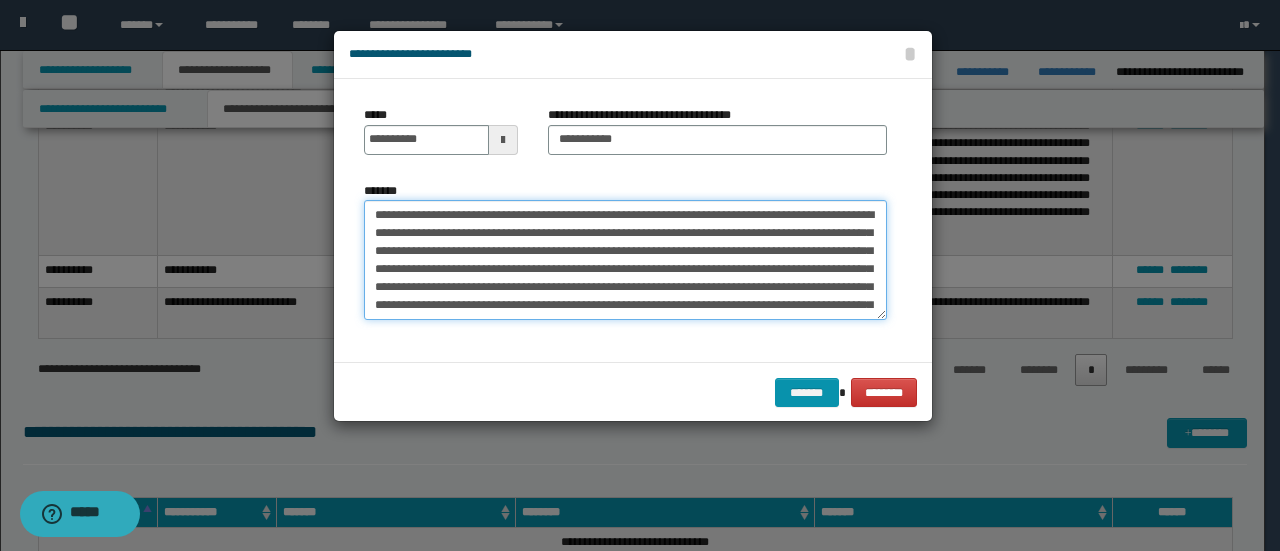 click on "**********" at bounding box center [625, 259] 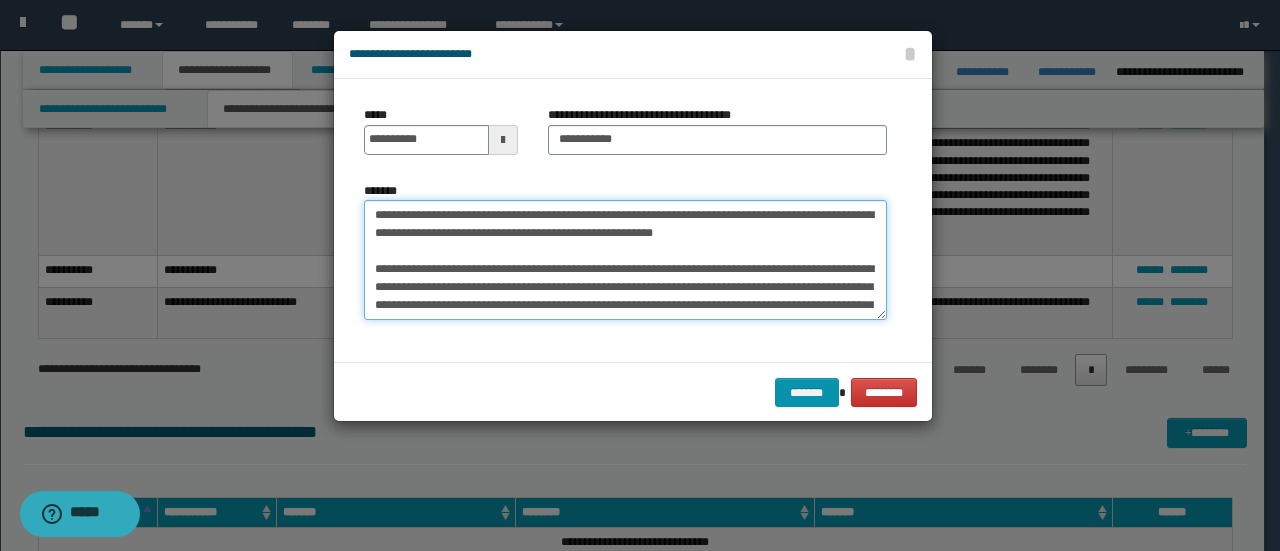 click on "**********" at bounding box center (625, 259) 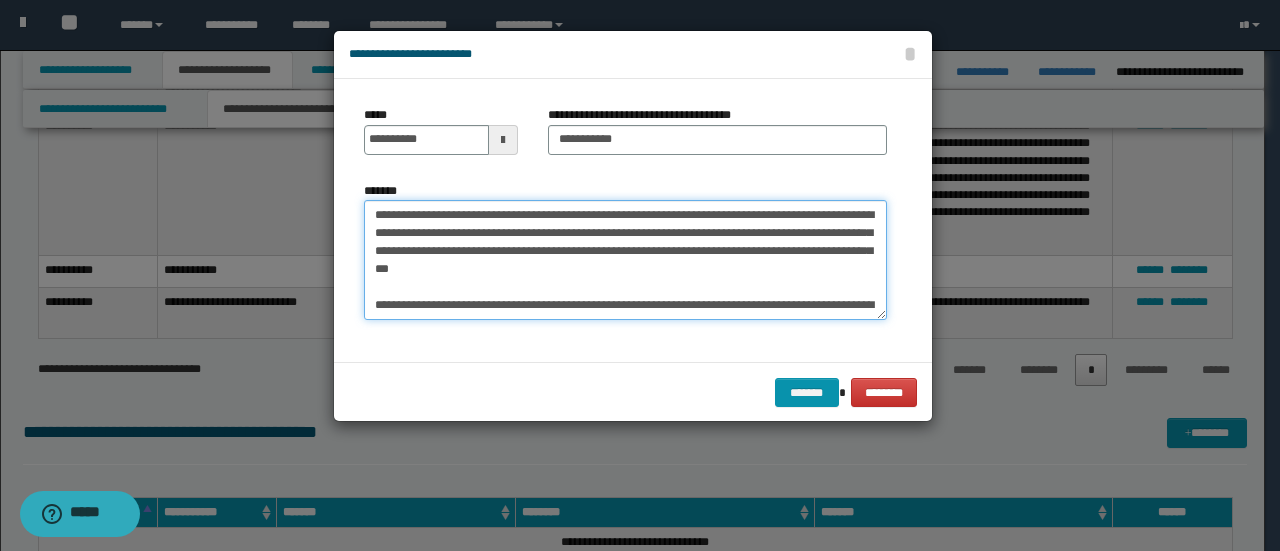 click on "**********" at bounding box center [625, 259] 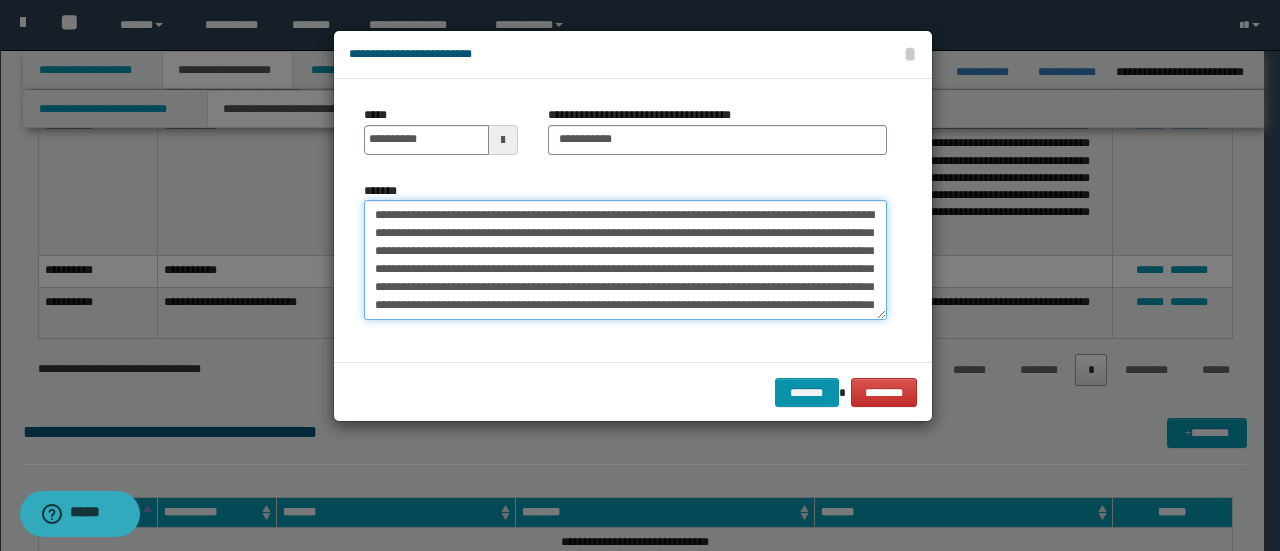 click on "**********" at bounding box center (625, 259) 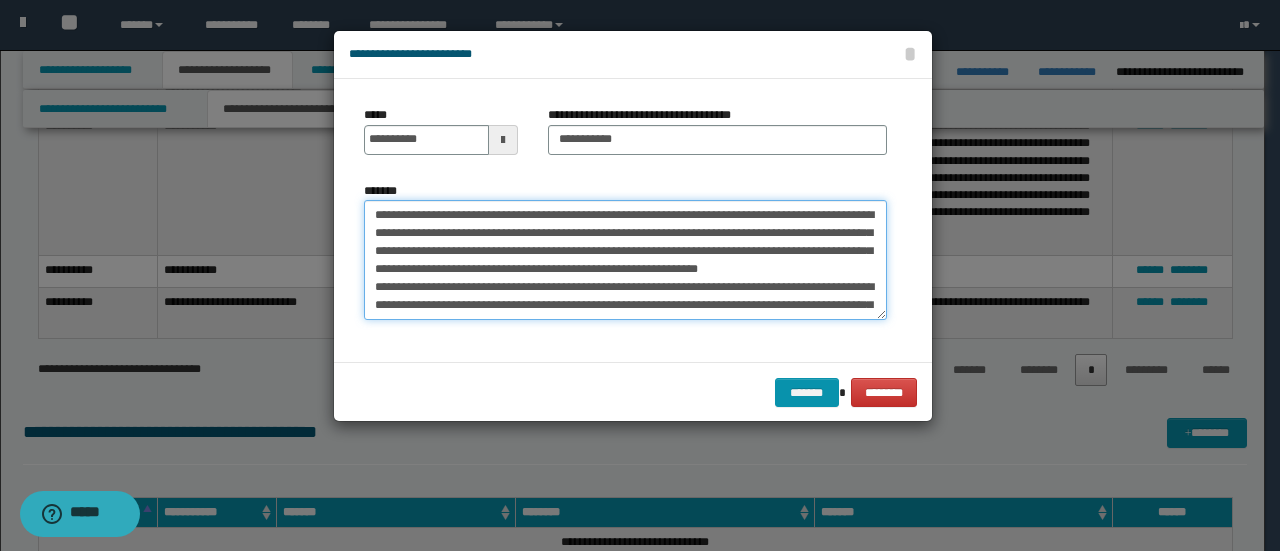click on "**********" at bounding box center (625, 259) 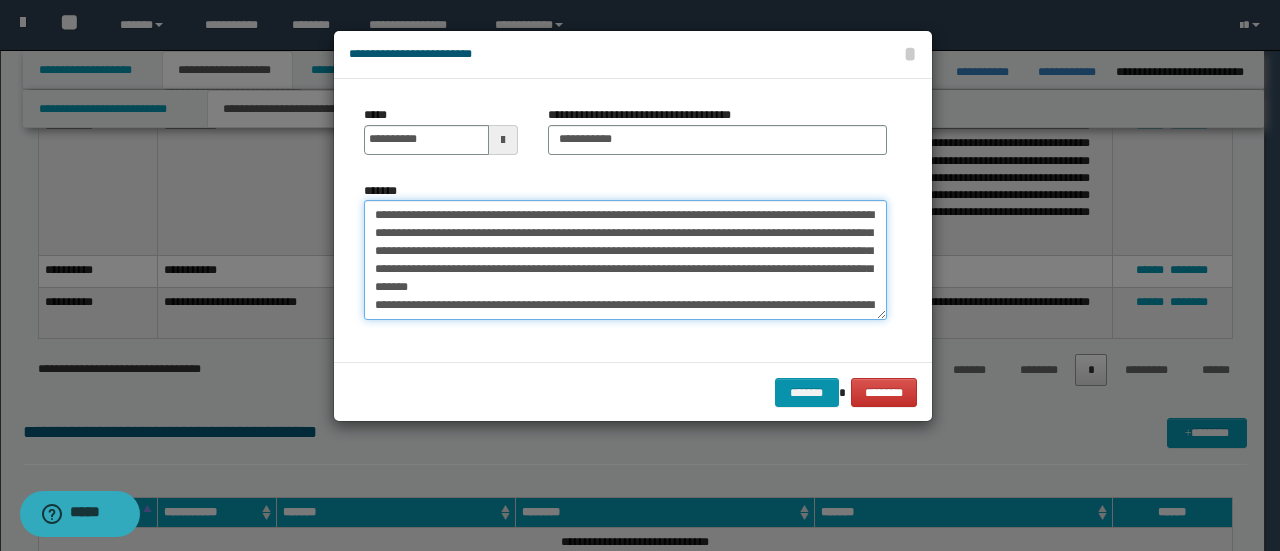click on "**********" at bounding box center [625, 259] 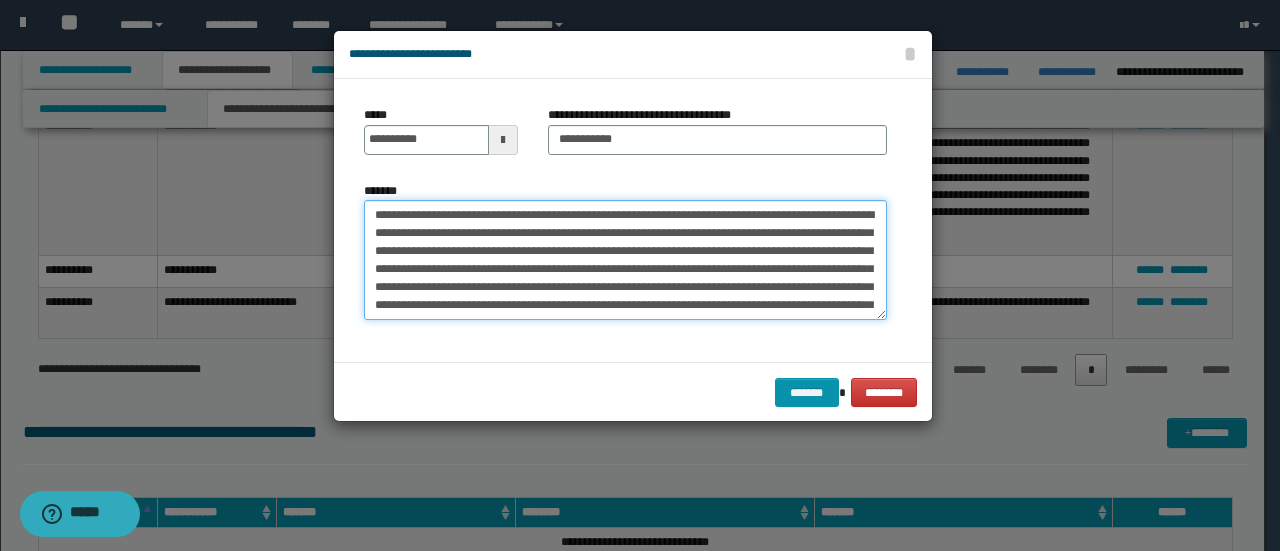 scroll, scrollTop: 72, scrollLeft: 0, axis: vertical 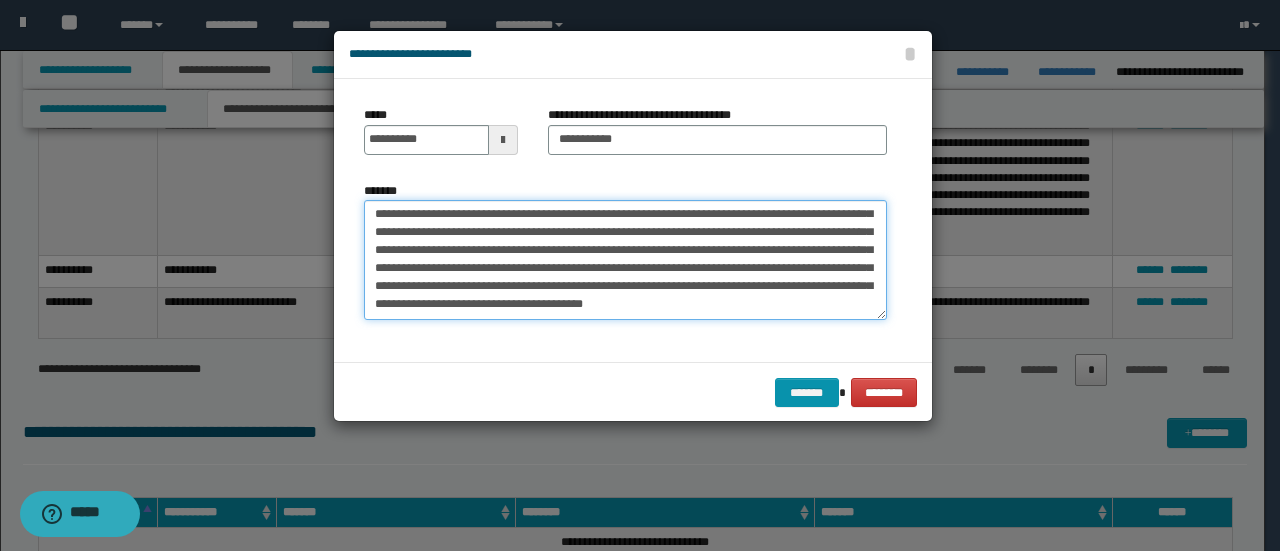 drag, startPoint x: 451, startPoint y: 311, endPoint x: 867, endPoint y: 344, distance: 417.30685 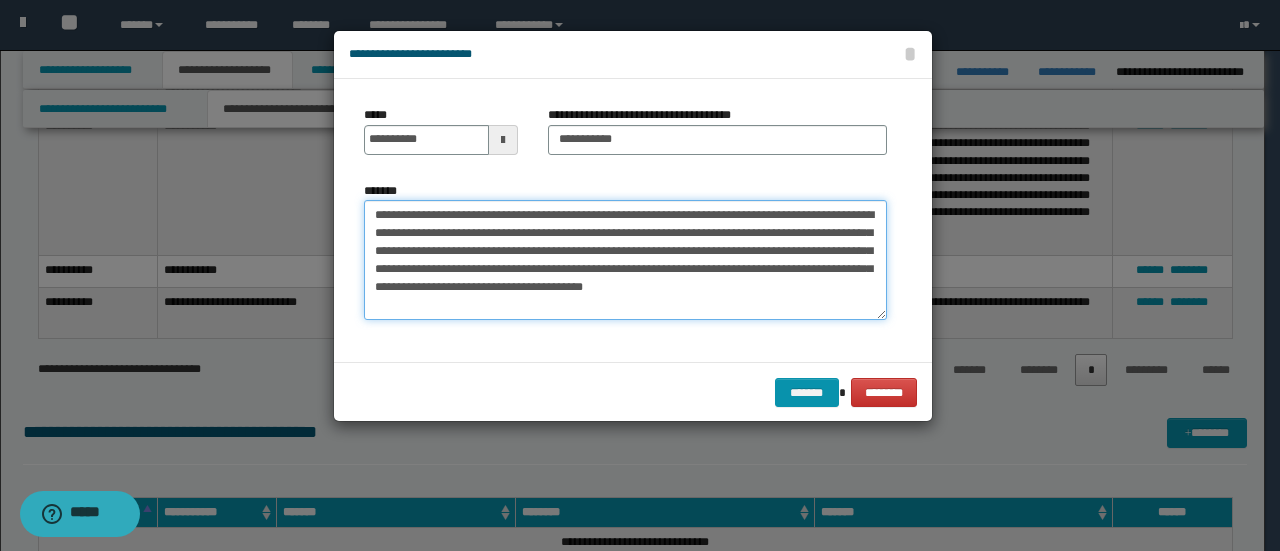 scroll, scrollTop: 0, scrollLeft: 0, axis: both 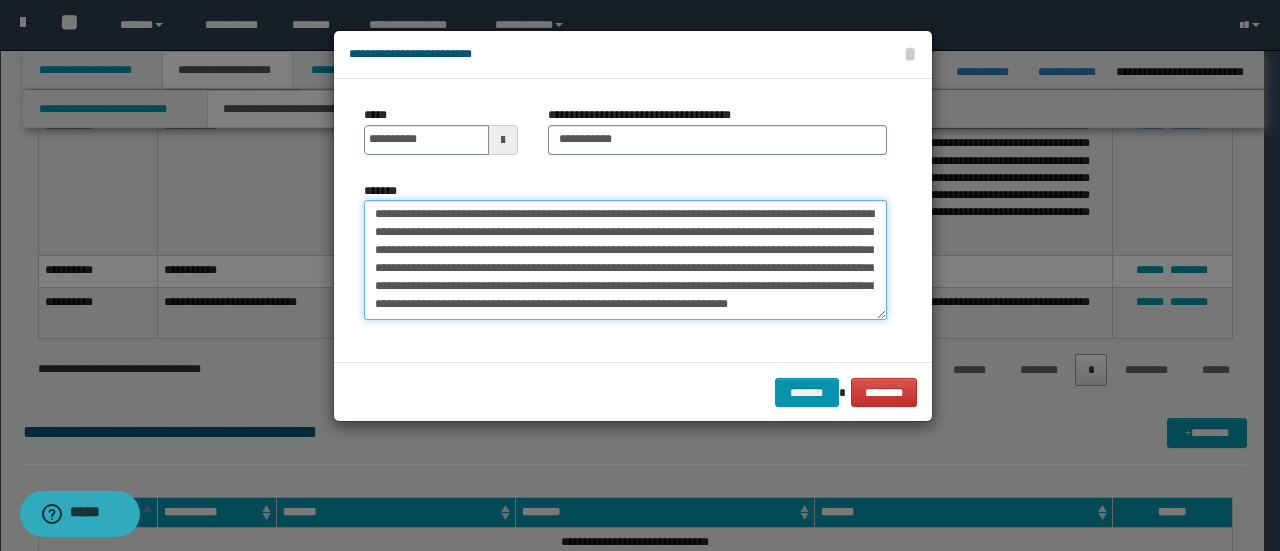 type on "**********" 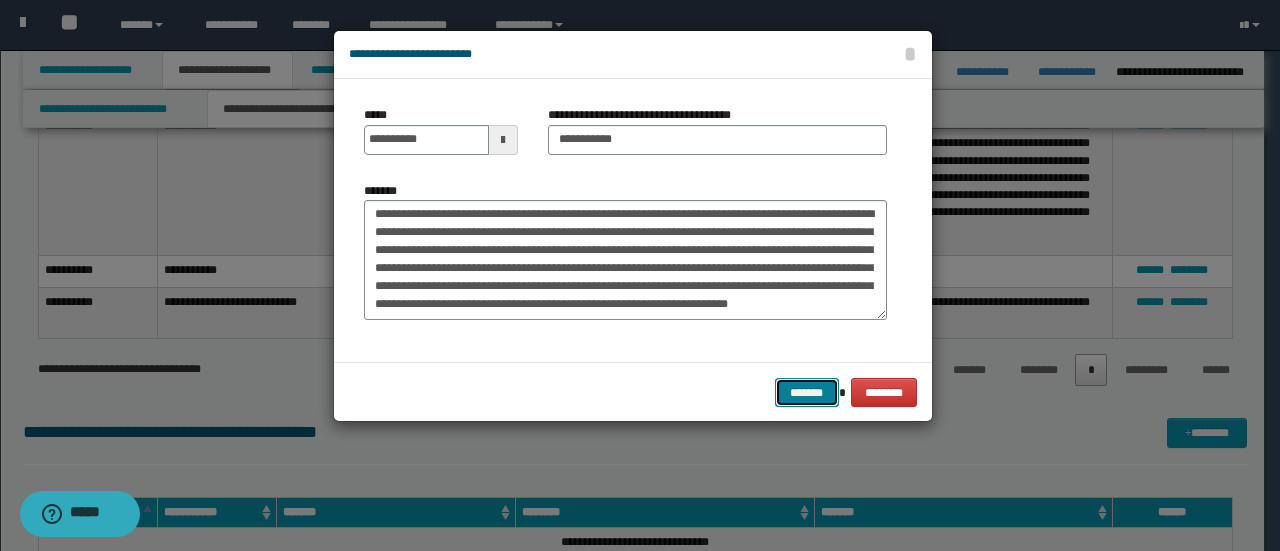 click on "*******" at bounding box center [807, 392] 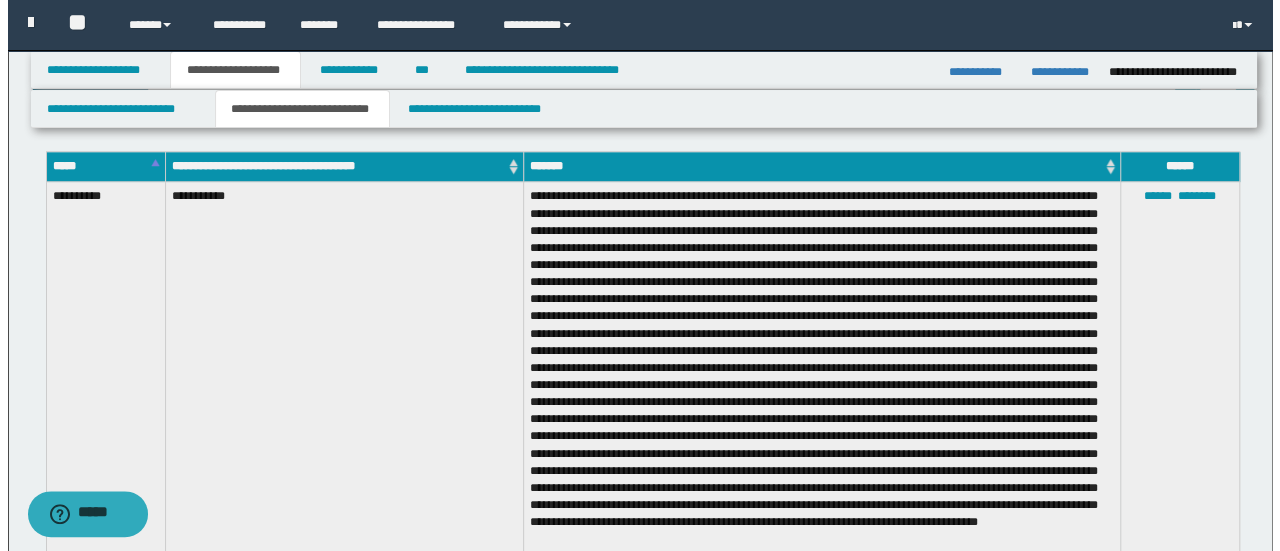 scroll, scrollTop: 400, scrollLeft: 0, axis: vertical 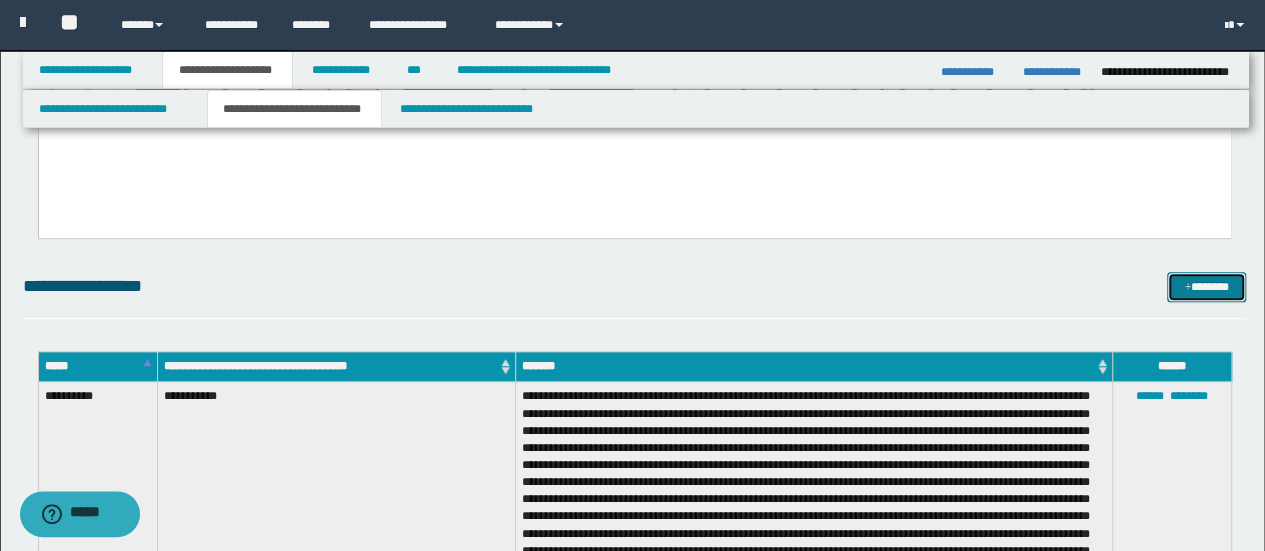 click on "*******" at bounding box center [1206, 286] 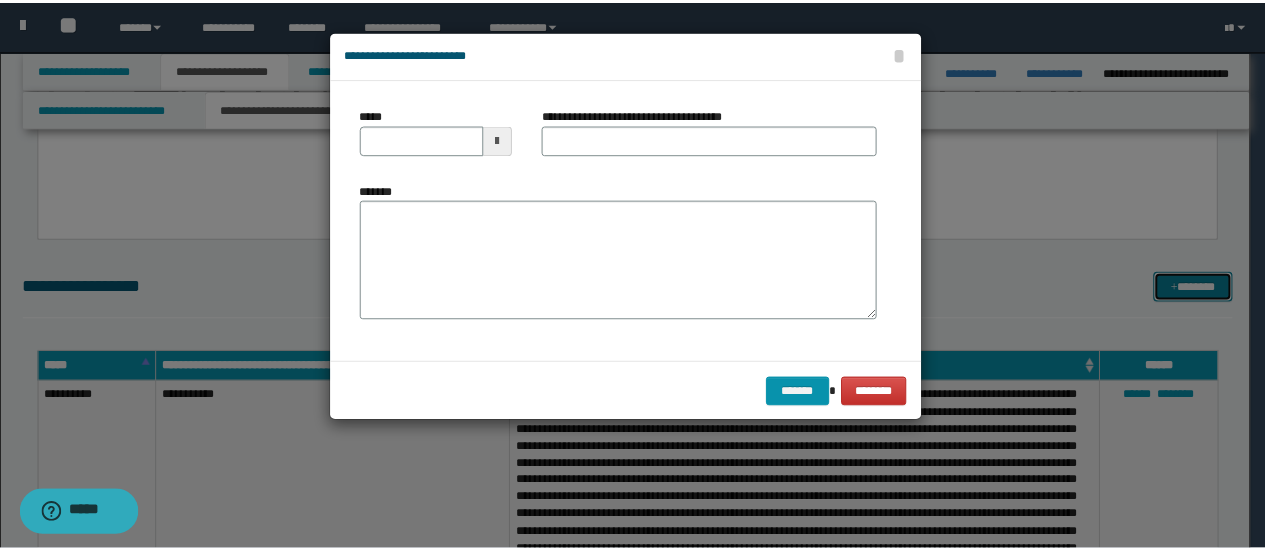 scroll, scrollTop: 0, scrollLeft: 0, axis: both 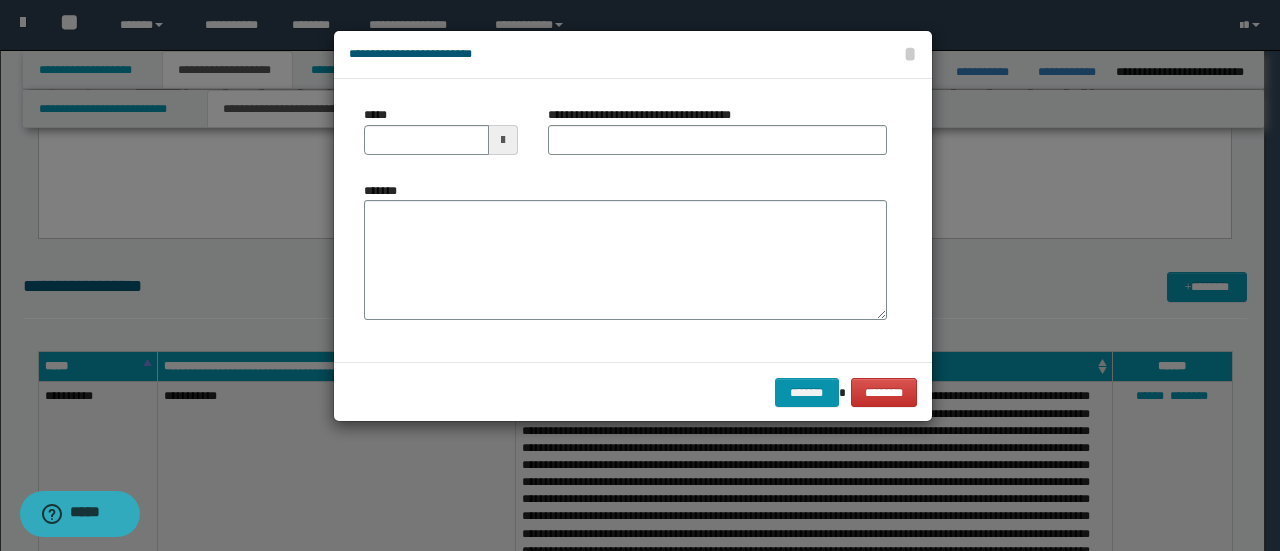click at bounding box center (503, 140) 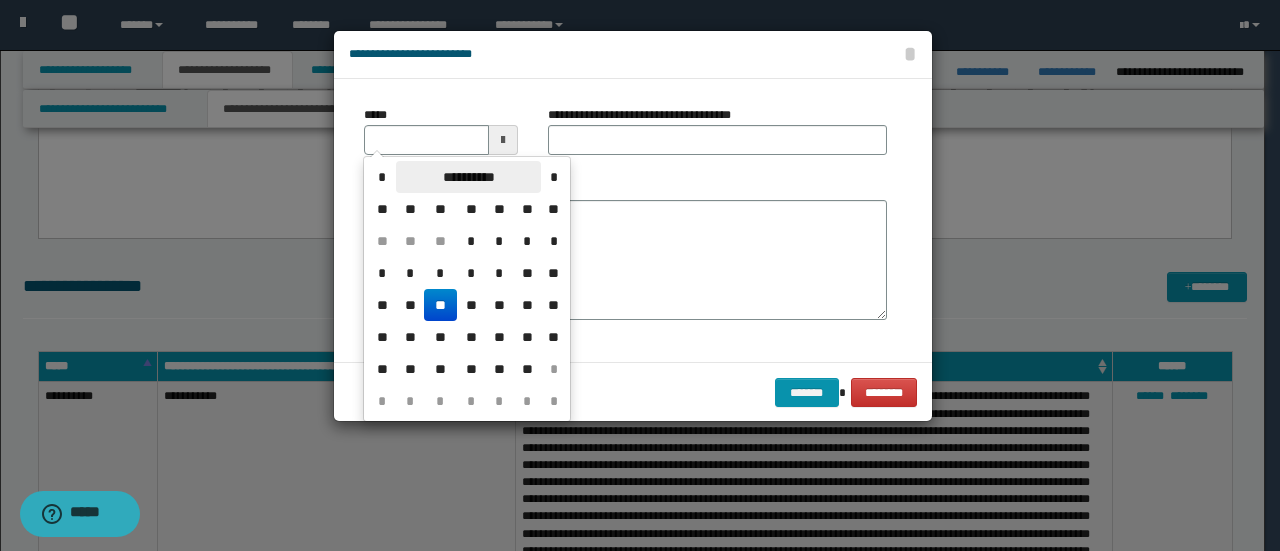 click on "**********" at bounding box center (468, 177) 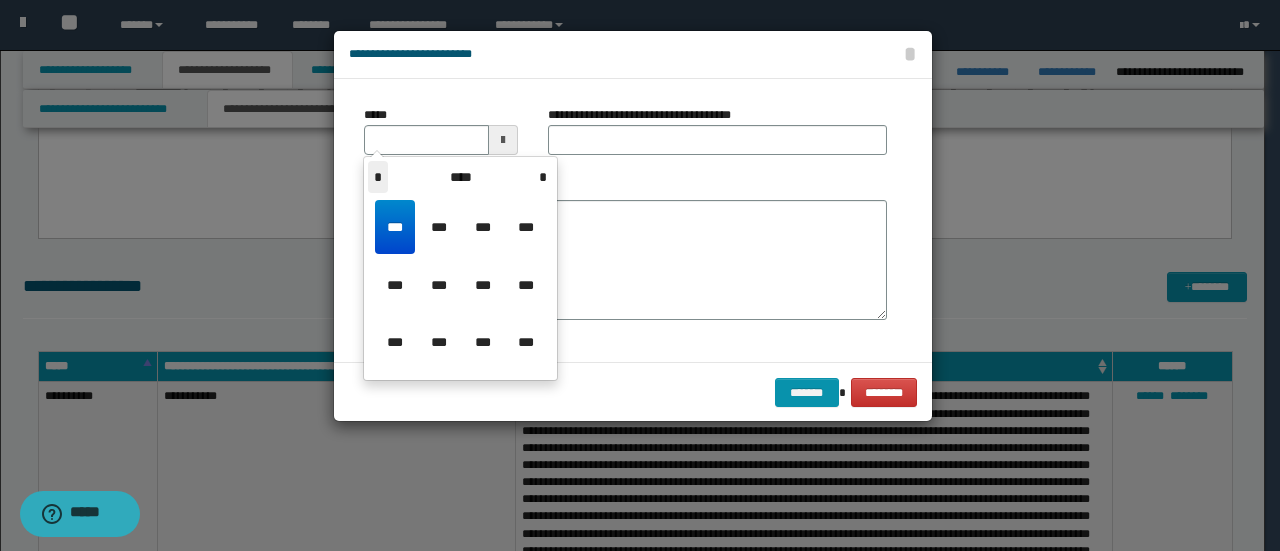 click on "*" at bounding box center (378, 177) 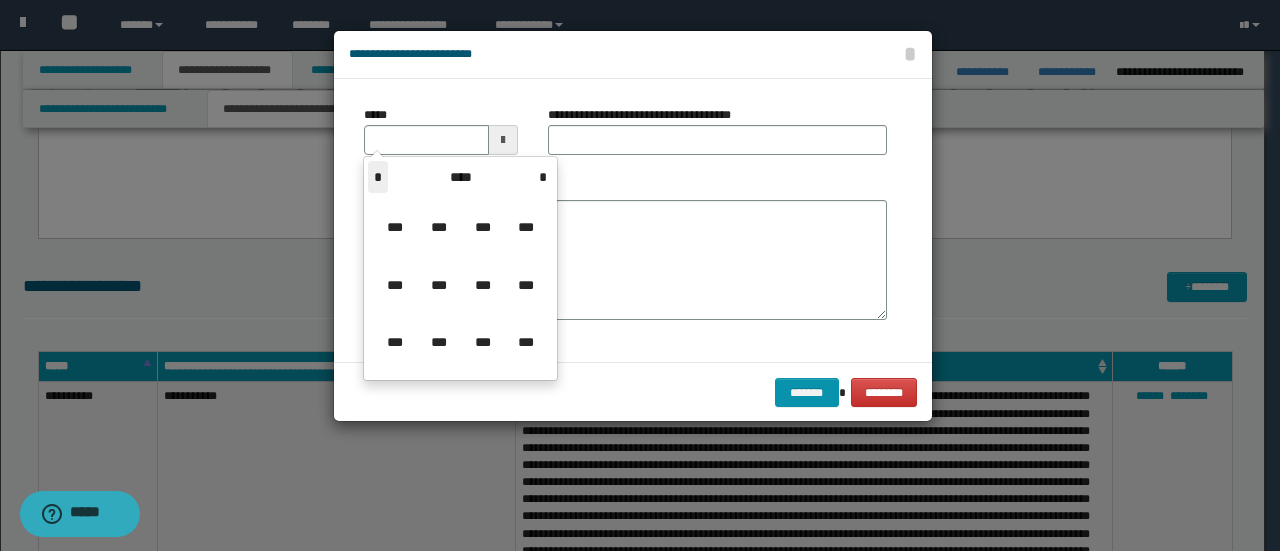 click on "*" at bounding box center [378, 177] 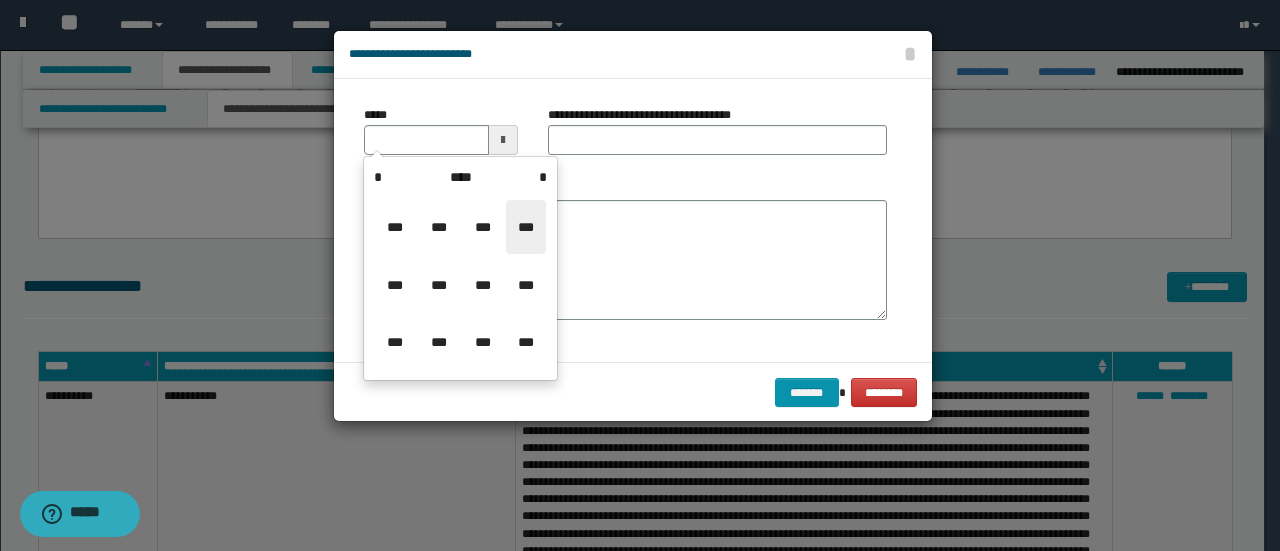 click on "***" at bounding box center (526, 227) 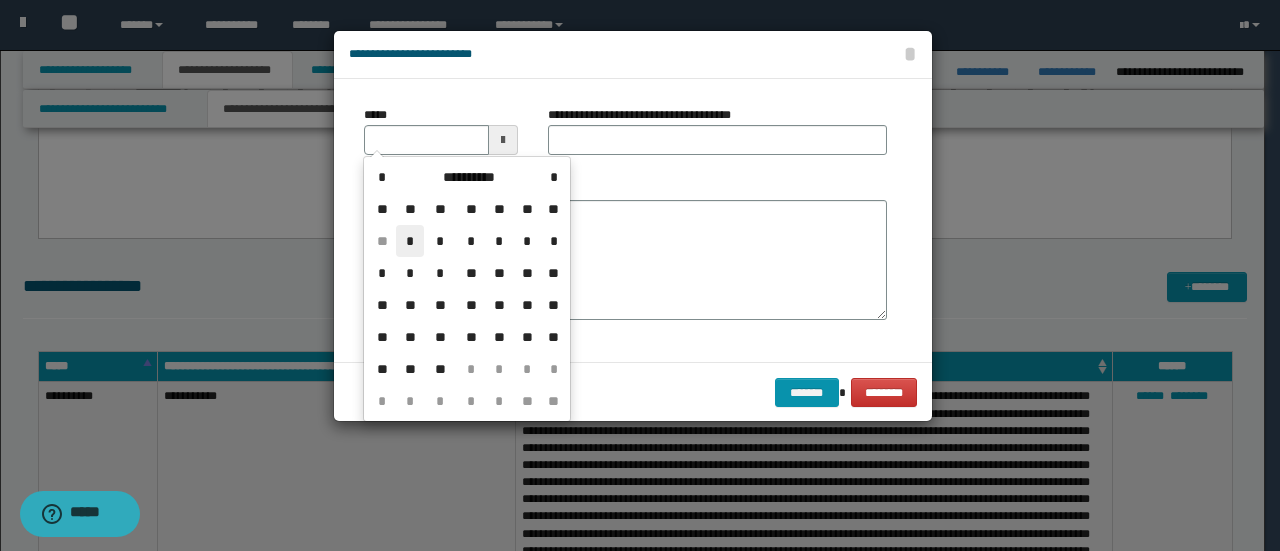 click on "*" at bounding box center [410, 241] 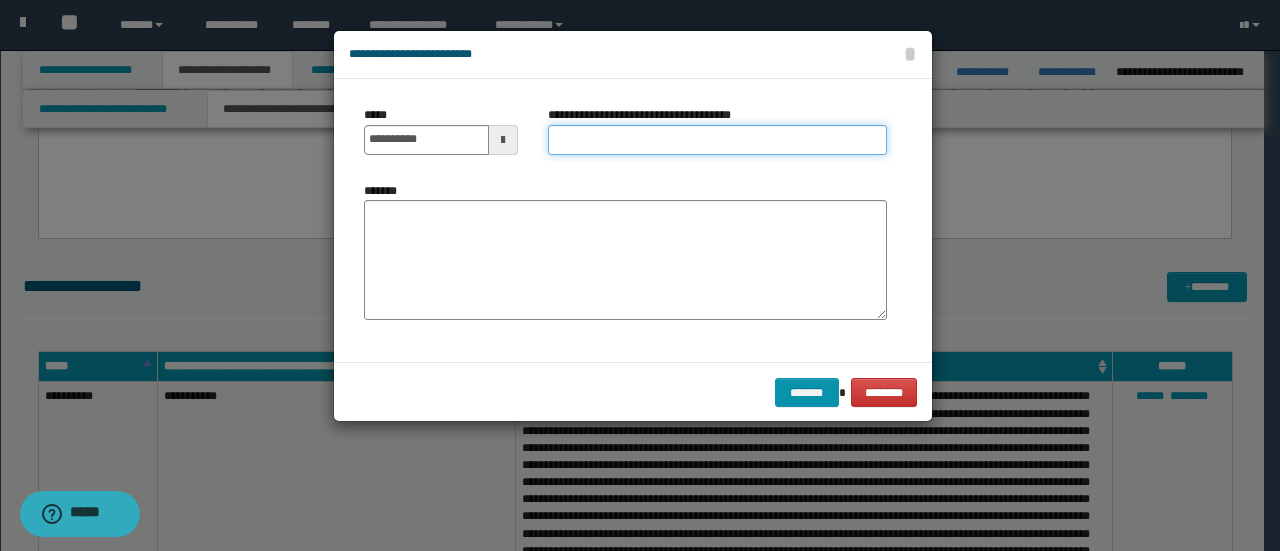click on "**********" at bounding box center (717, 140) 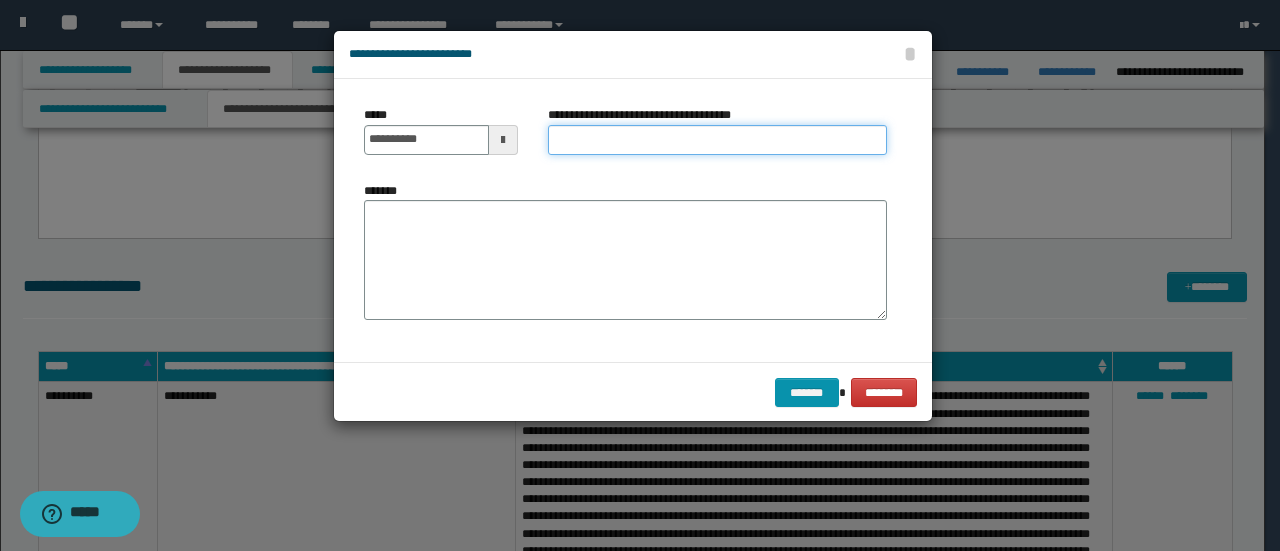 type on "**********" 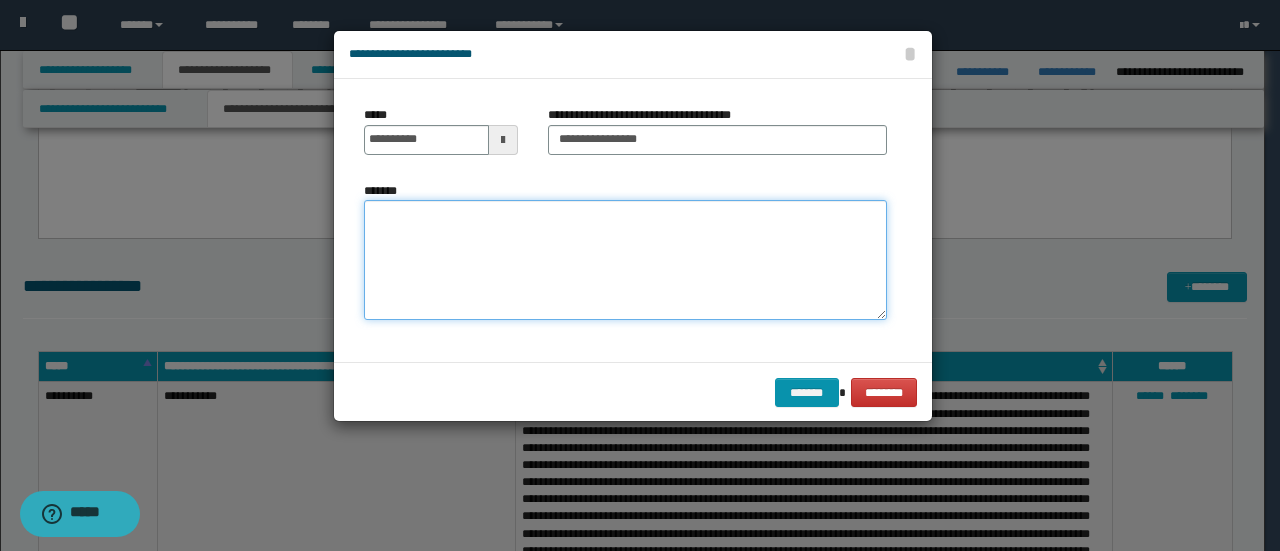 click on "*******" at bounding box center (625, 259) 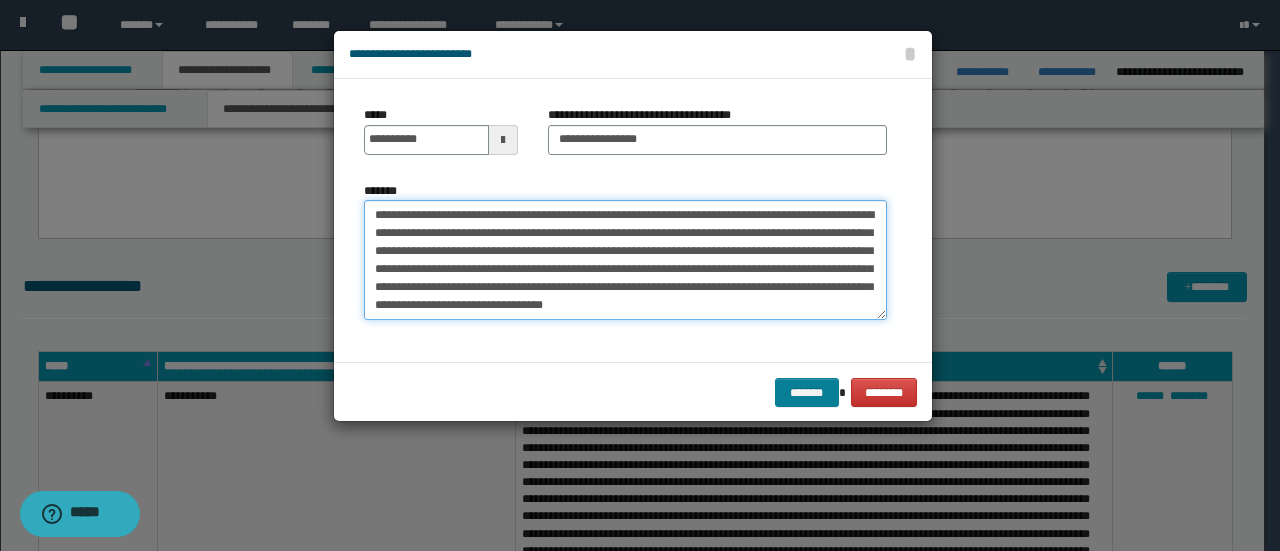 type on "**********" 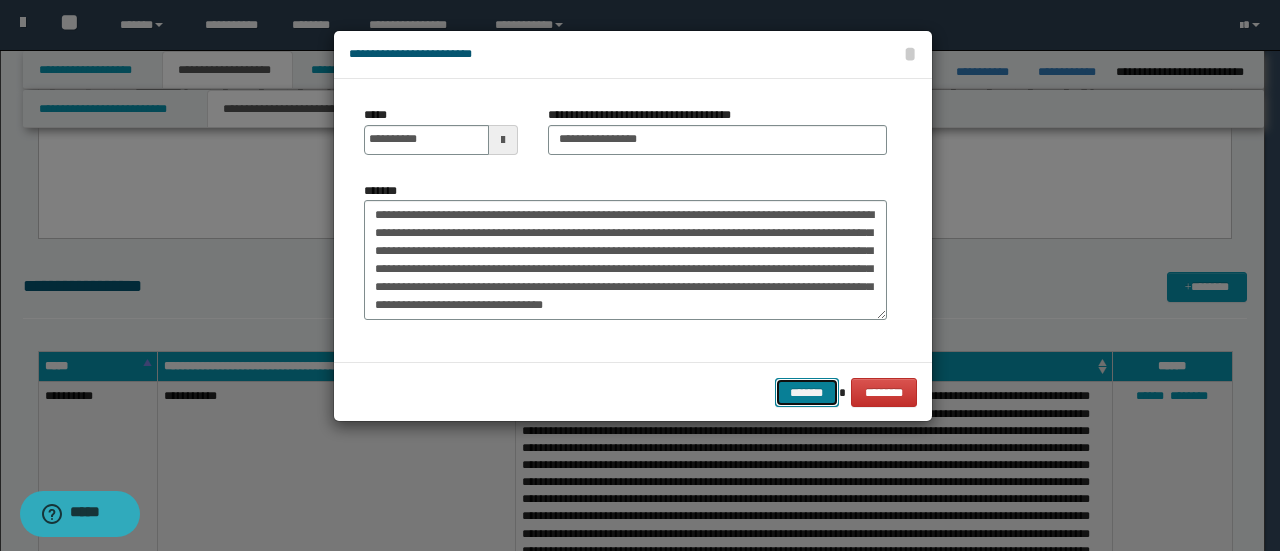 click on "*******" at bounding box center (807, 392) 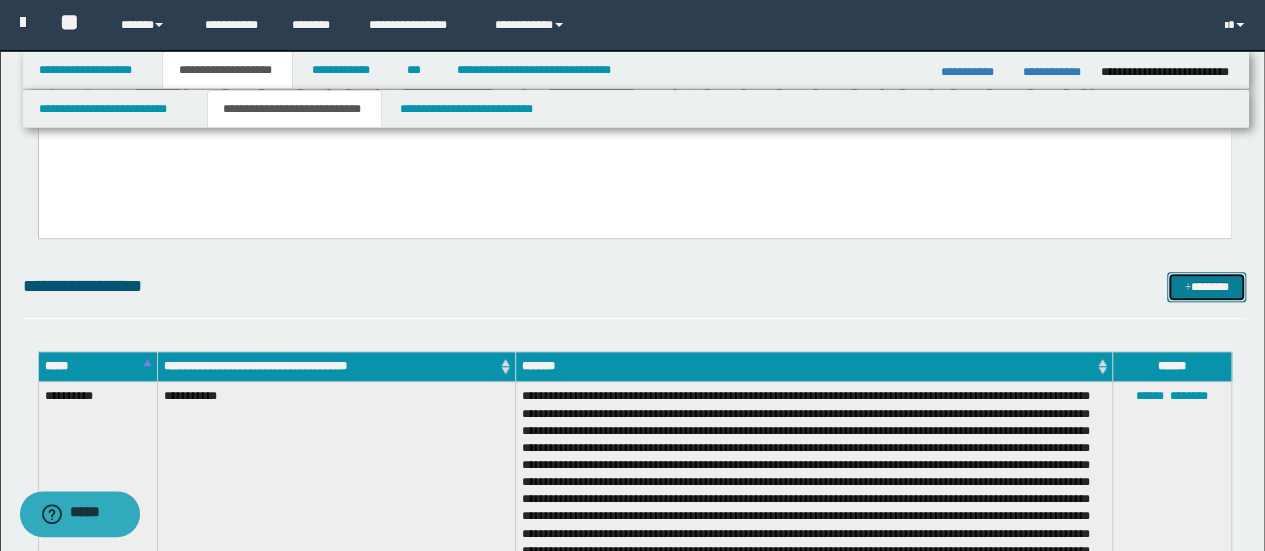 click on "*******" at bounding box center (1206, 286) 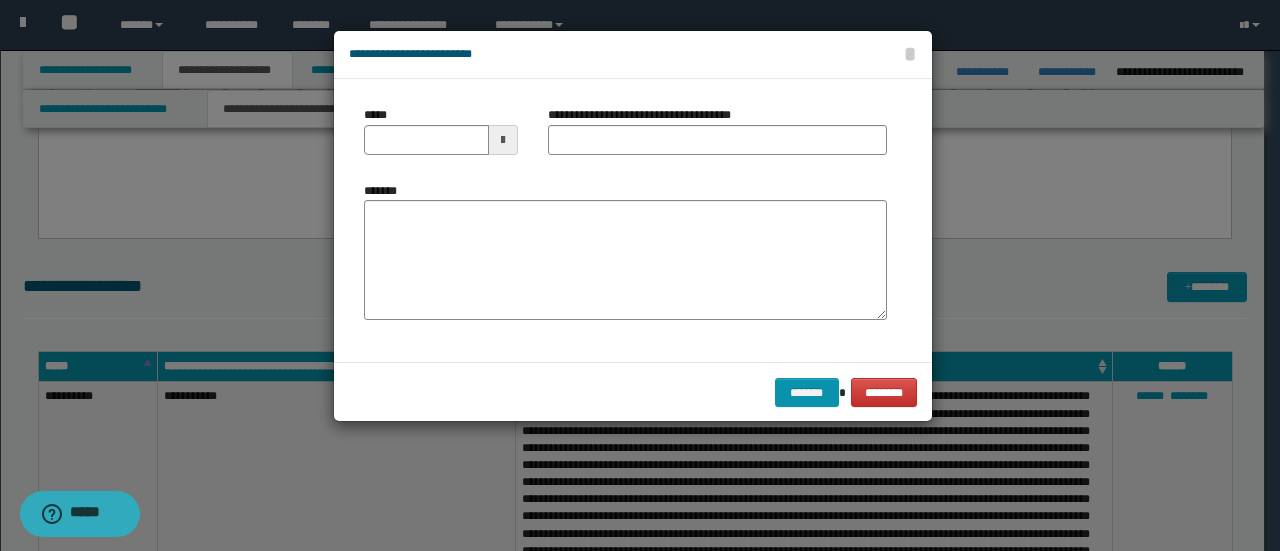 click at bounding box center [503, 140] 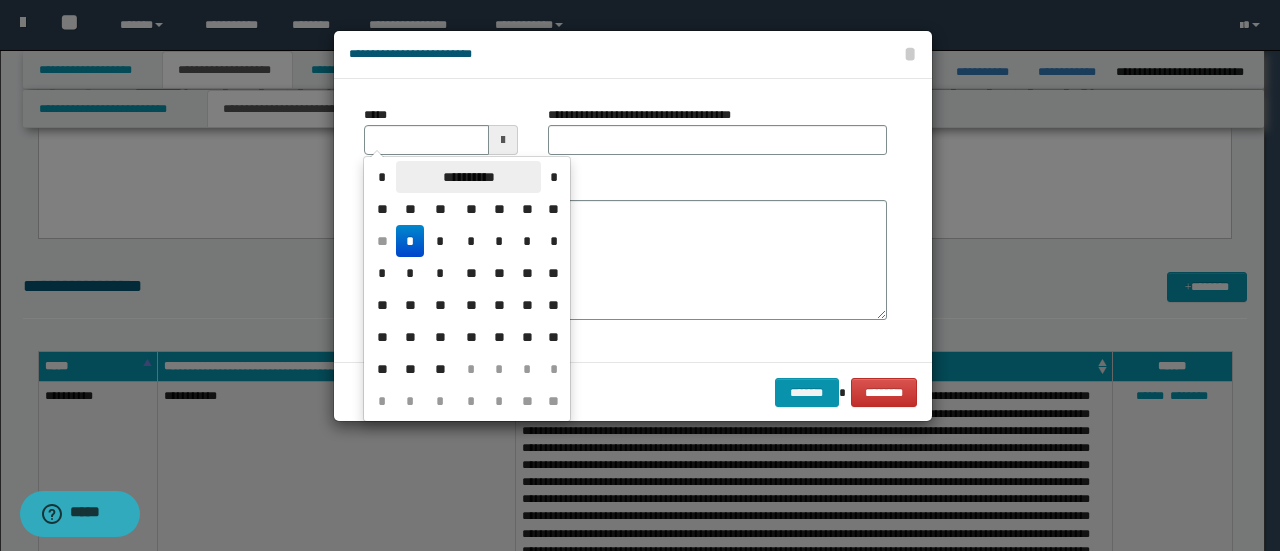 click on "**********" at bounding box center (468, 177) 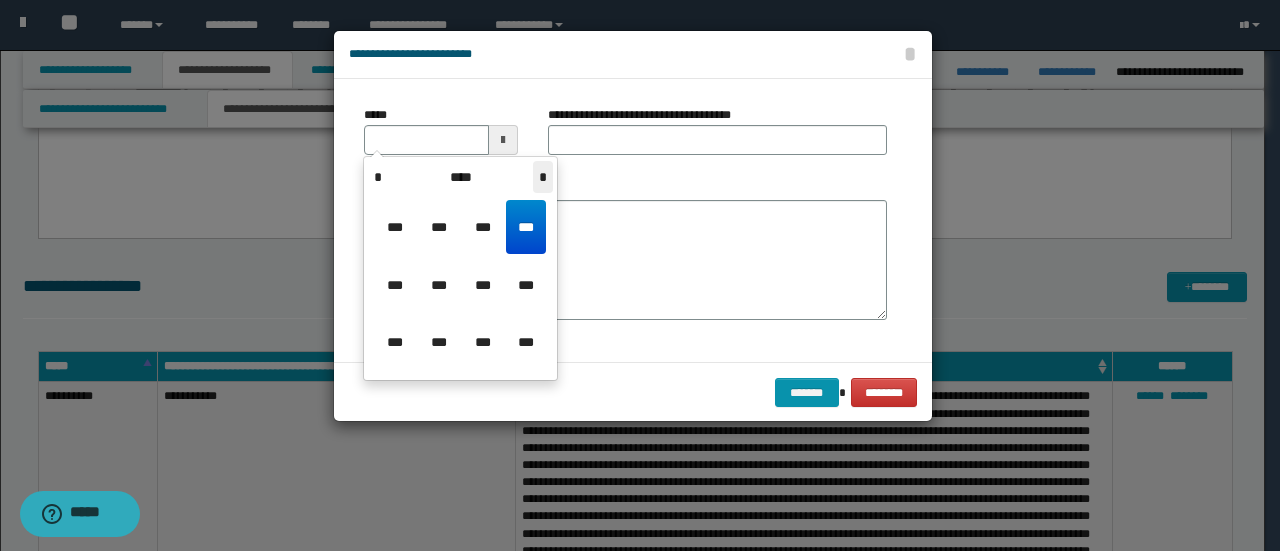 click on "*" at bounding box center [543, 177] 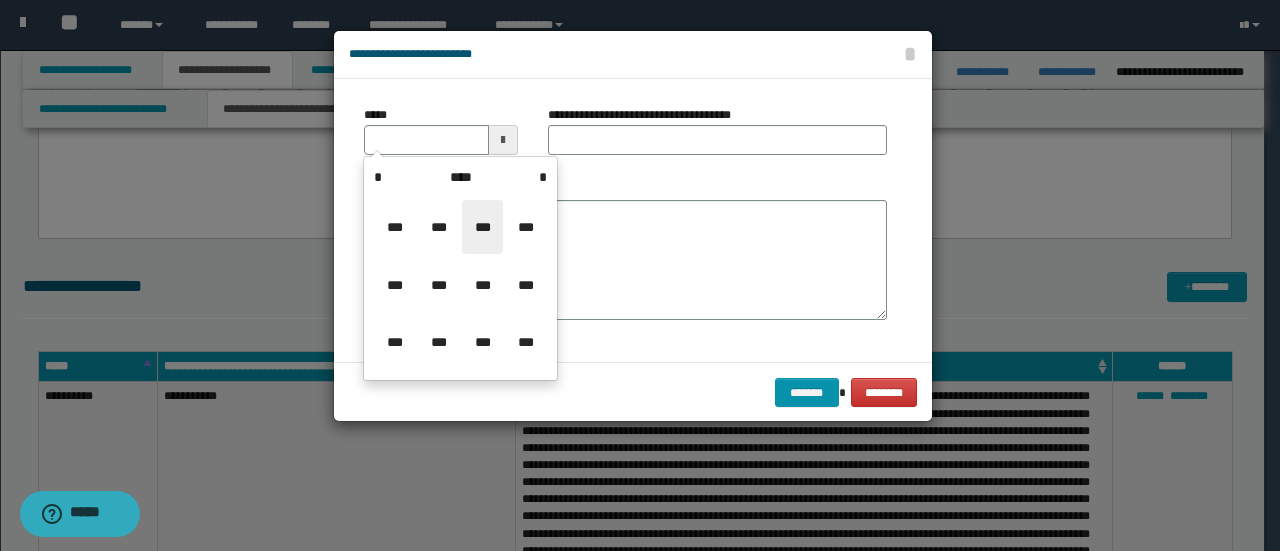 click on "***" at bounding box center [482, 227] 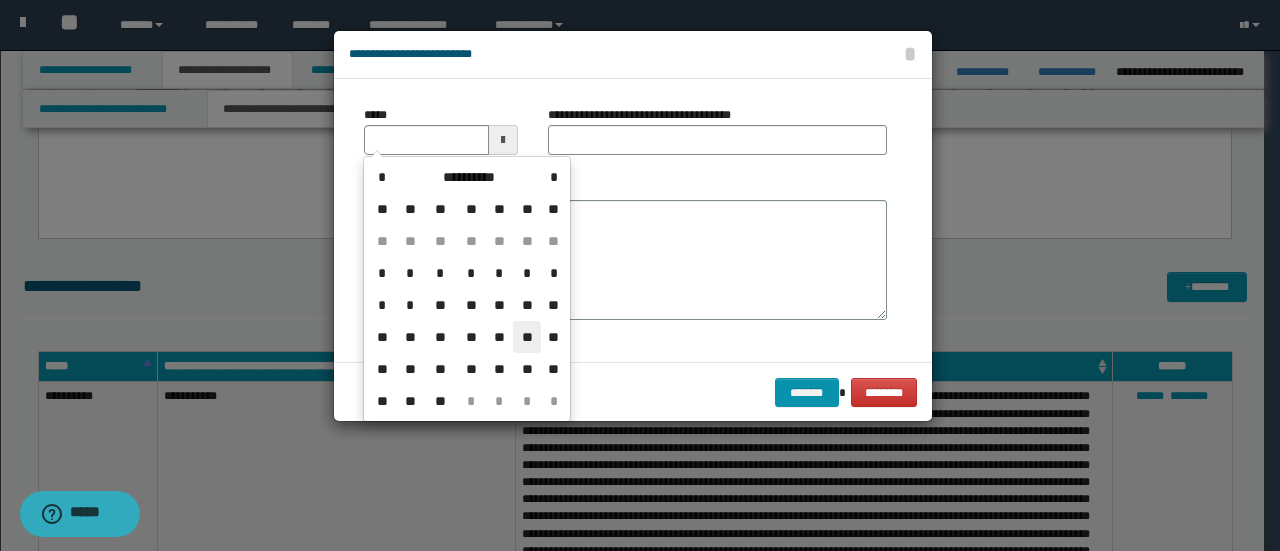 click on "**" at bounding box center (527, 337) 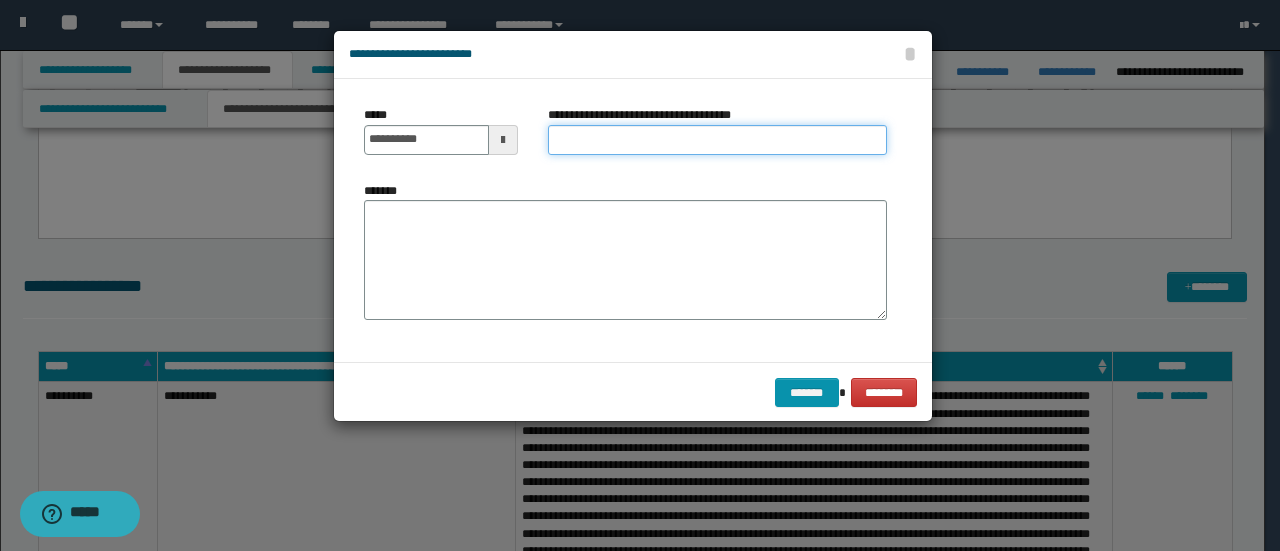 click on "**********" at bounding box center (717, 140) 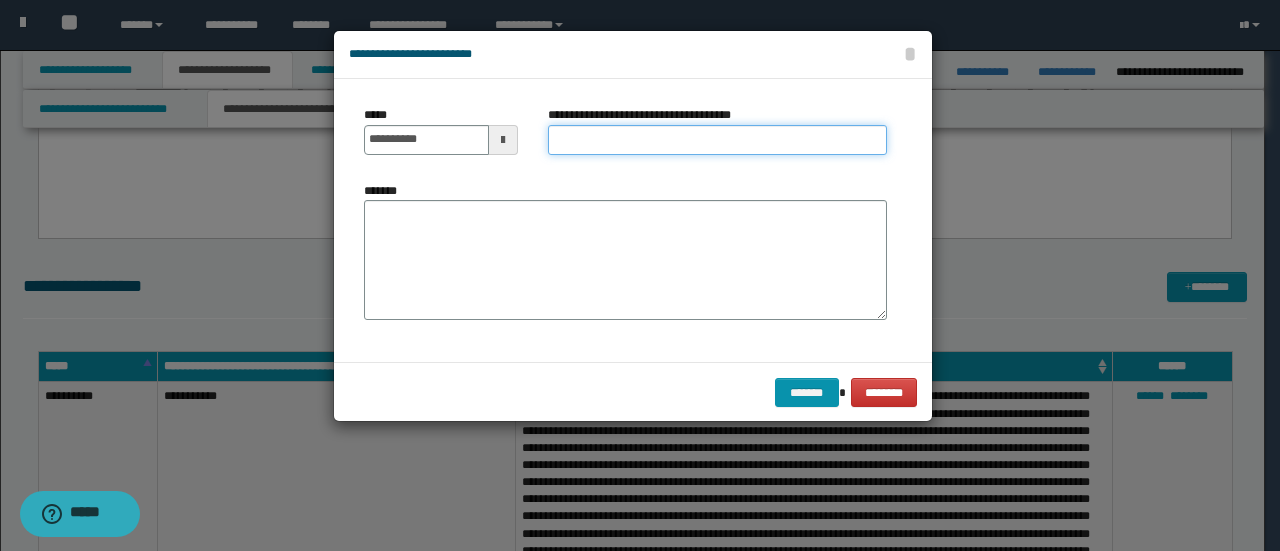 type on "**********" 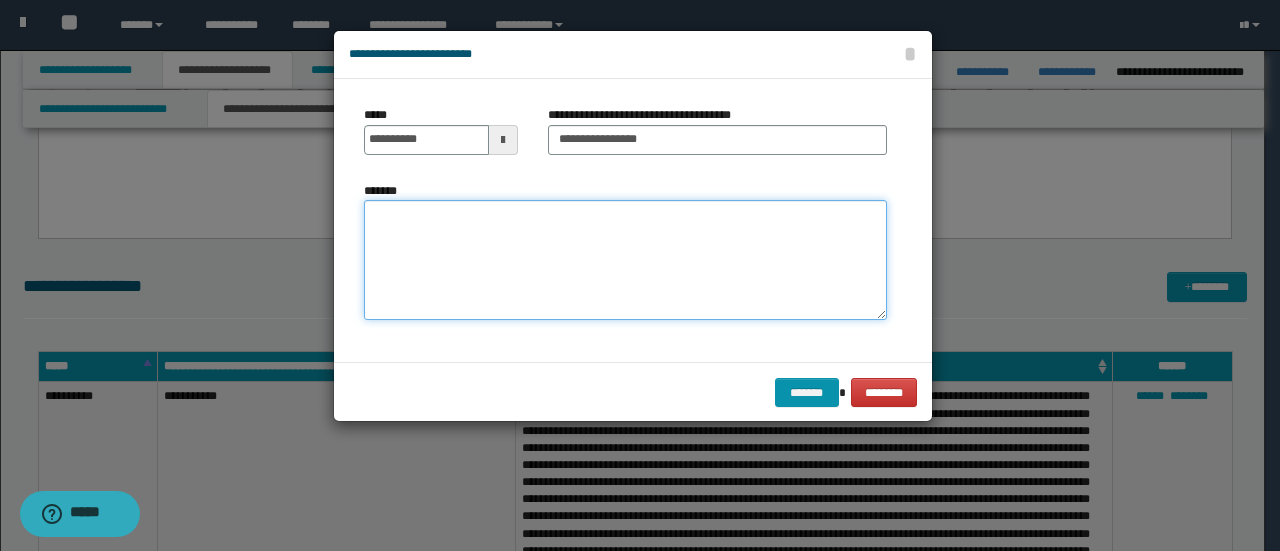 click on "*******" at bounding box center [625, 259] 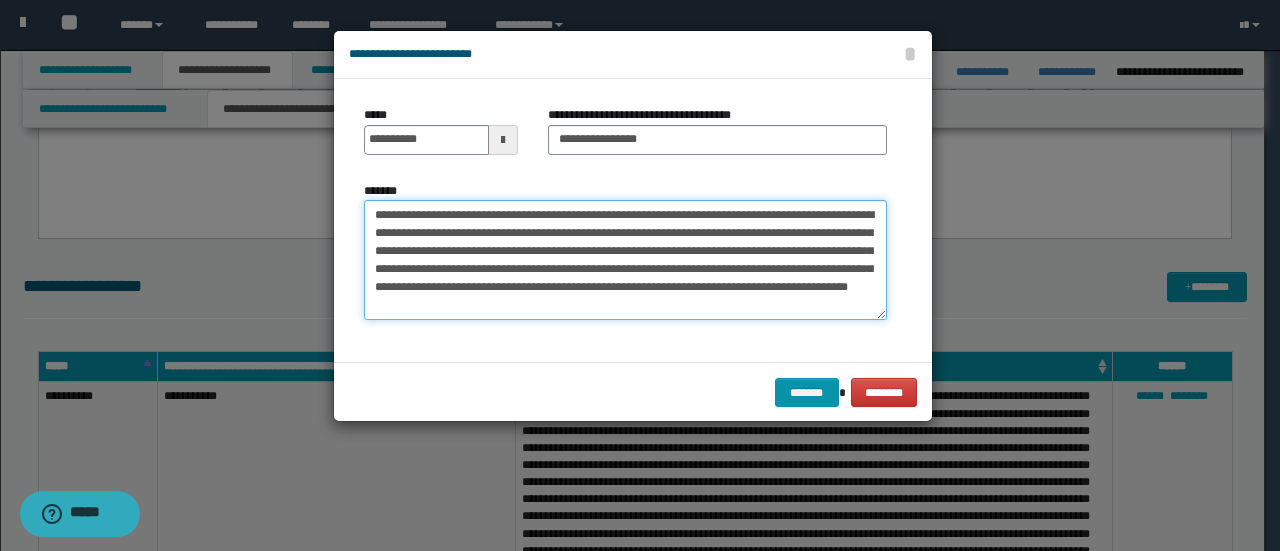 type on "**********" 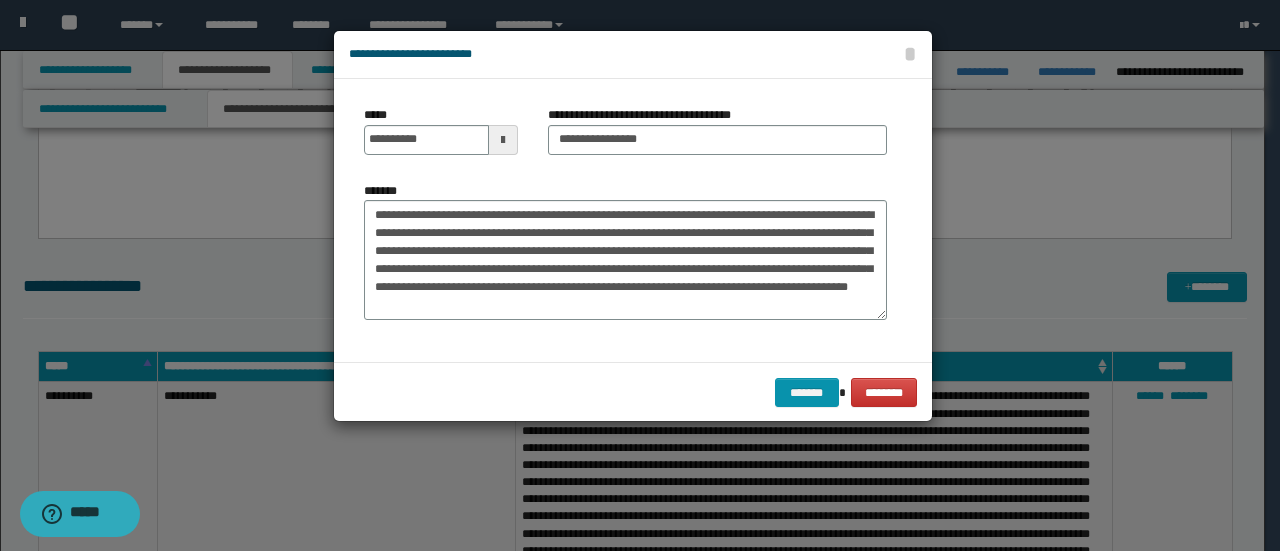 click on "*******
********" at bounding box center (633, 392) 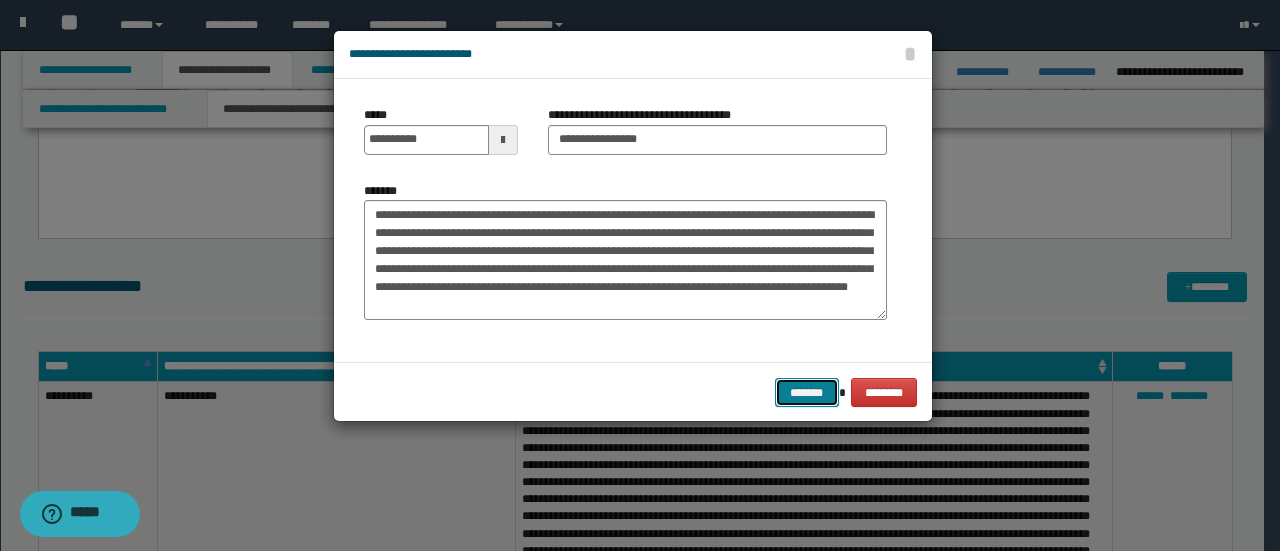 click on "*******" at bounding box center (807, 392) 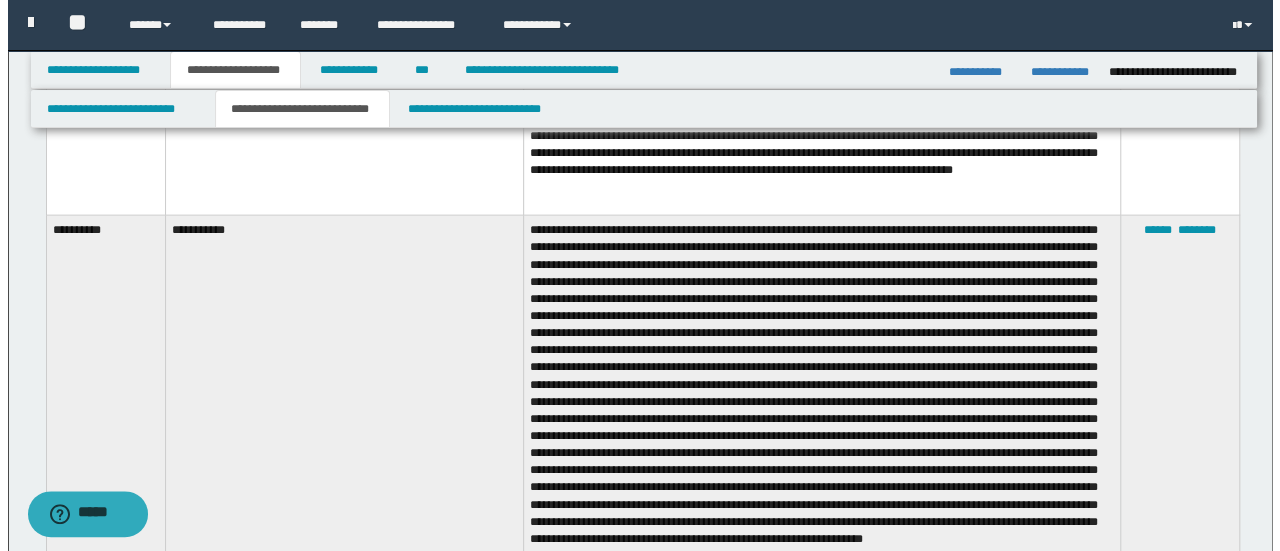 scroll, scrollTop: 2200, scrollLeft: 0, axis: vertical 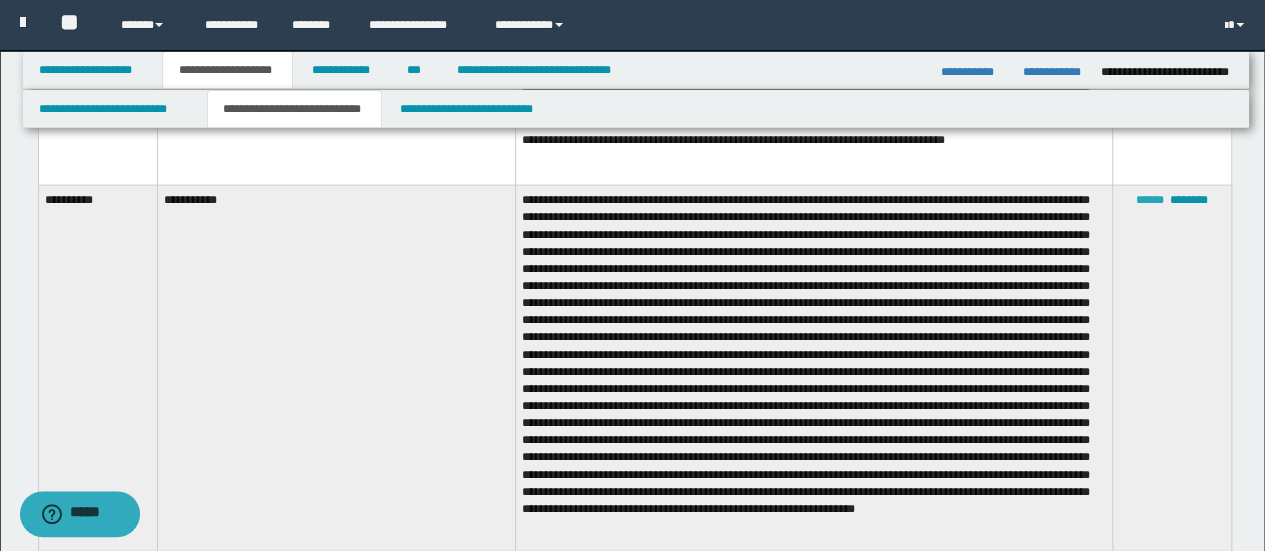 click on "******" at bounding box center [1150, 200] 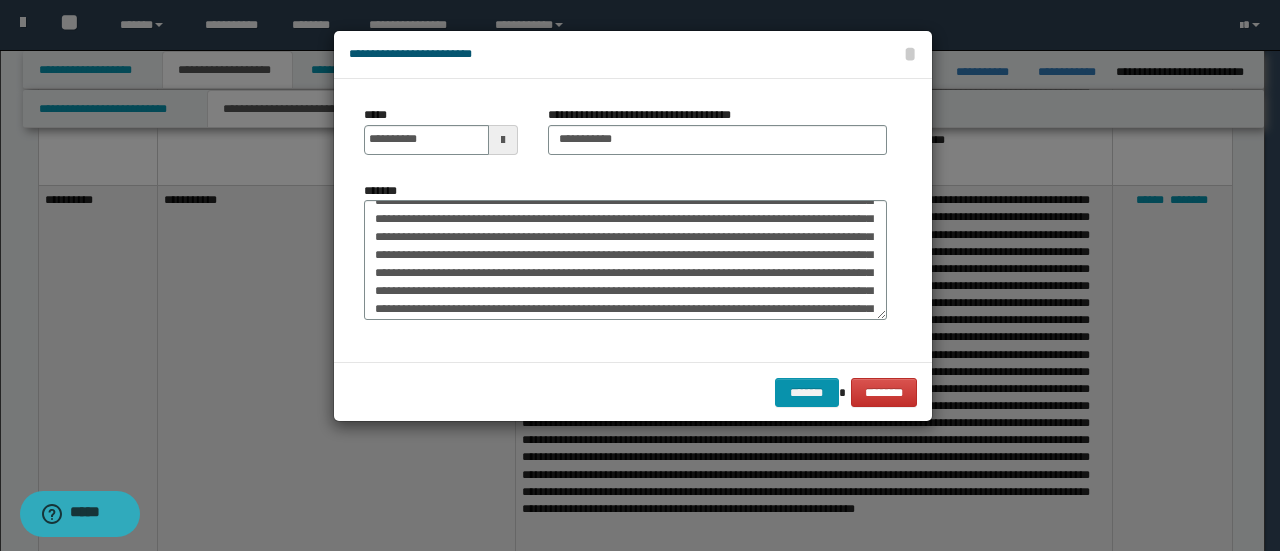 scroll, scrollTop: 100, scrollLeft: 0, axis: vertical 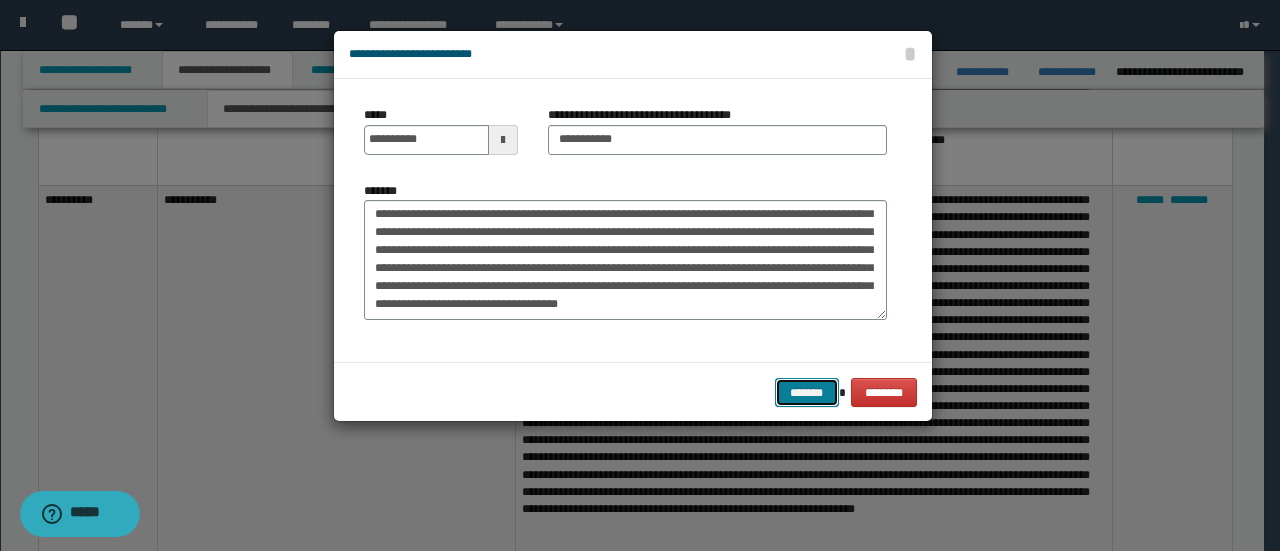 click on "*******" at bounding box center [807, 392] 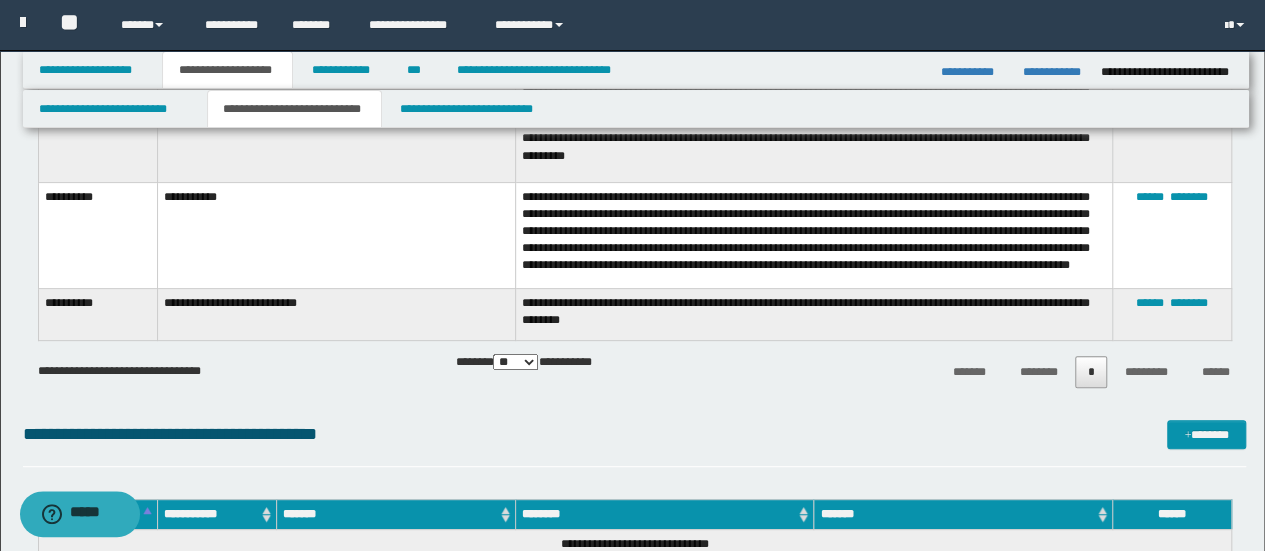 scroll, scrollTop: 4000, scrollLeft: 0, axis: vertical 